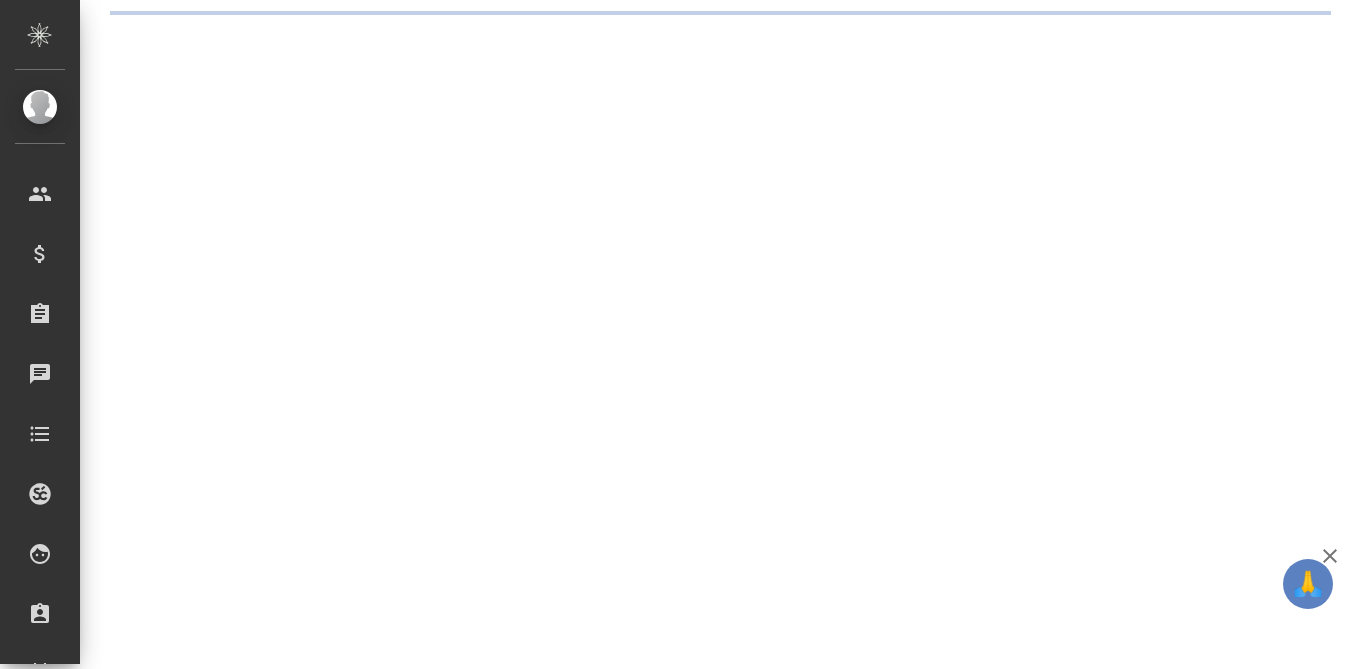 scroll, scrollTop: 0, scrollLeft: 0, axis: both 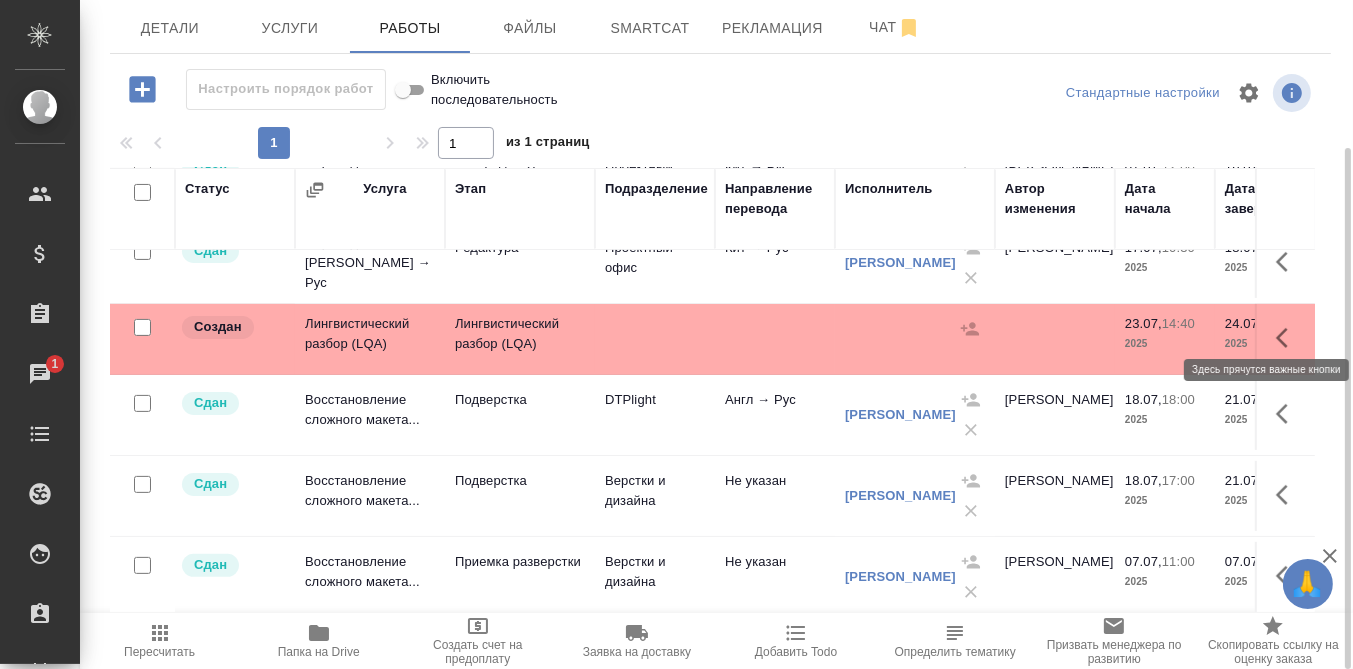 click 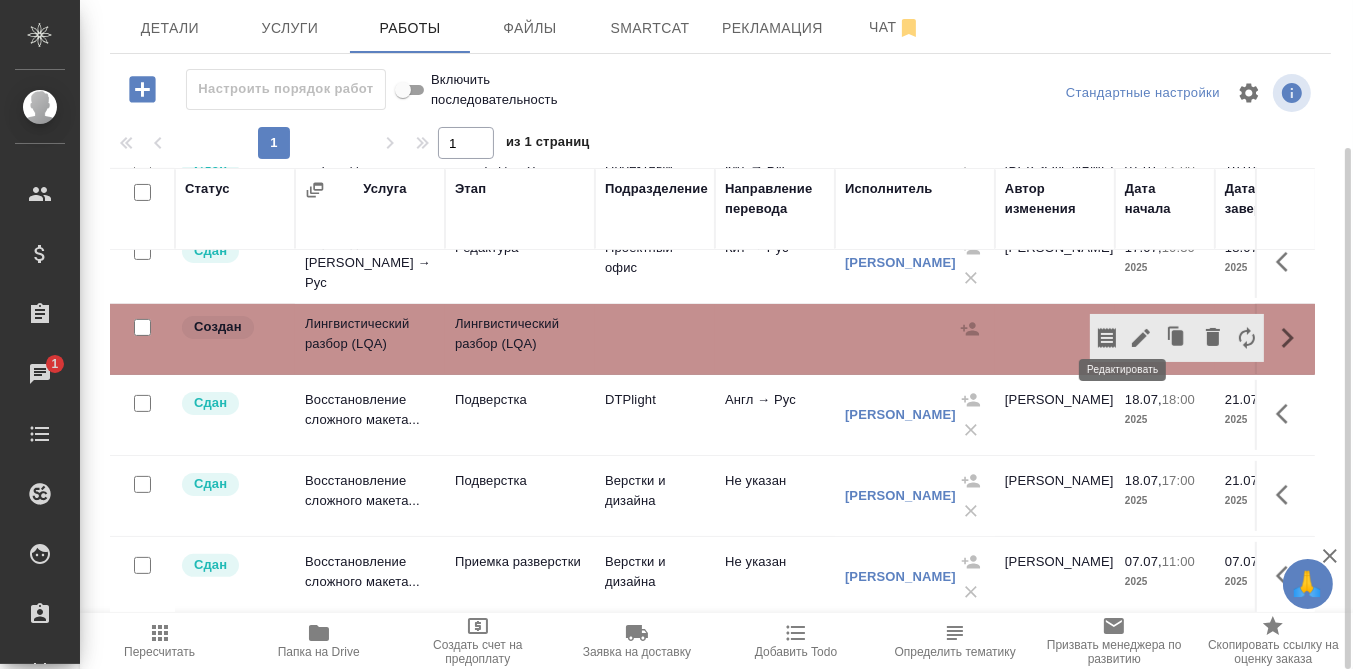 click 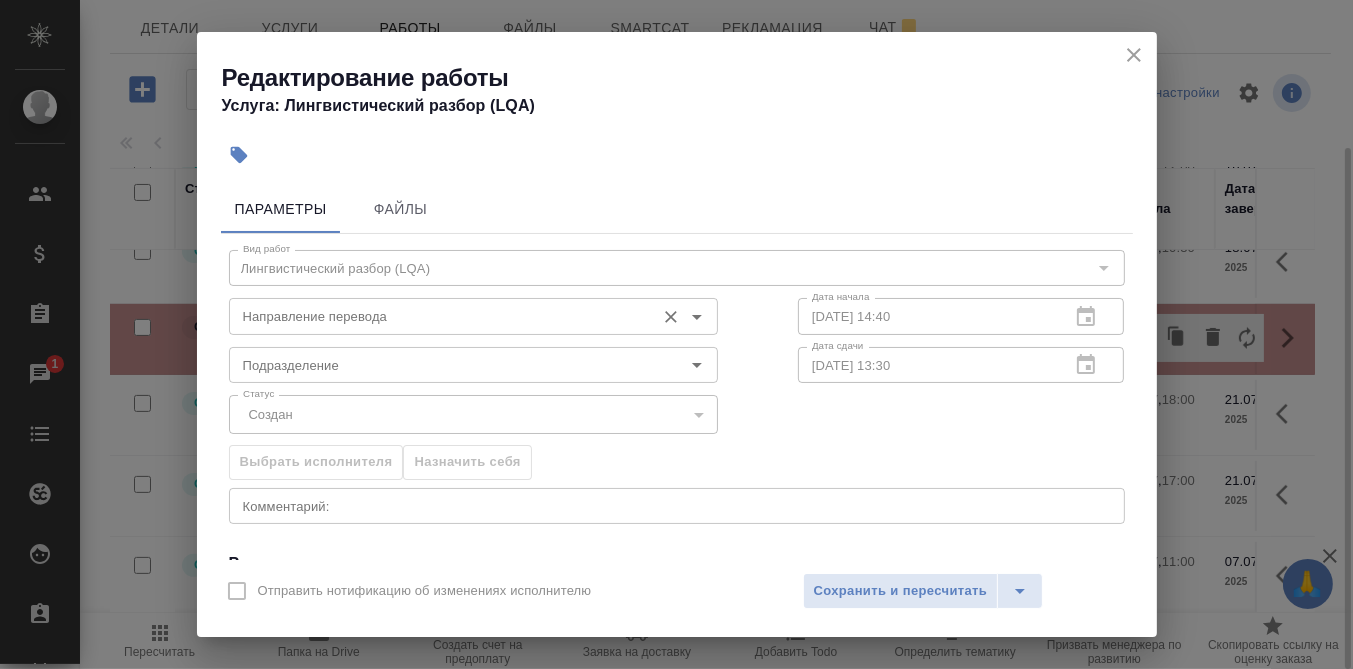 click on "Направление перевода" at bounding box center [440, 316] 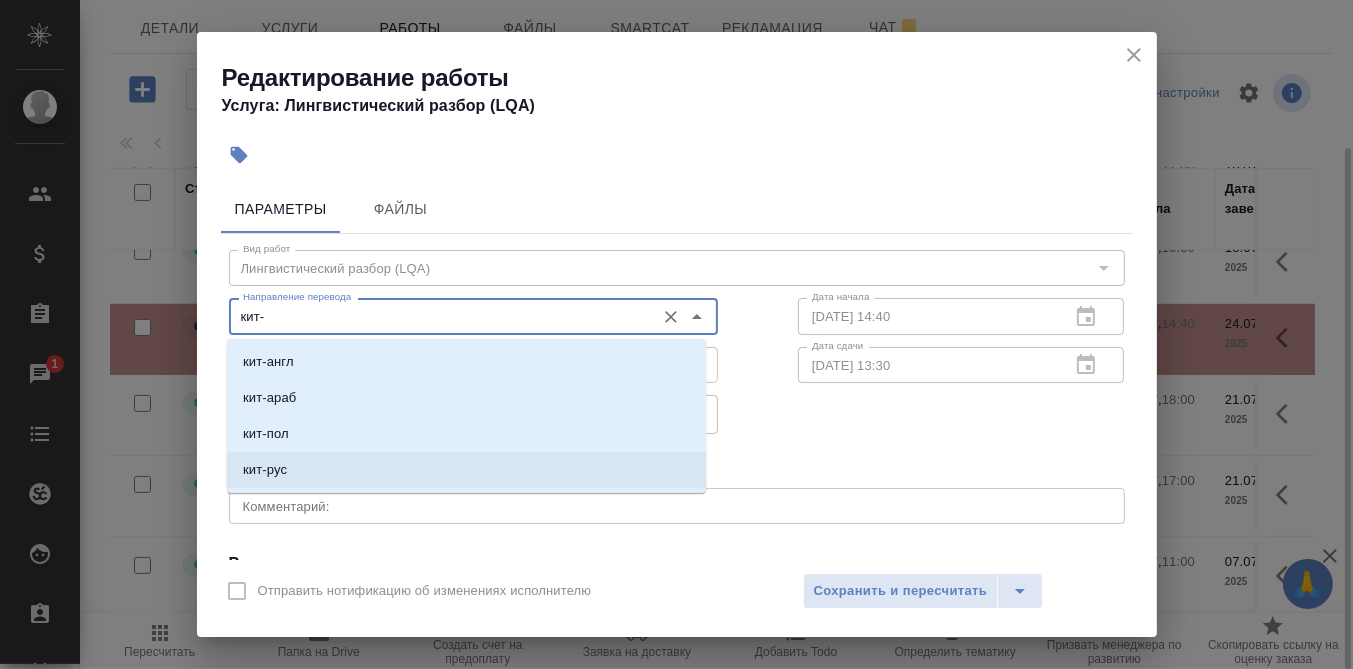 click on "кит-рус" at bounding box center [466, 470] 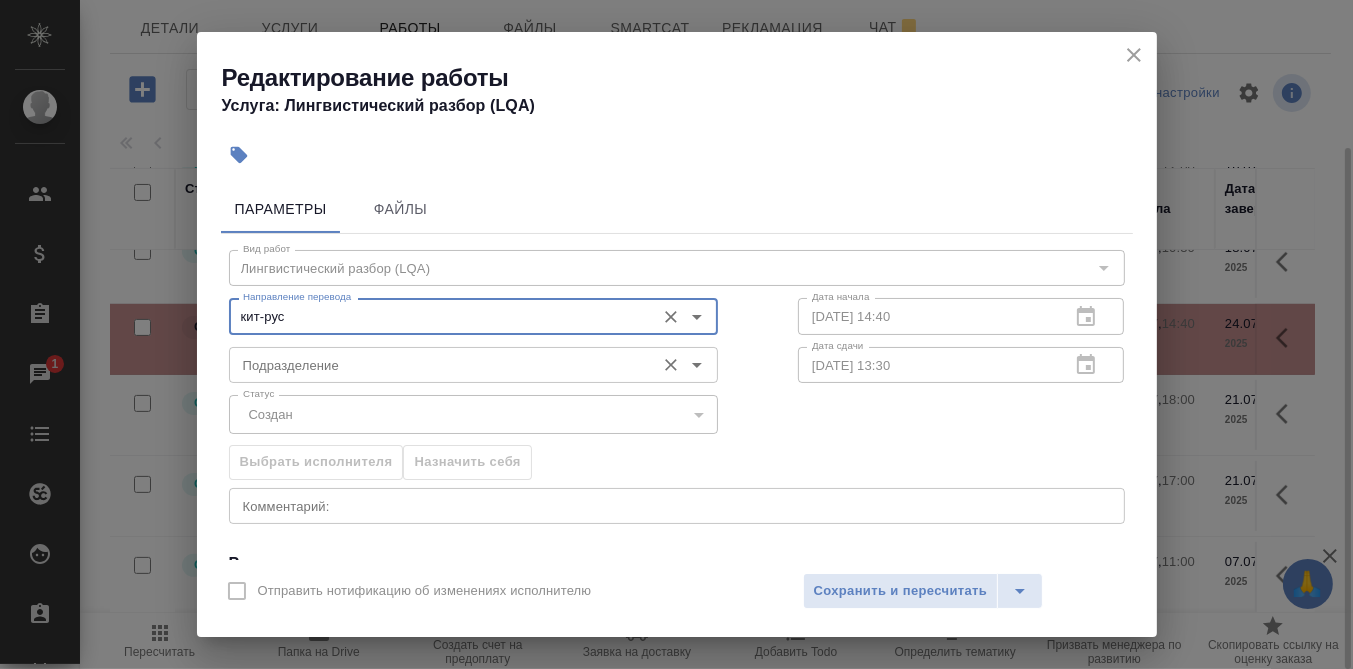 type on "кит-рус" 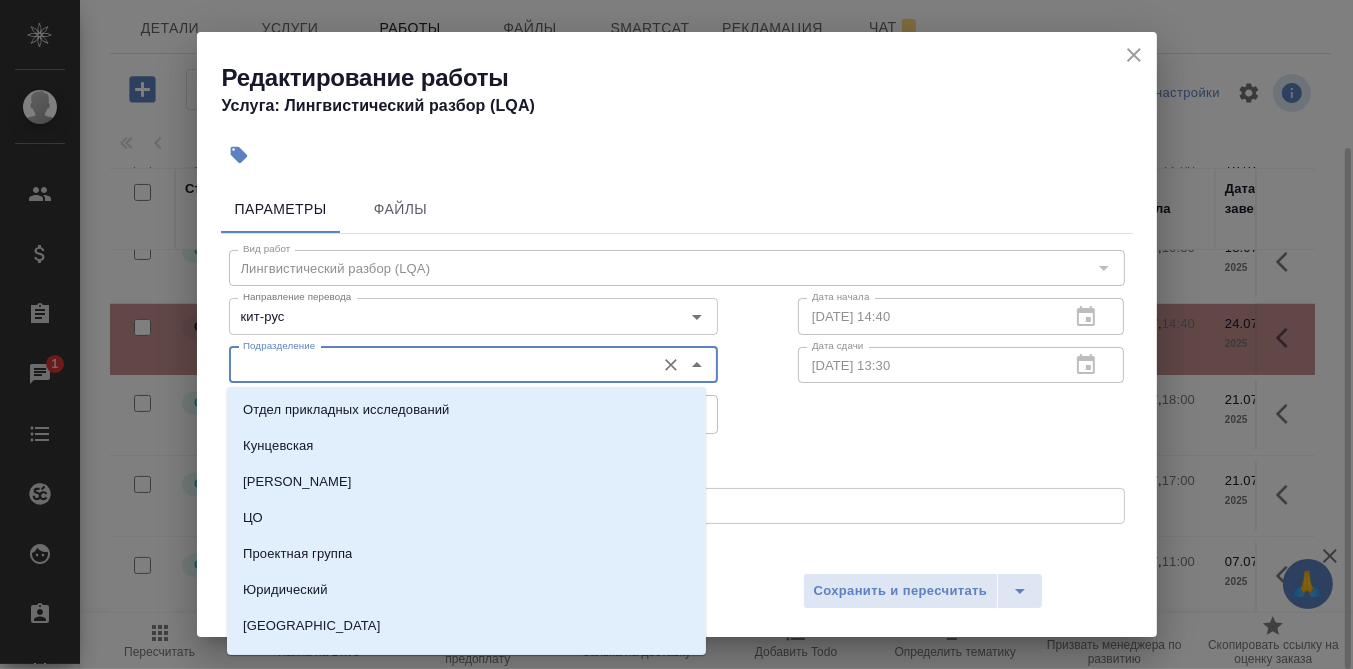 click on "Подразделение" at bounding box center (440, 365) 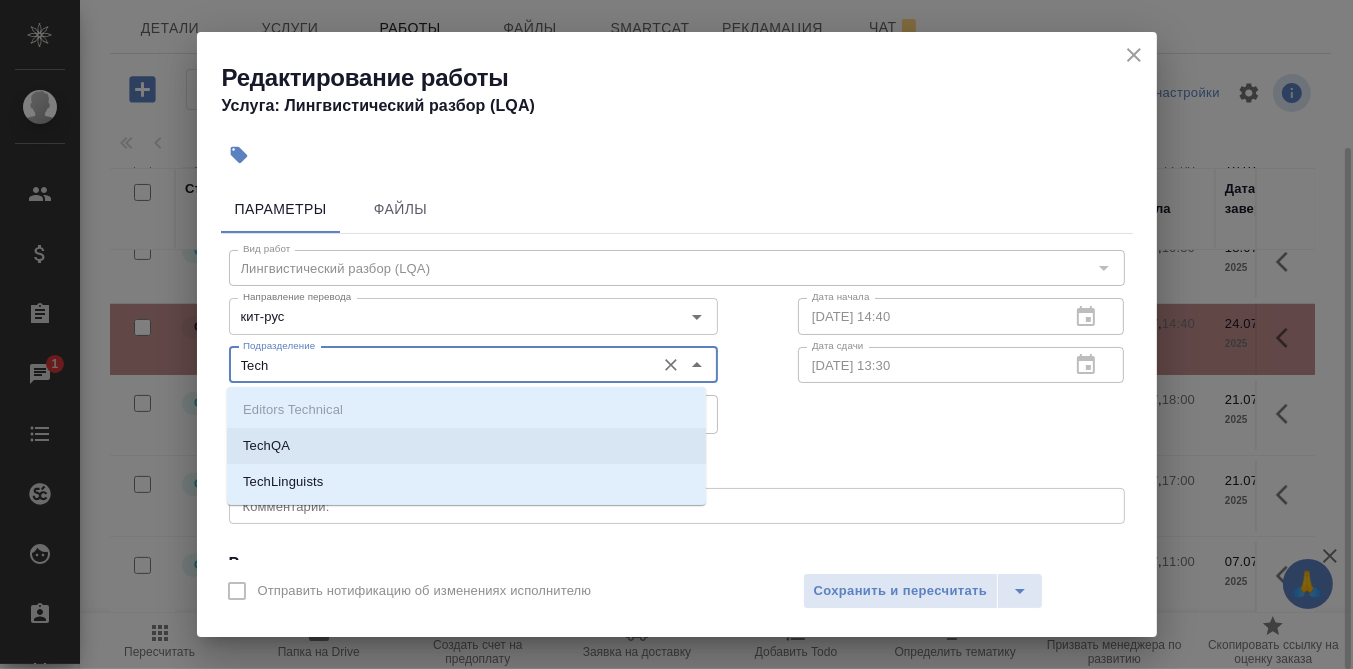click on "TechQA" at bounding box center (466, 446) 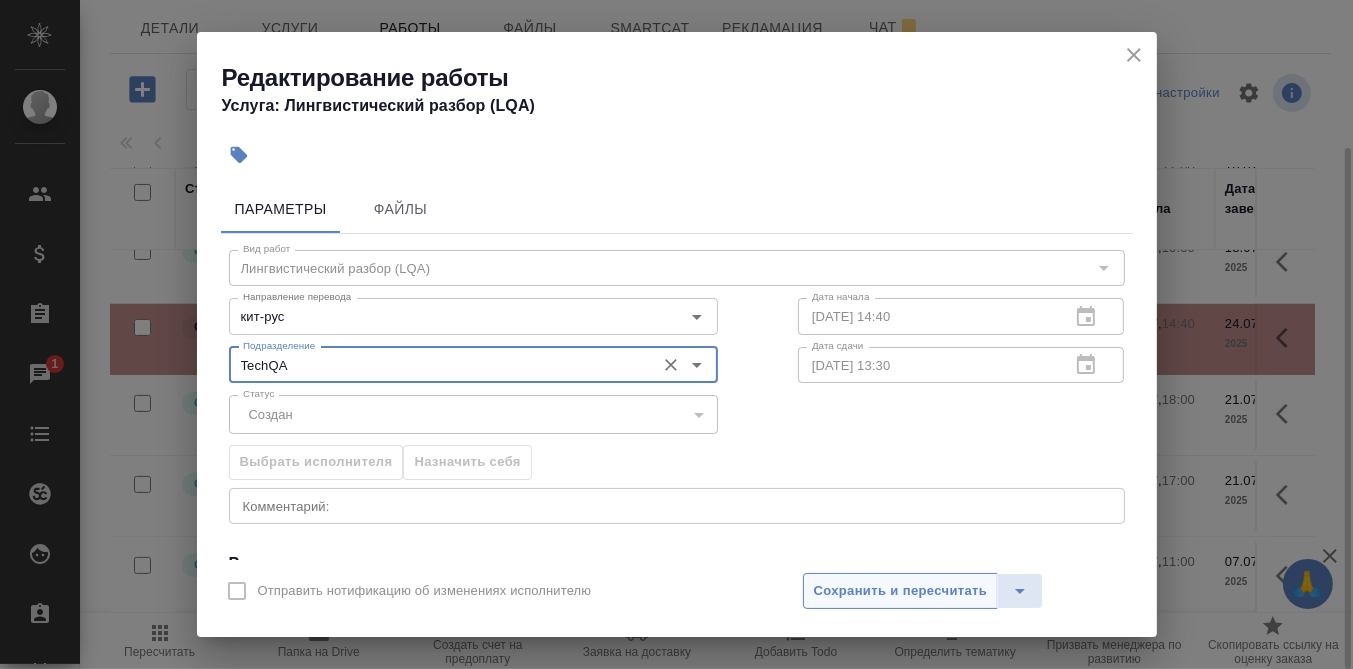 type on "TechQA" 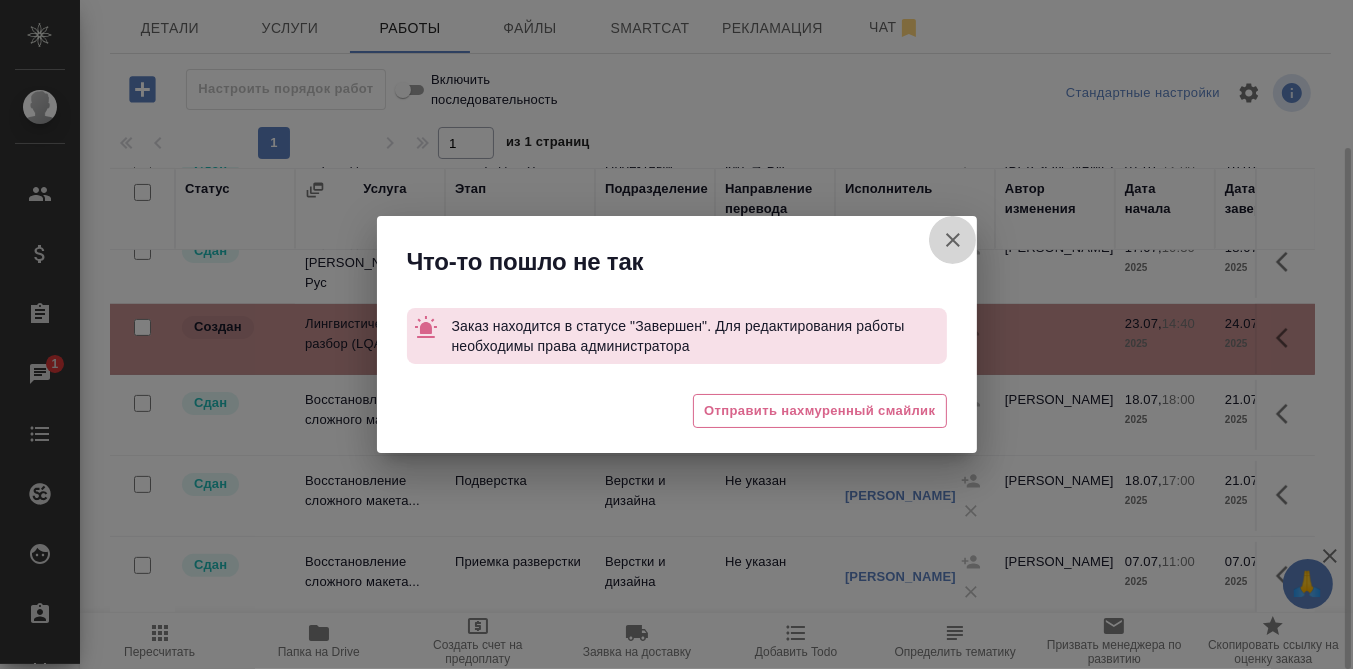 click 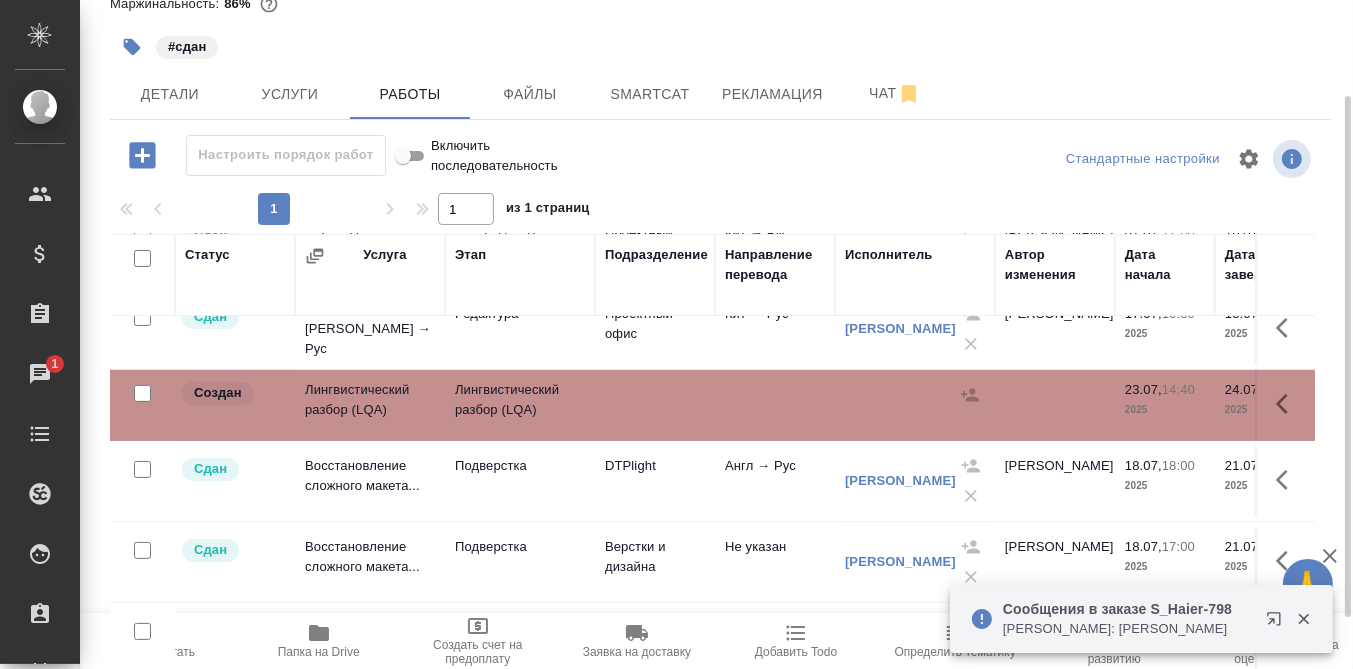 scroll, scrollTop: 0, scrollLeft: 0, axis: both 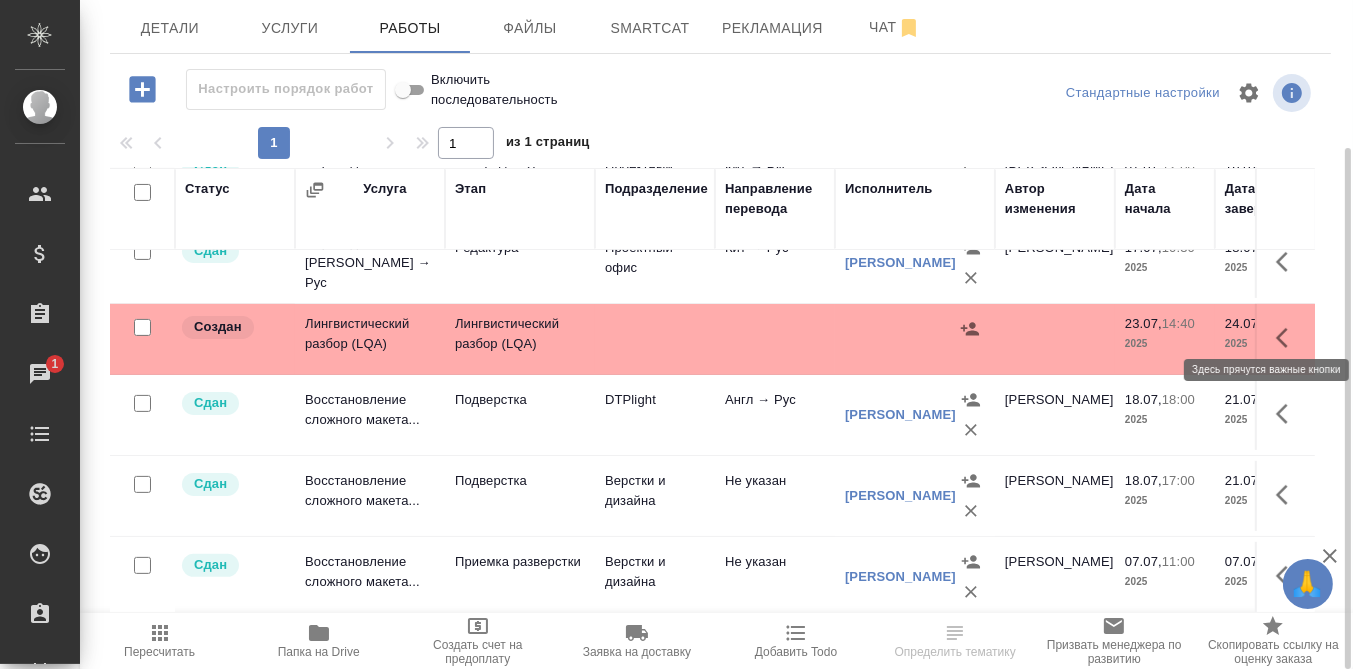click 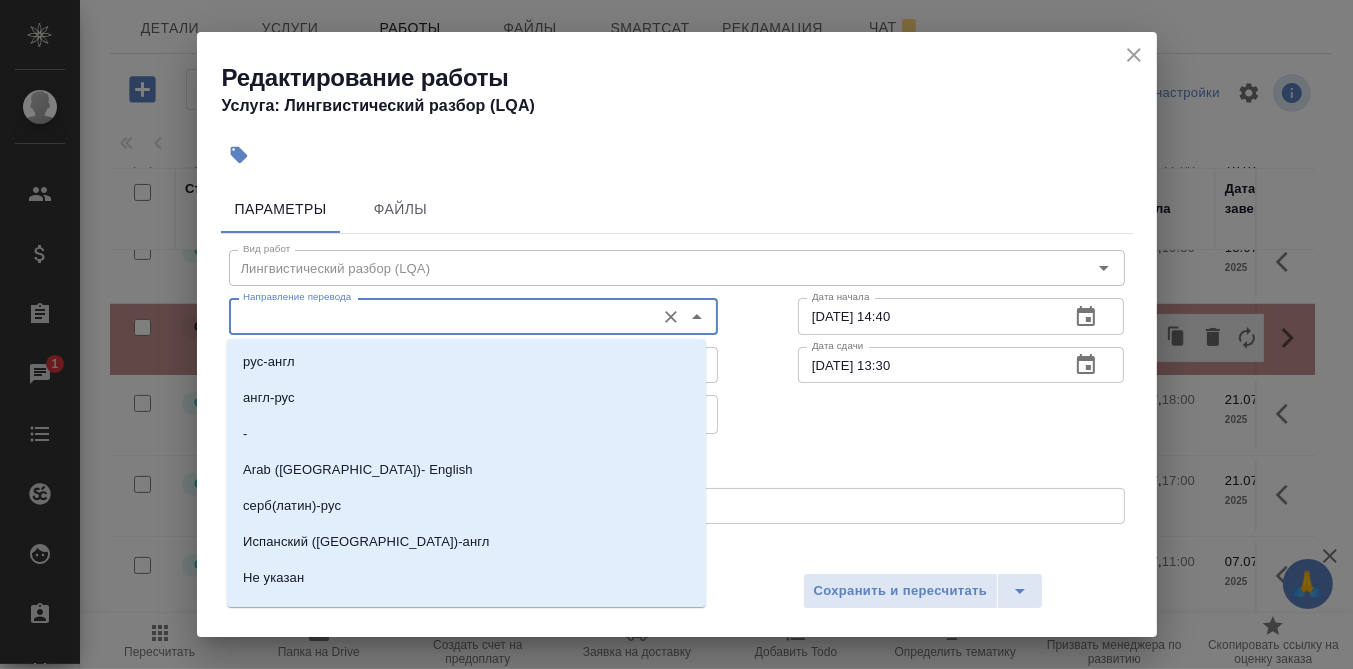 click on "Направление перевода" at bounding box center (440, 316) 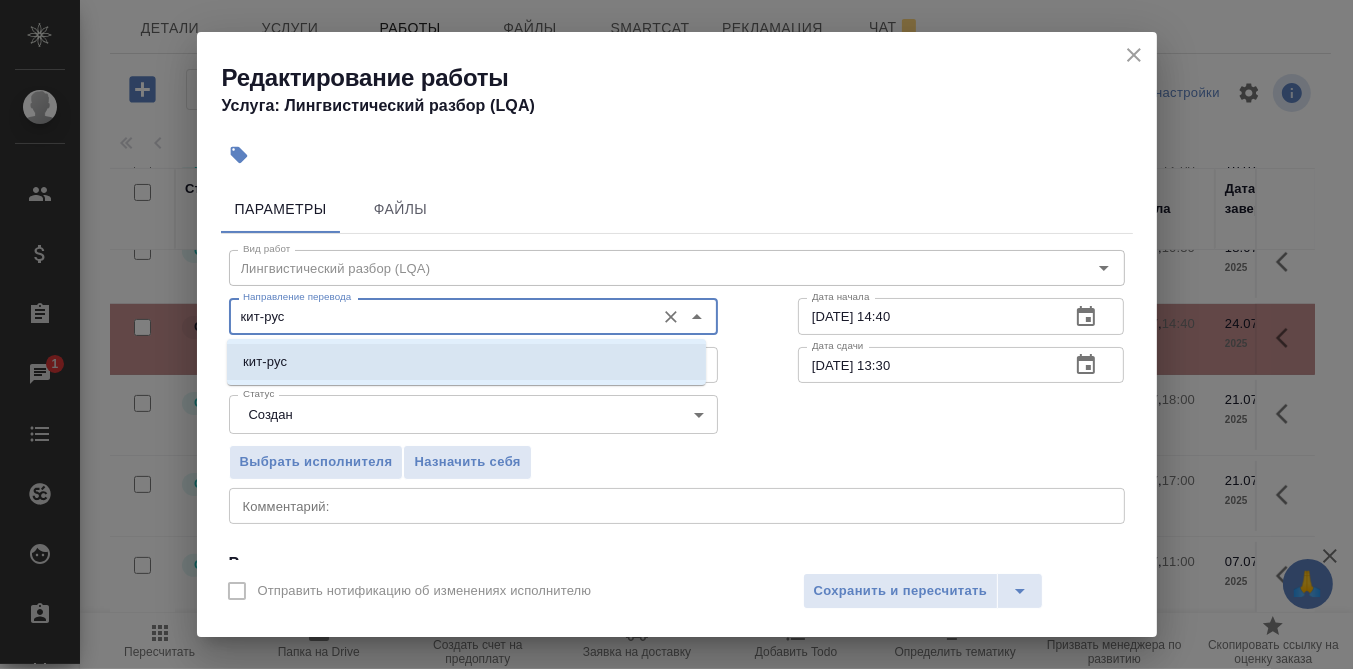 click on "кит-рус" at bounding box center (265, 362) 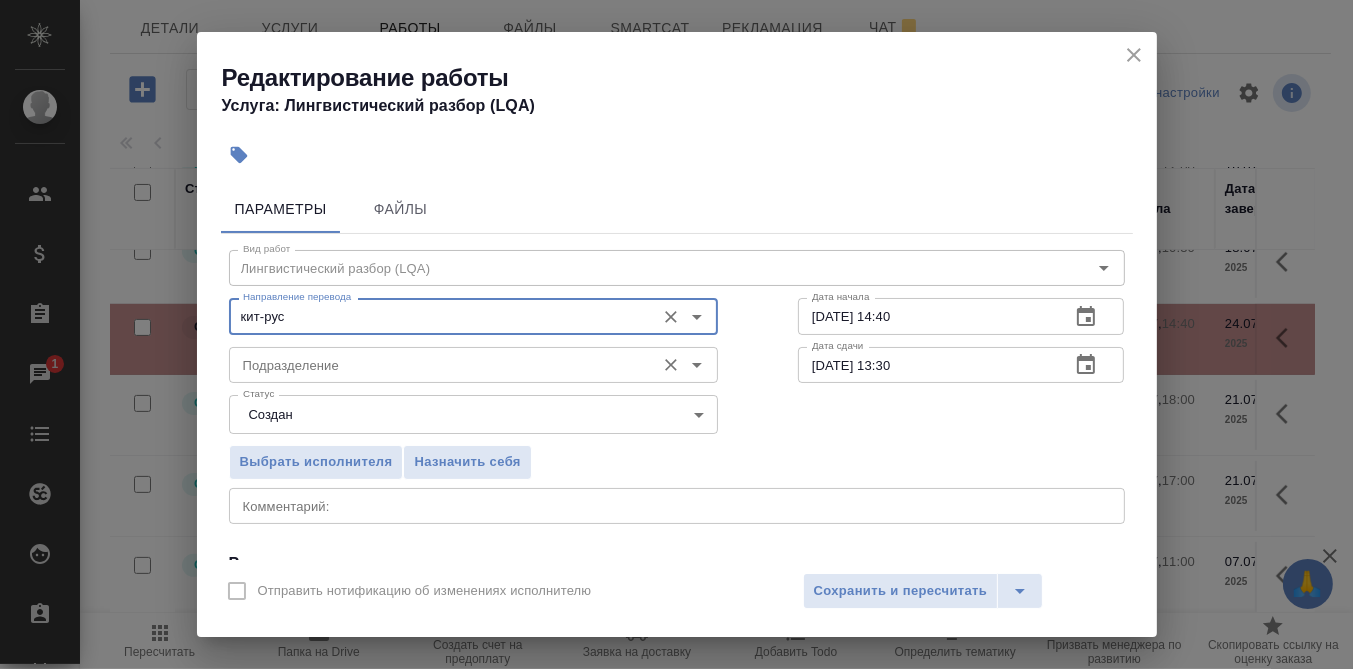 type on "кит-рус" 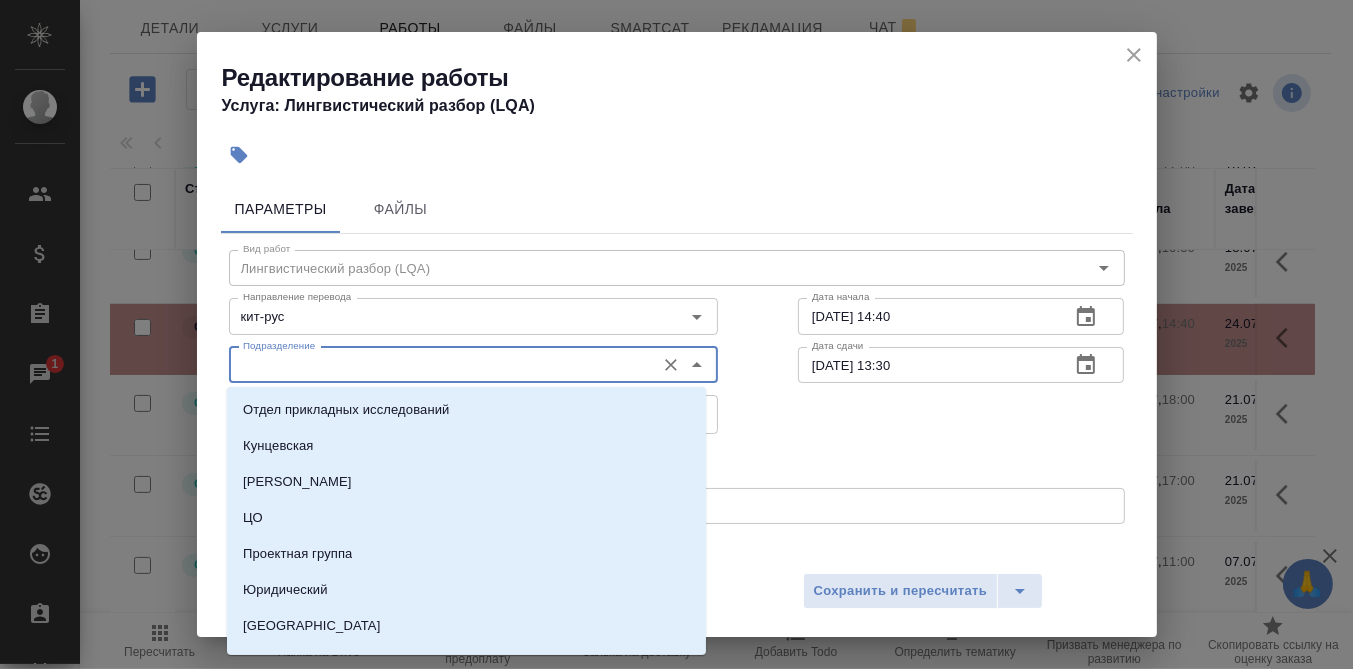 click on "Подразделение" at bounding box center (440, 365) 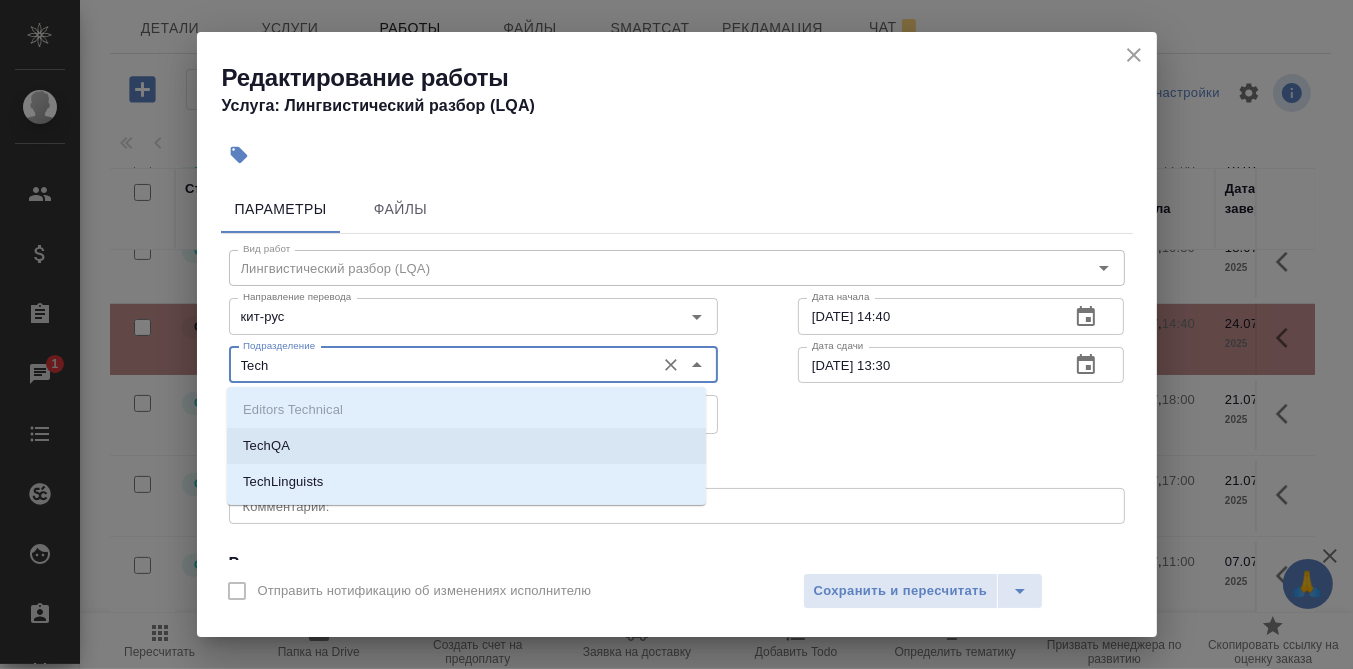 drag, startPoint x: 327, startPoint y: 444, endPoint x: 365, endPoint y: 444, distance: 38 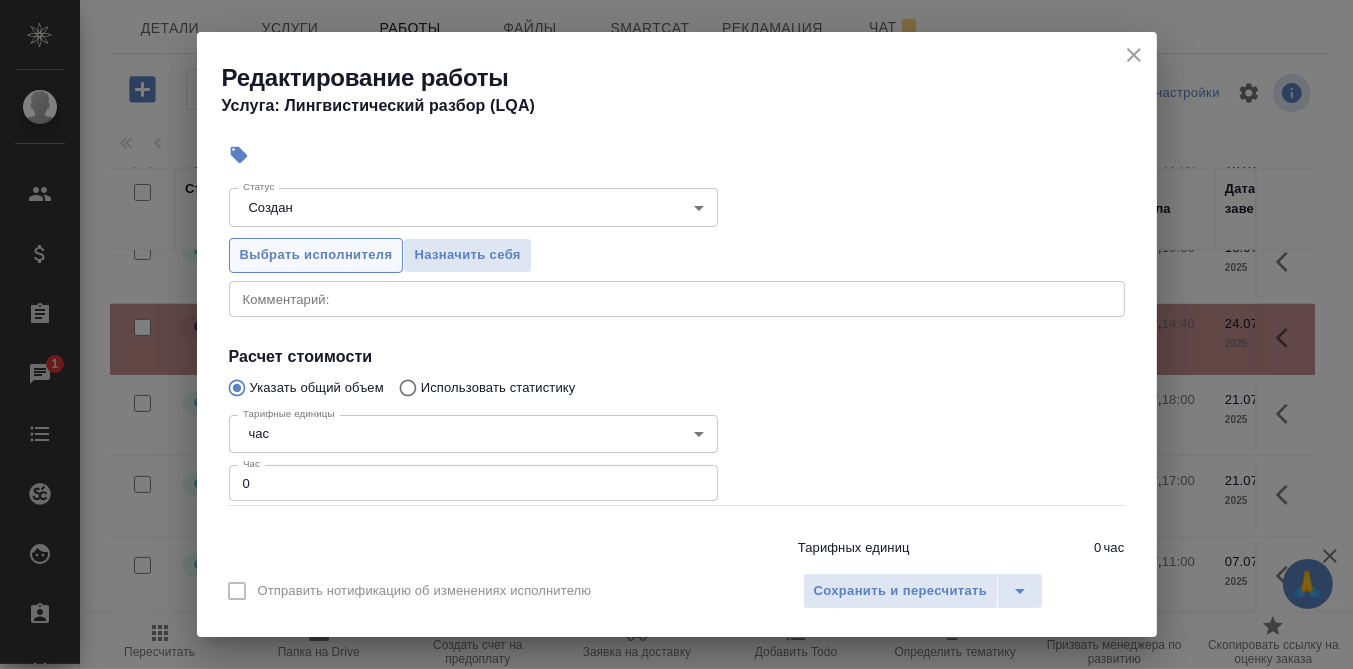 scroll, scrollTop: 272, scrollLeft: 0, axis: vertical 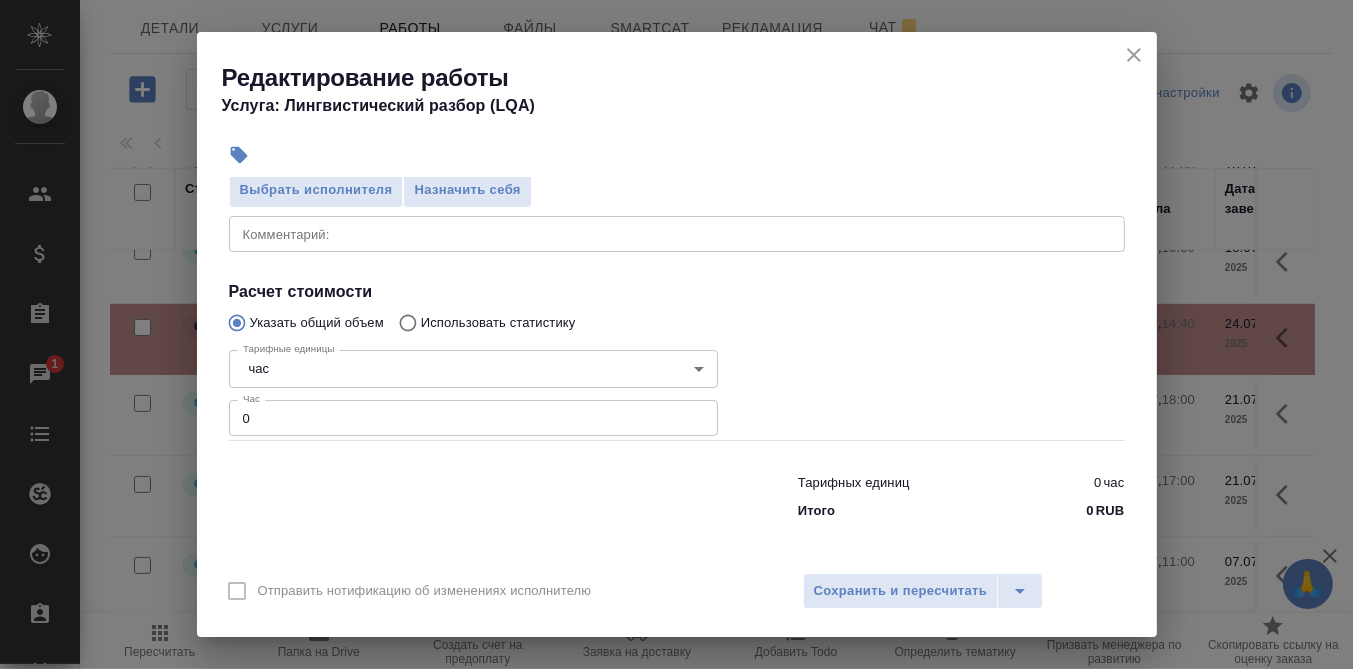 type on "TechQA" 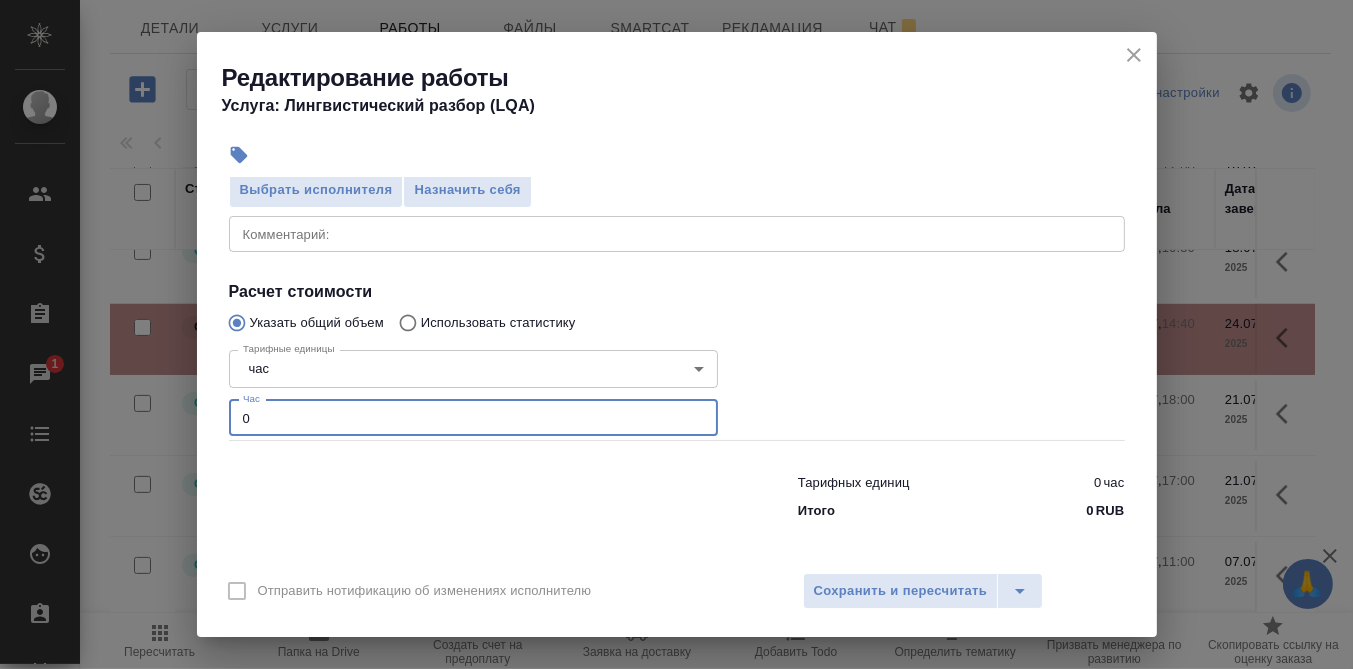 drag, startPoint x: 287, startPoint y: 418, endPoint x: 180, endPoint y: 427, distance: 107.37784 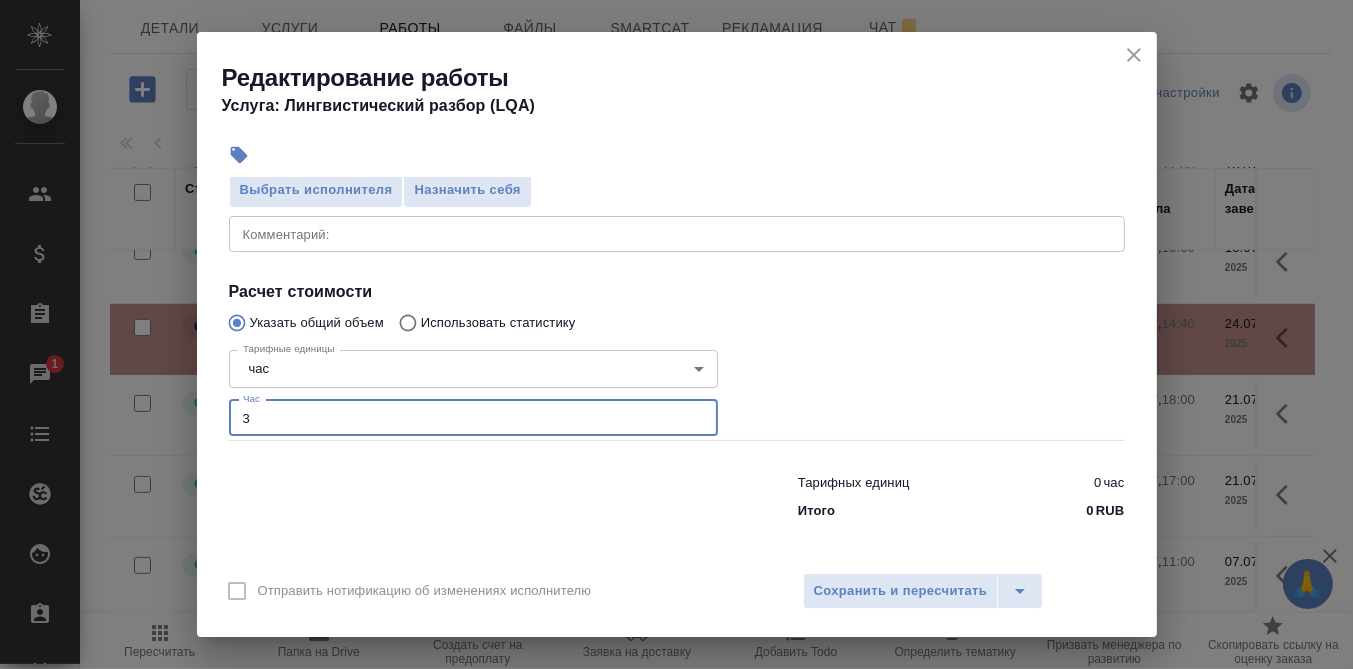 scroll, scrollTop: 22, scrollLeft: 0, axis: vertical 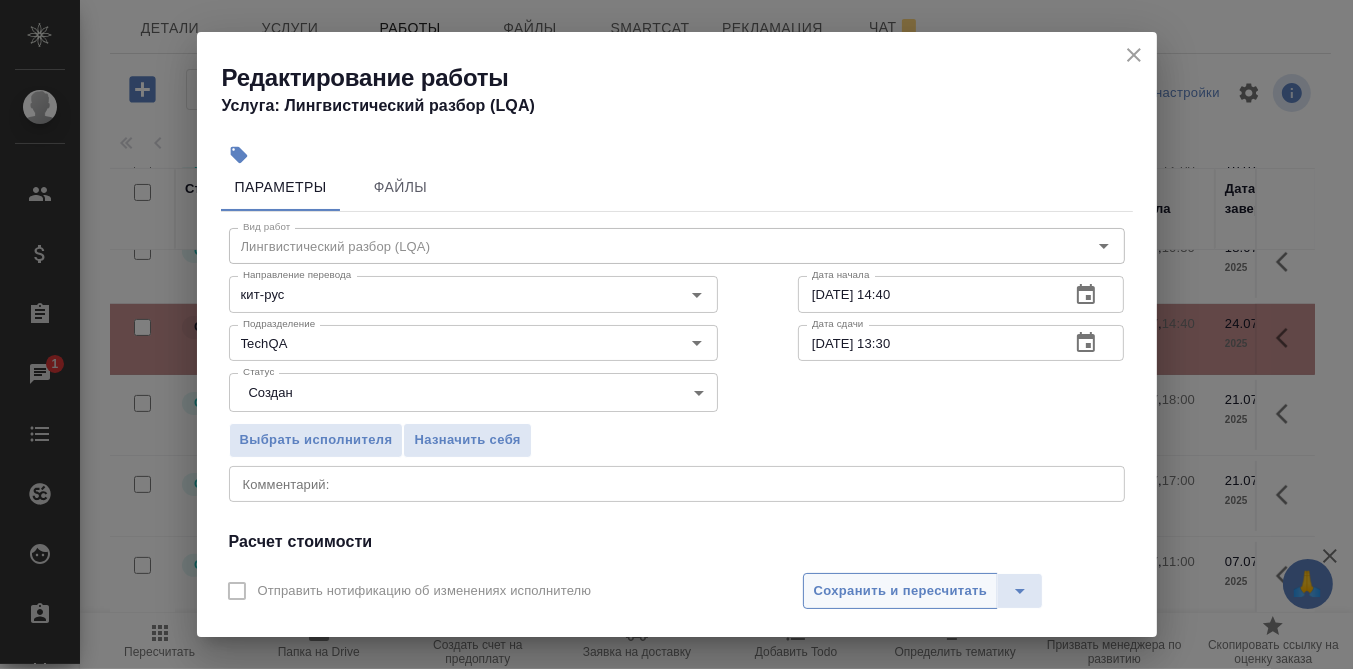 type on "3" 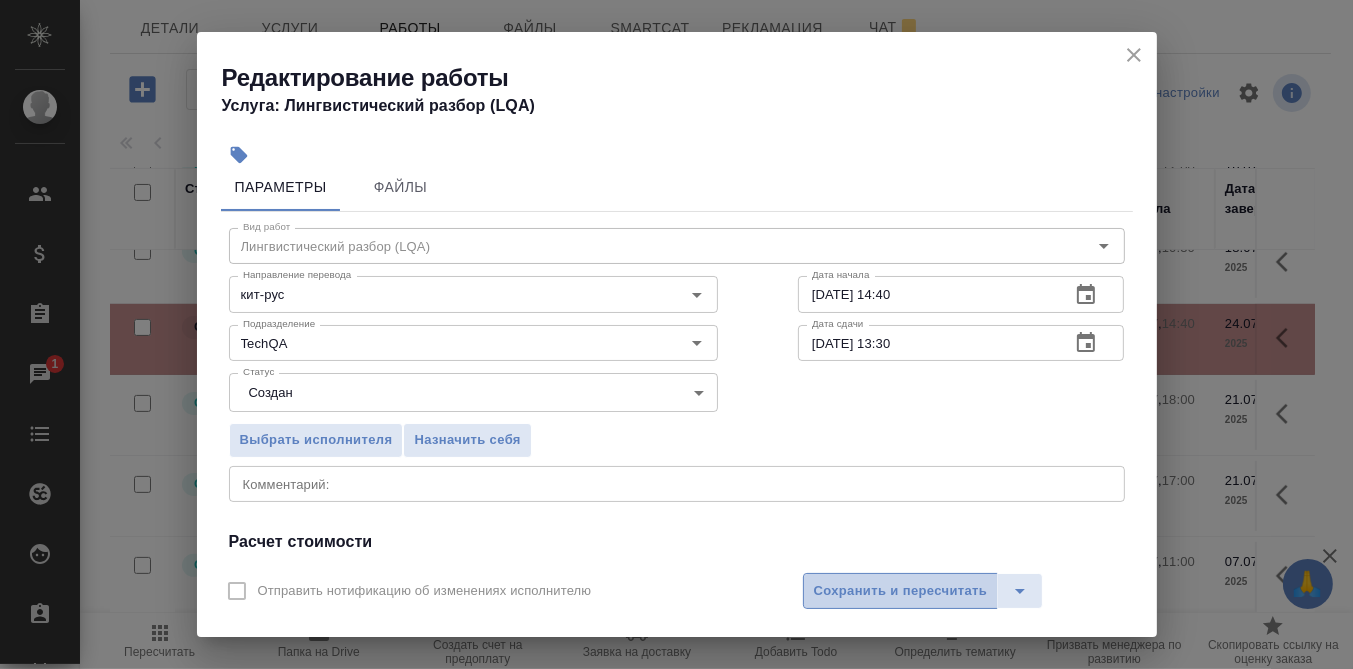 click on "Сохранить и пересчитать" at bounding box center (901, 591) 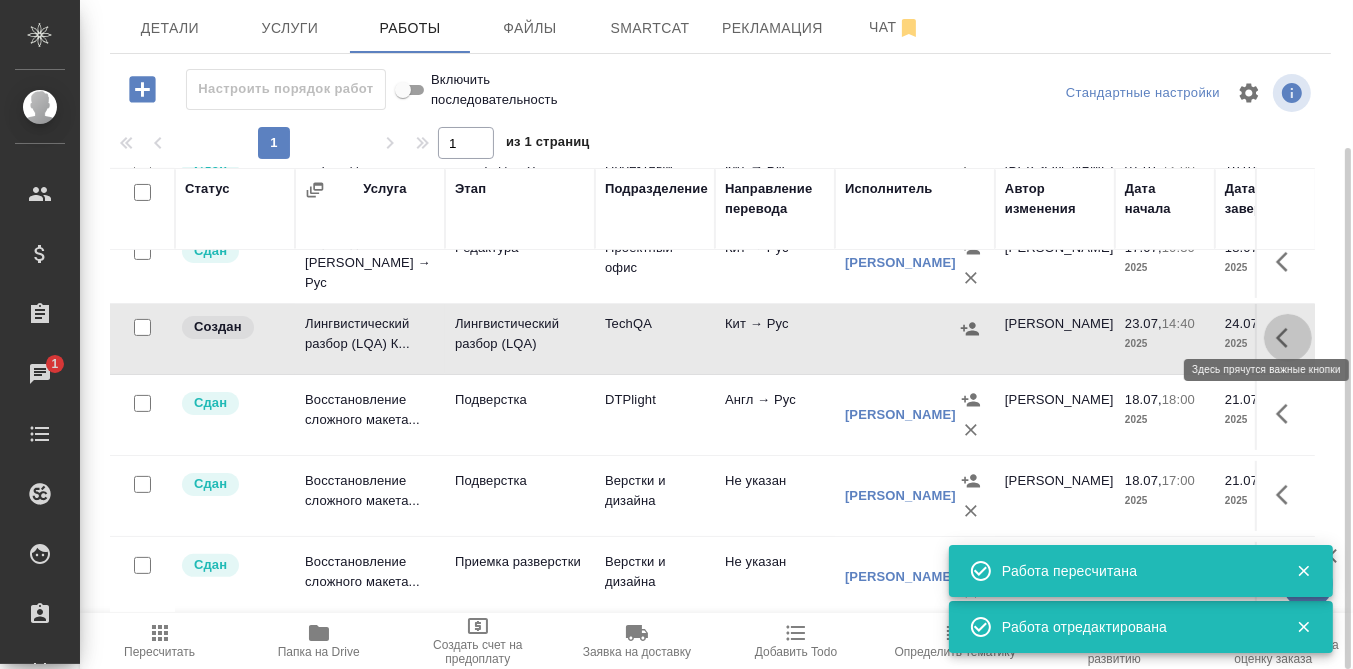 click 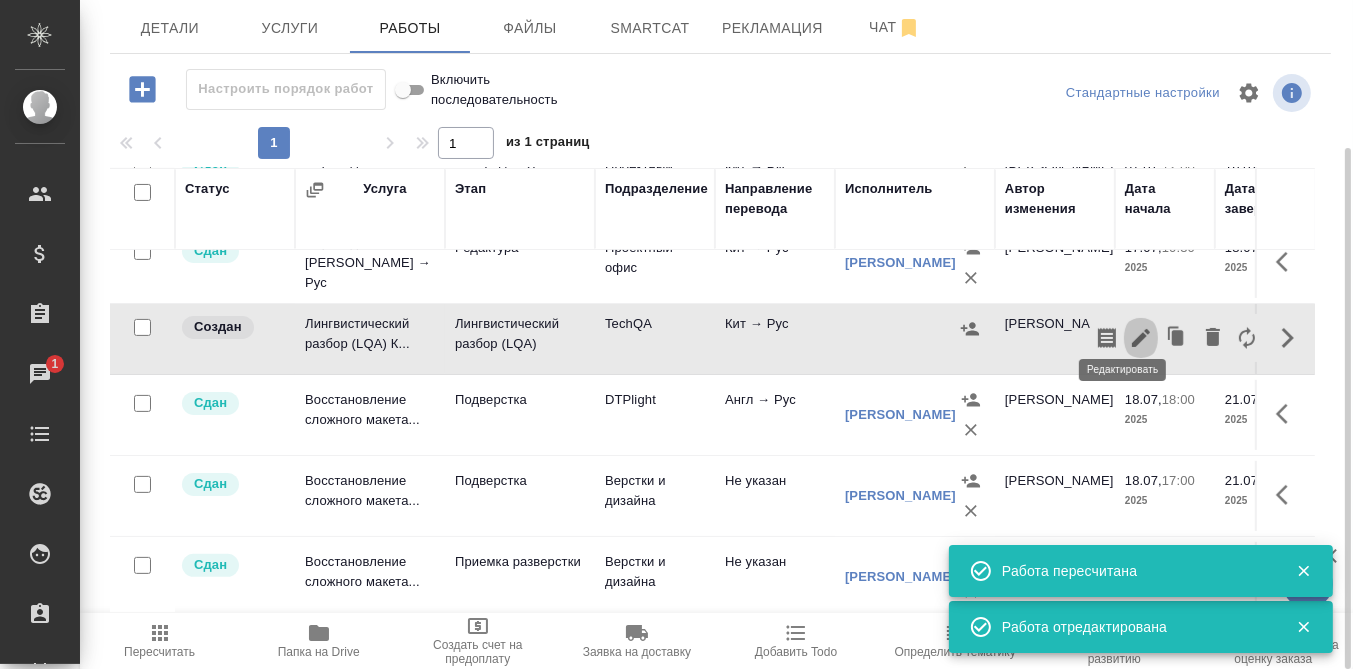 click 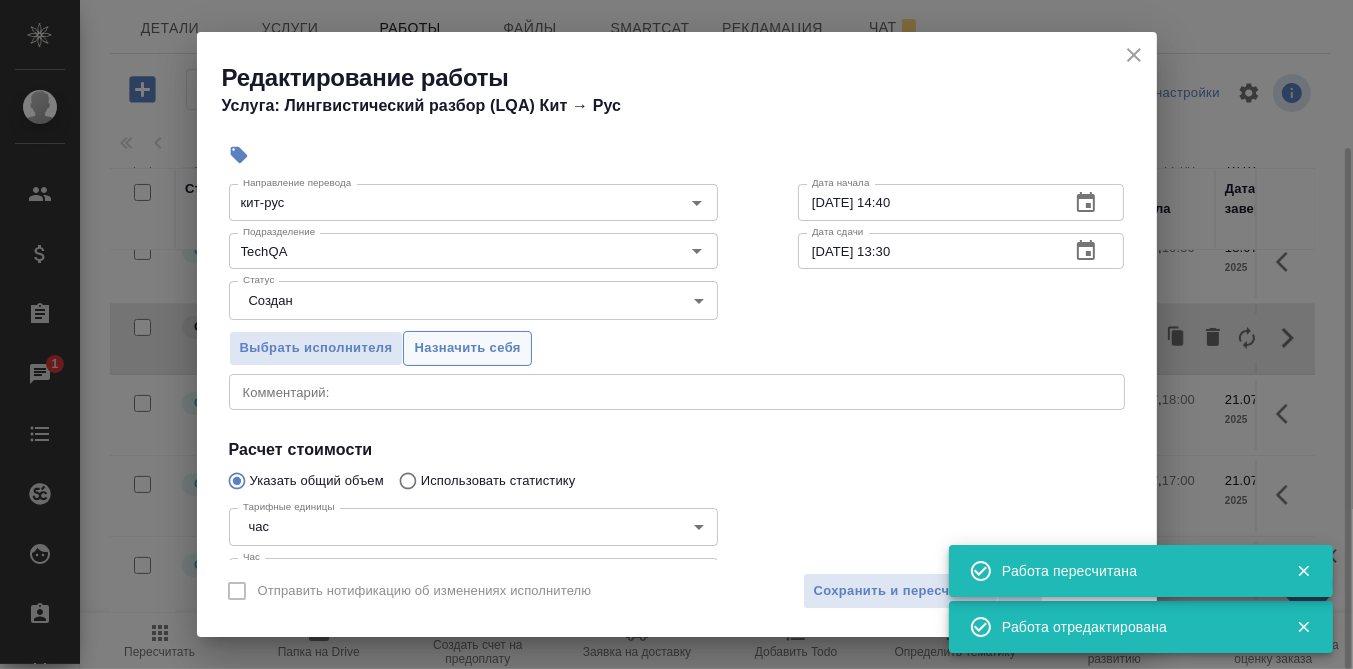 scroll, scrollTop: 124, scrollLeft: 0, axis: vertical 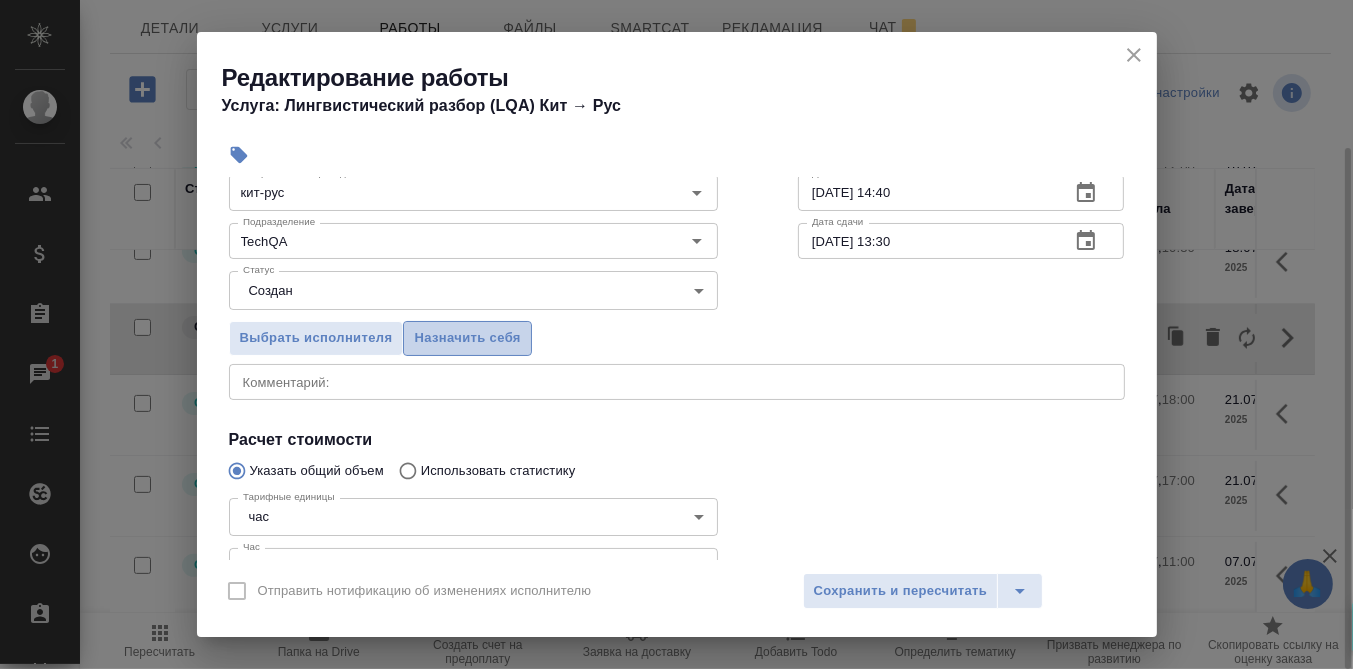 click on "Назначить себя" at bounding box center [467, 338] 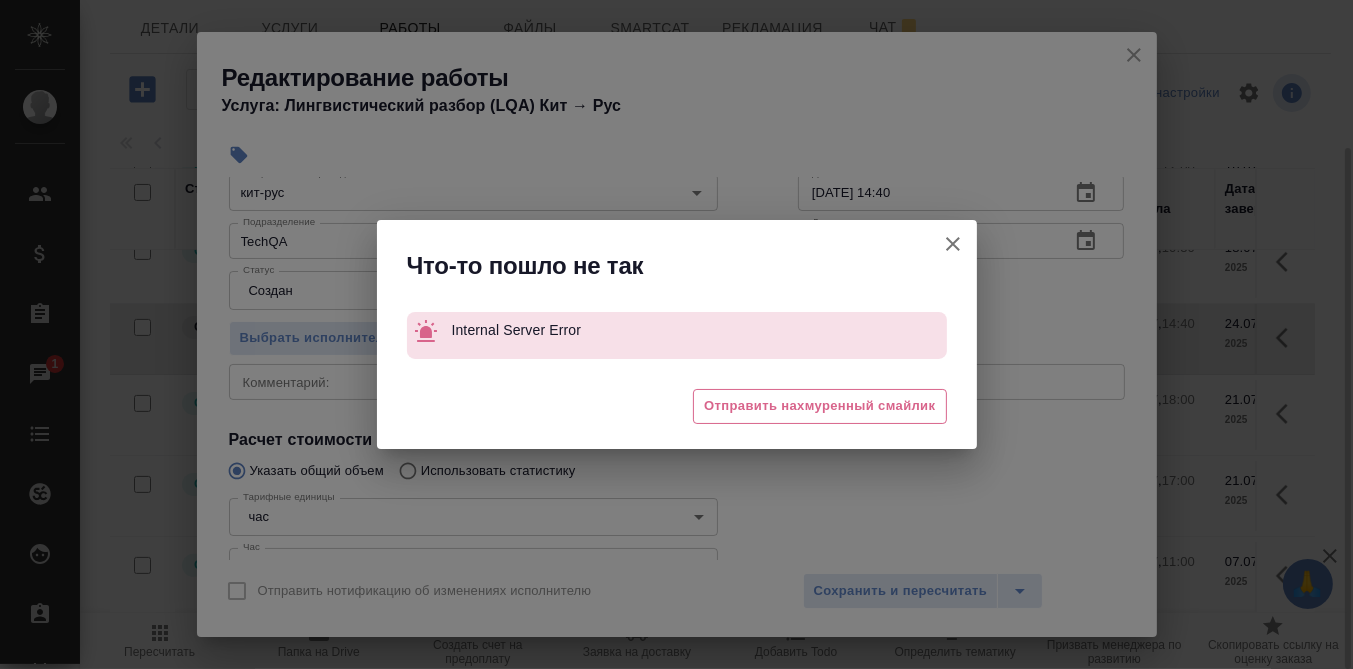 click on "Что-то пошло не так Internal Server Error 😩 Отправить нахмуренный смайлик" at bounding box center [676, 334] 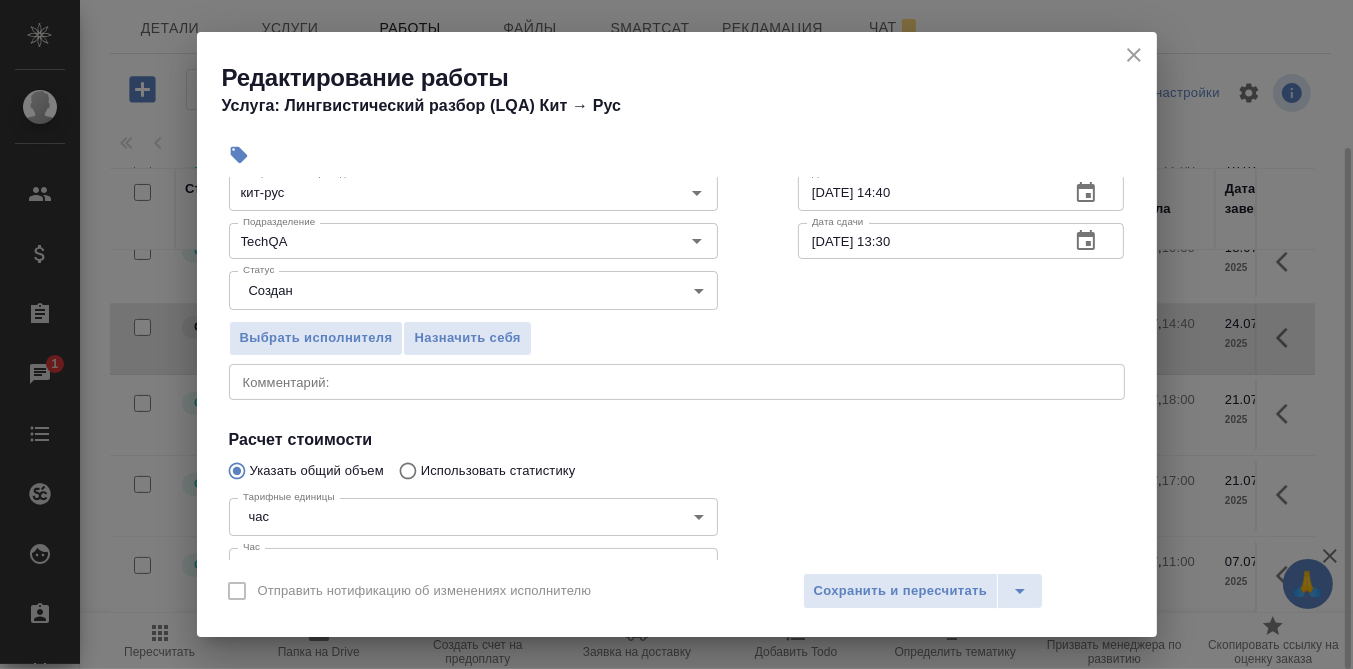 drag, startPoint x: 482, startPoint y: 333, endPoint x: 541, endPoint y: 354, distance: 62.625874 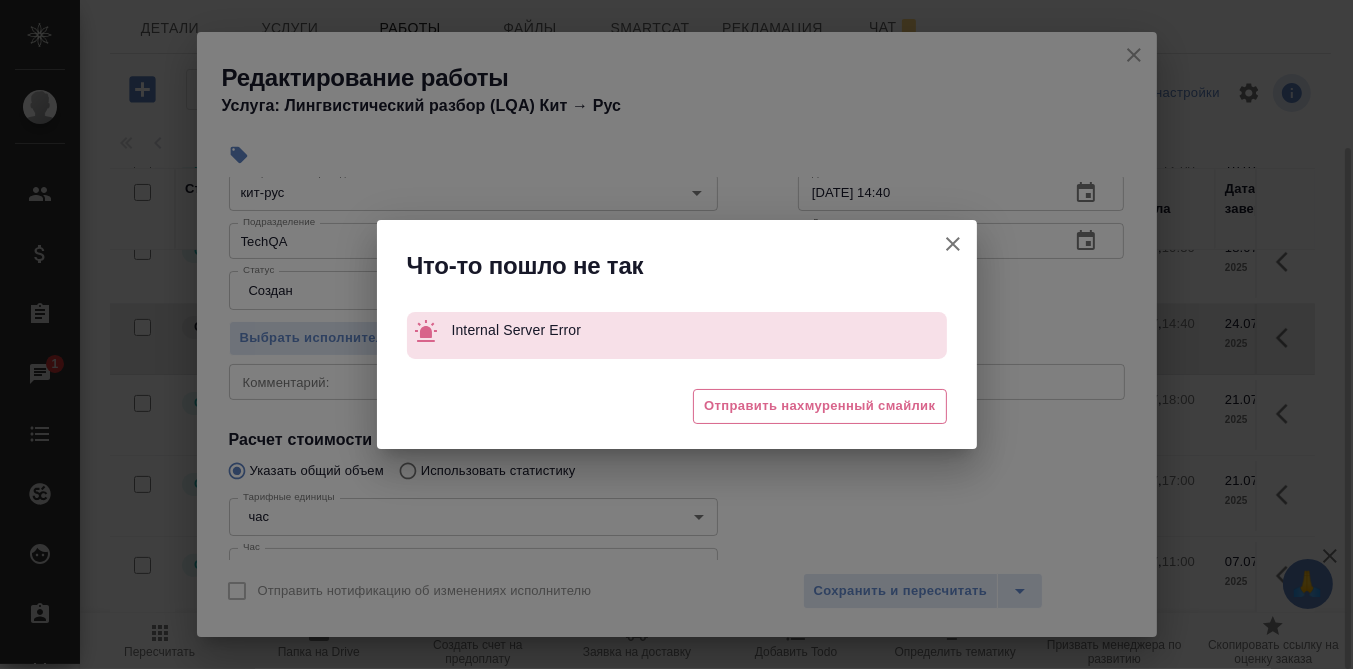 drag, startPoint x: 948, startPoint y: 248, endPoint x: 957, endPoint y: 358, distance: 110.36757 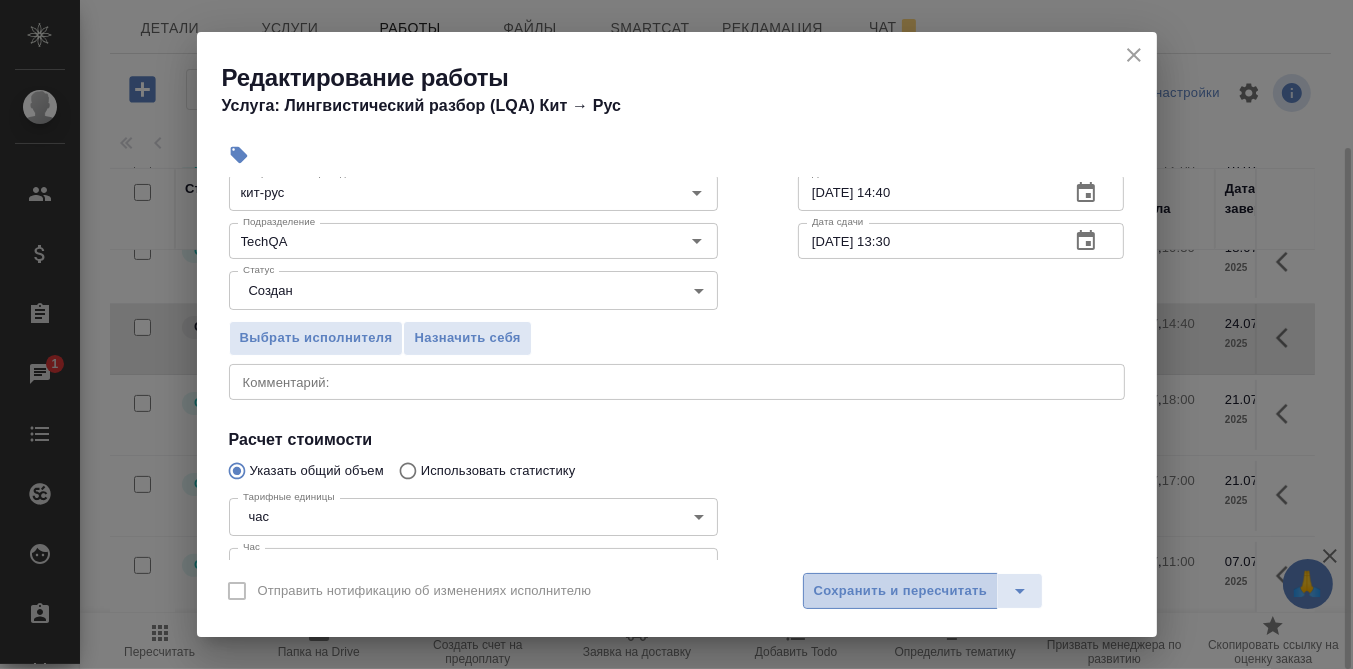 click on "Сохранить и пересчитать" at bounding box center [901, 591] 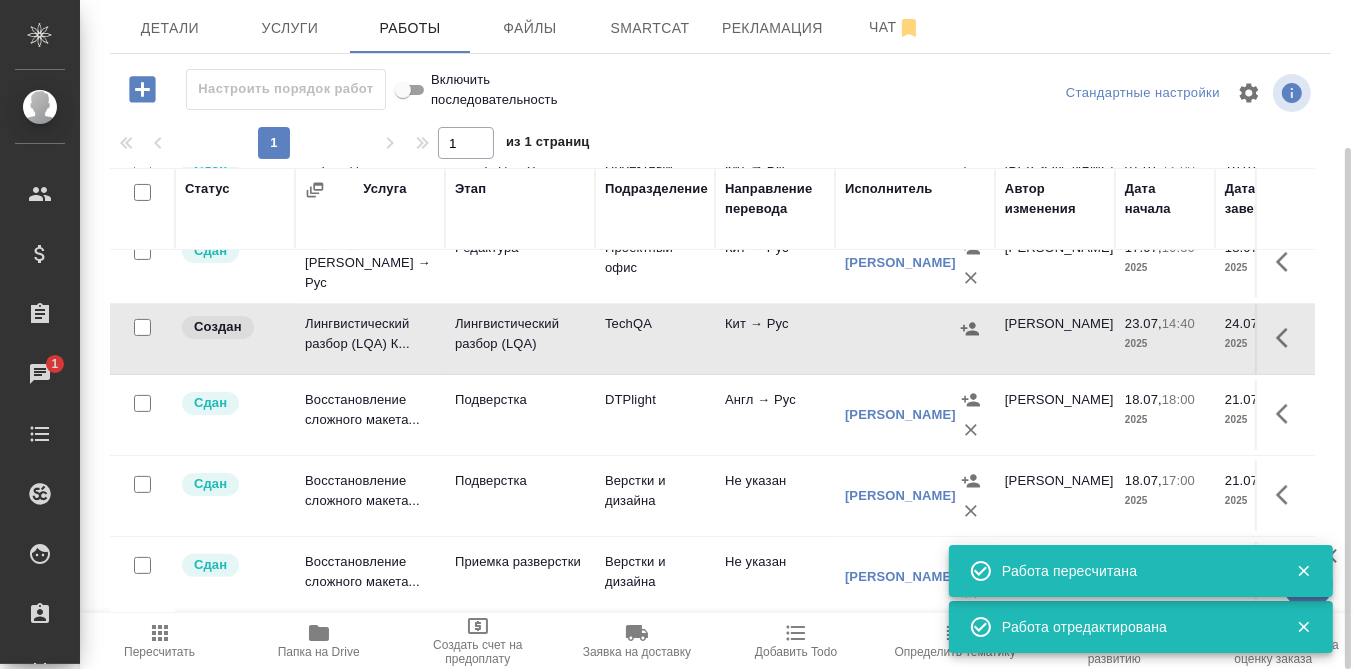 click 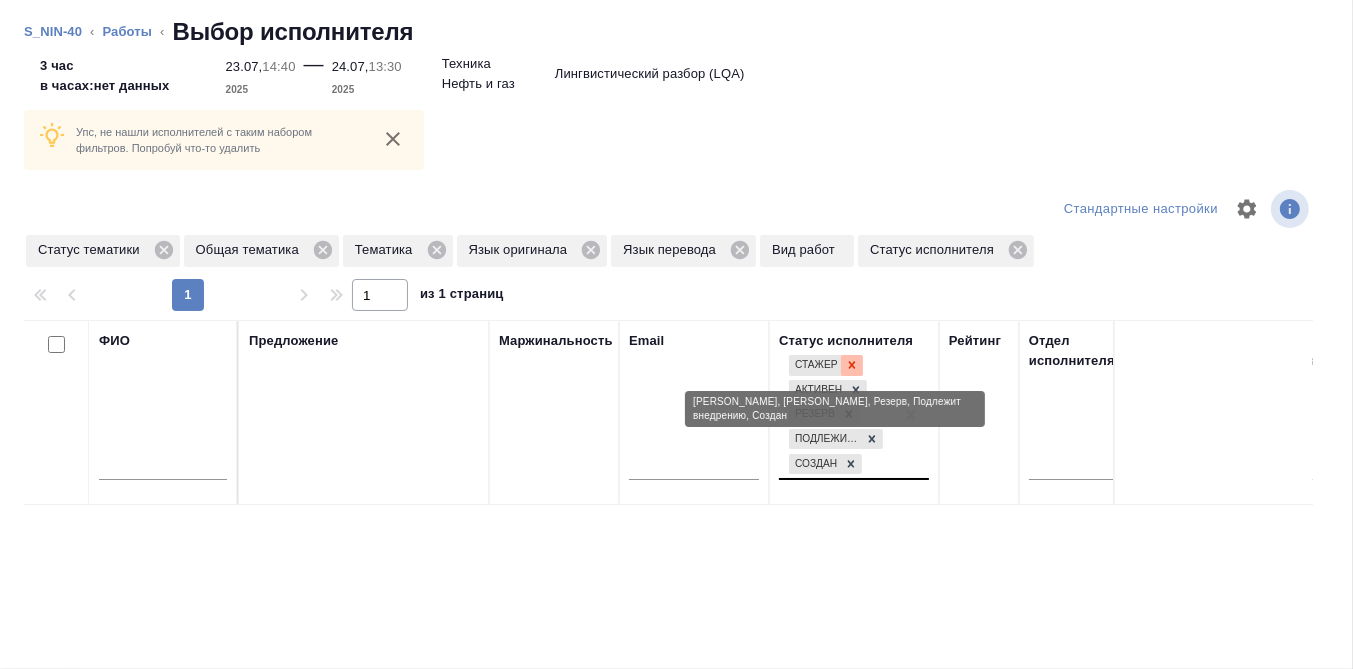click 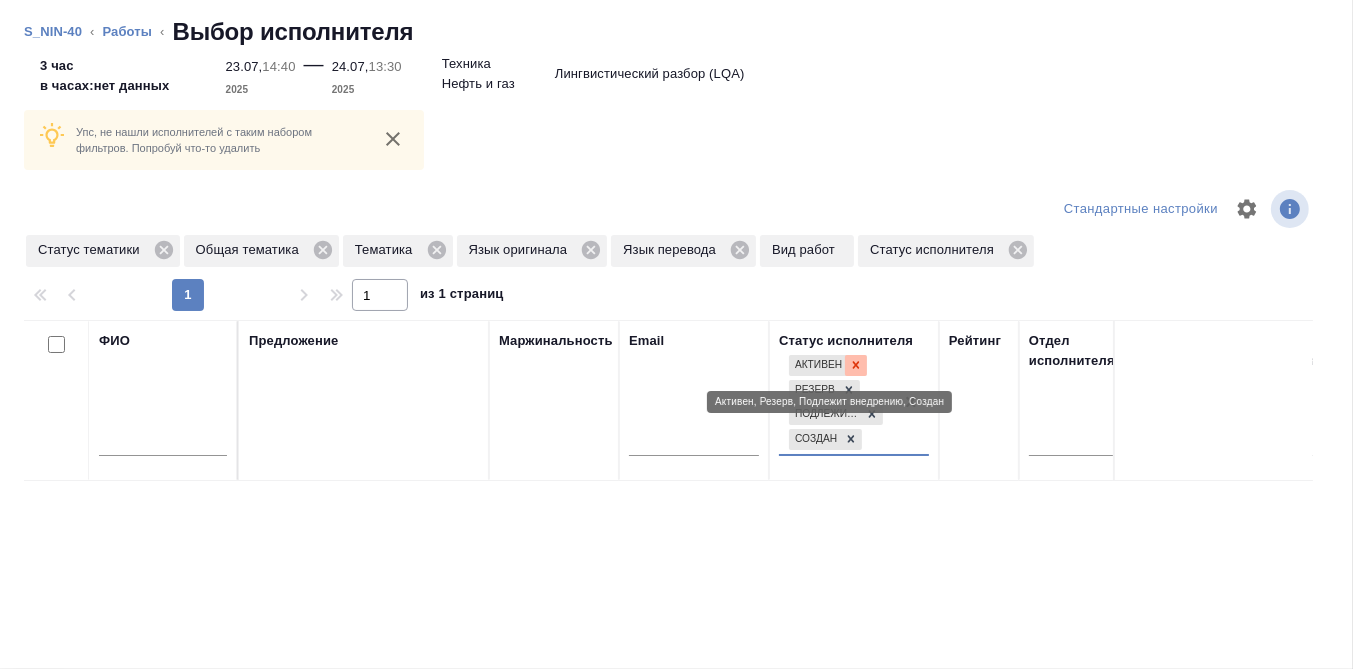 click 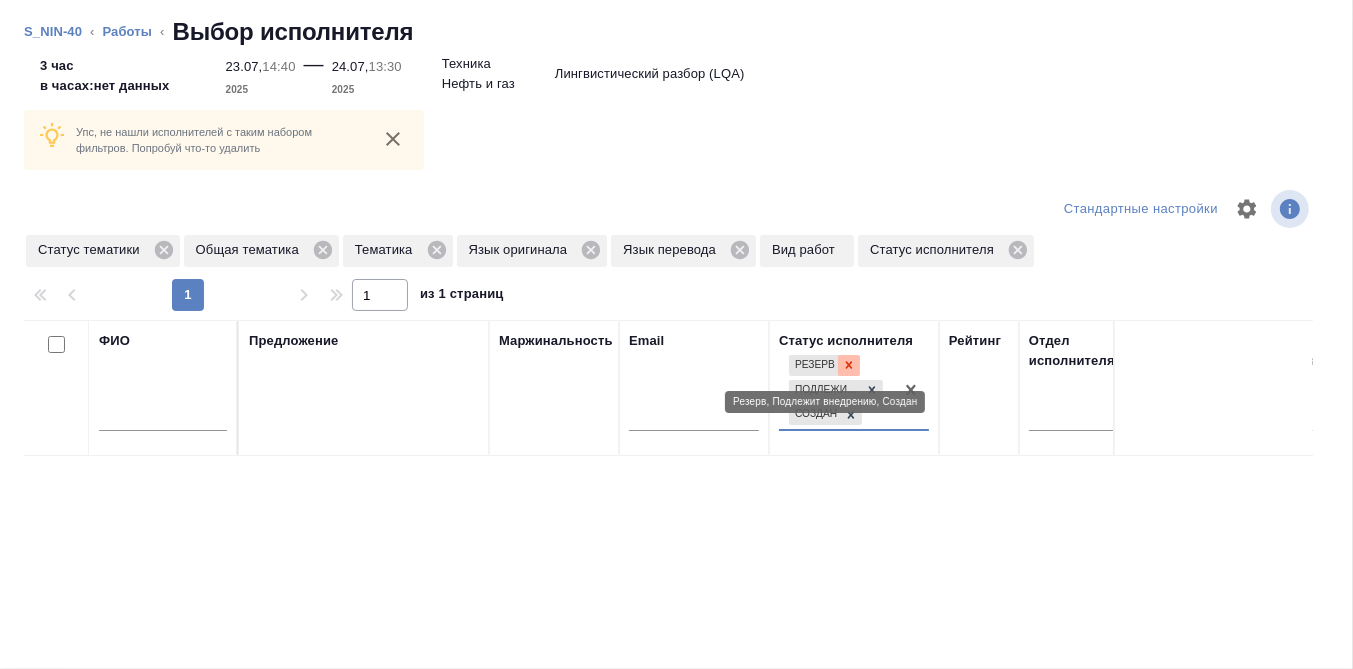 click 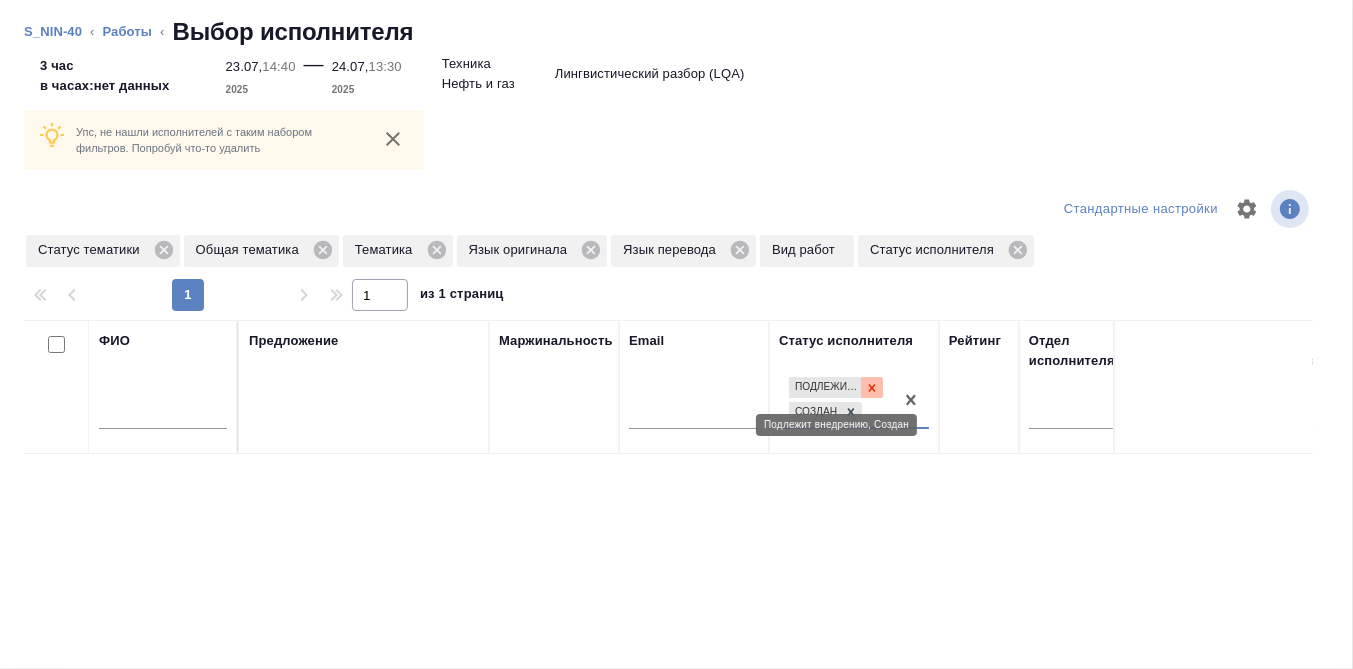 click 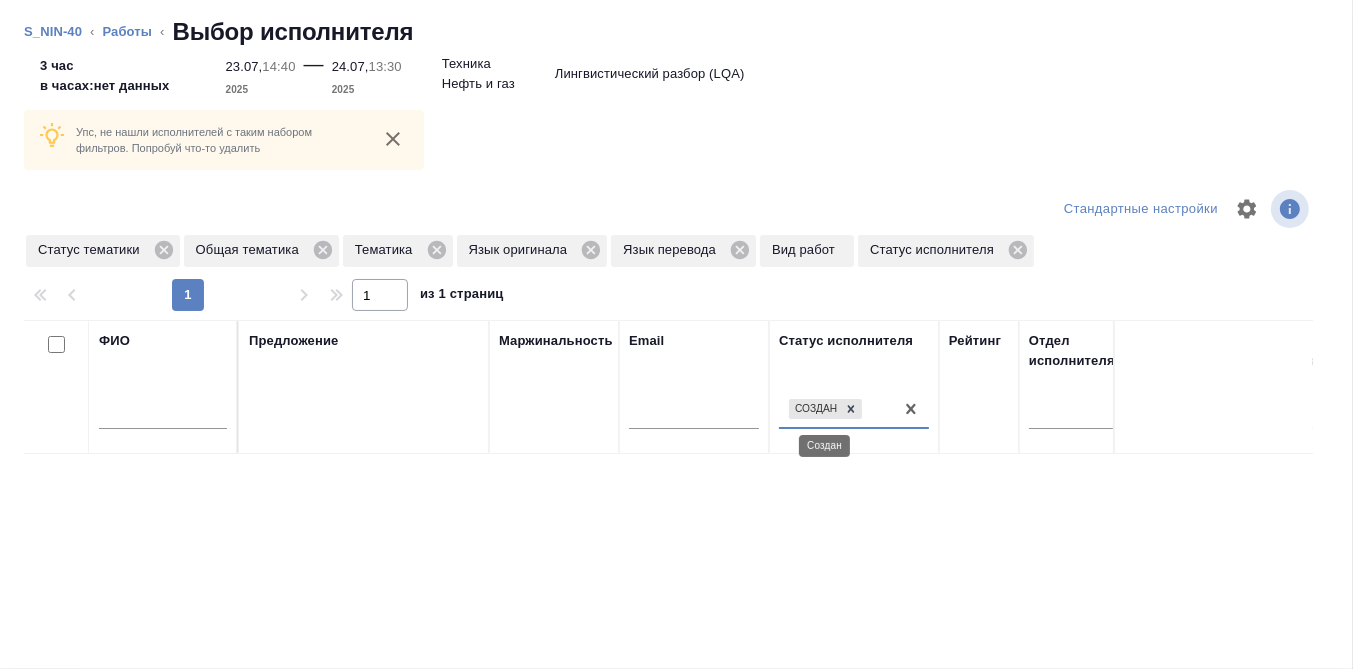click 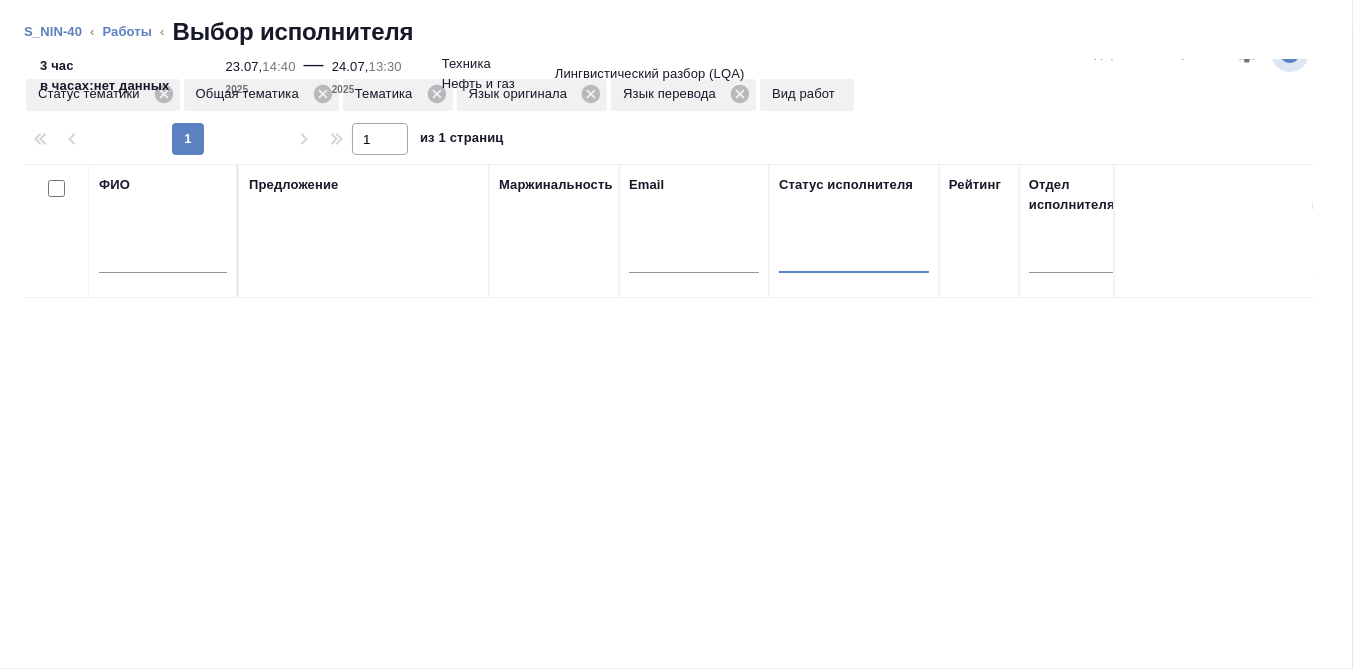 scroll, scrollTop: 124, scrollLeft: 0, axis: vertical 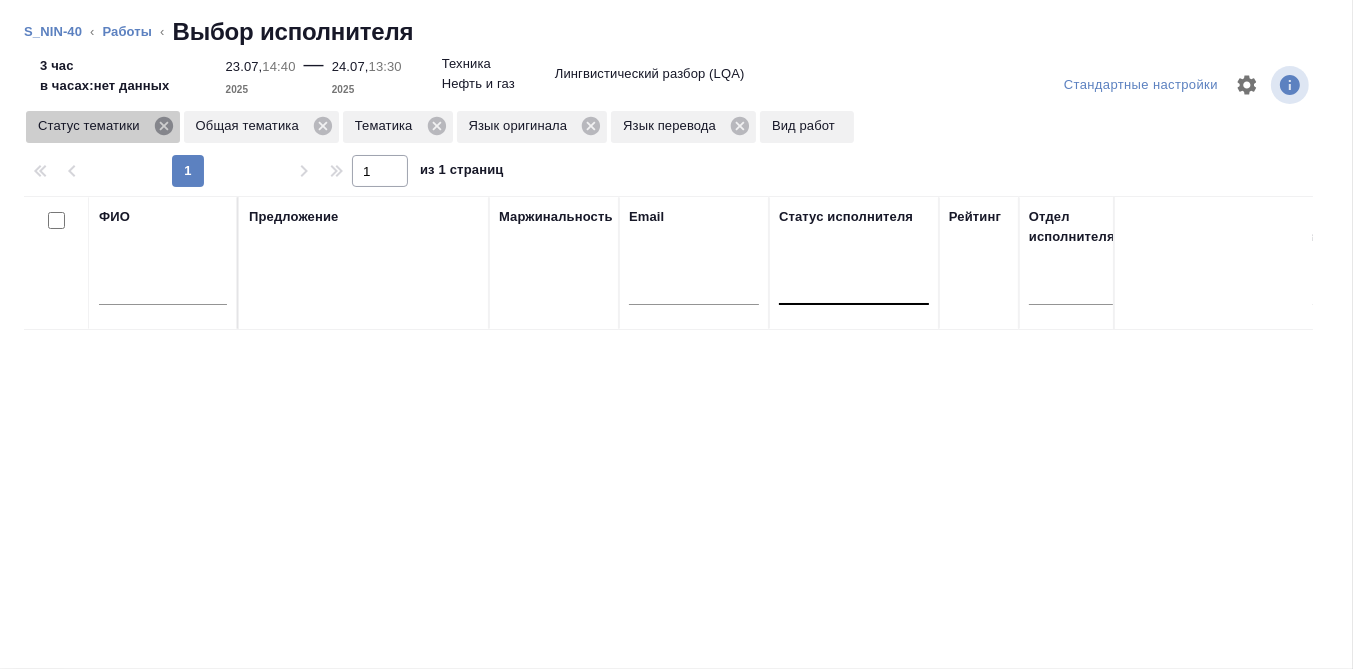 click 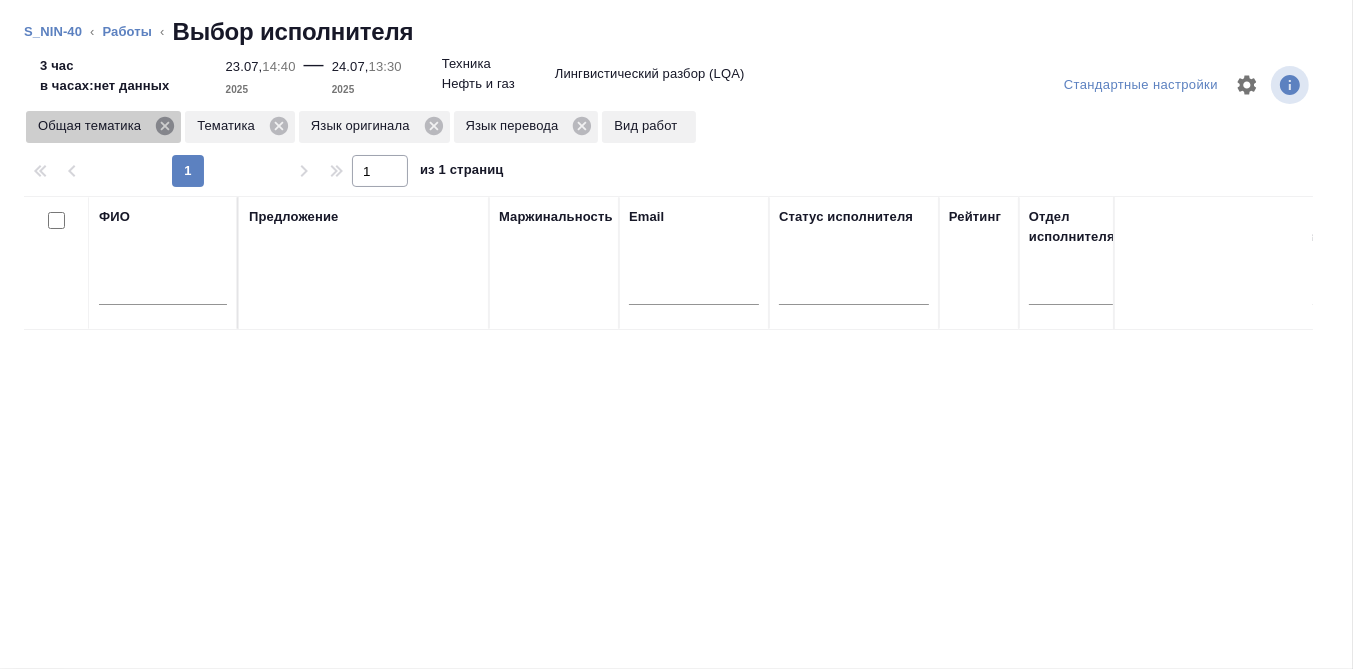 click 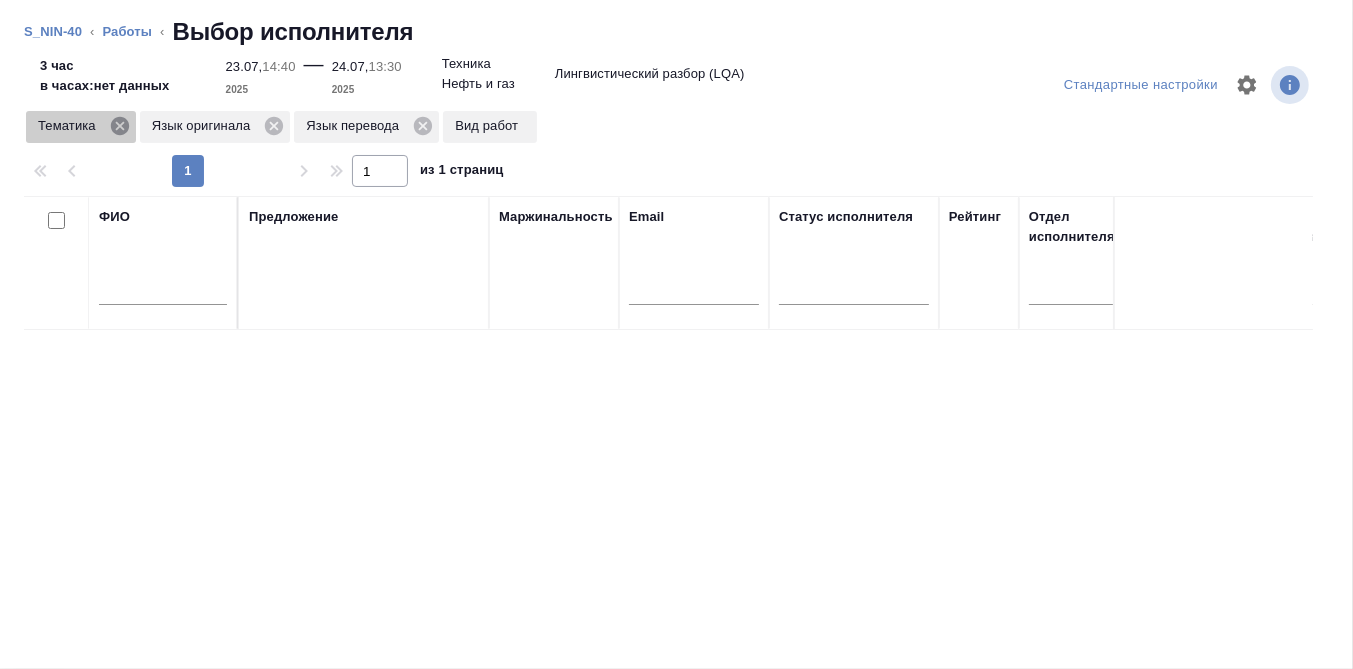click 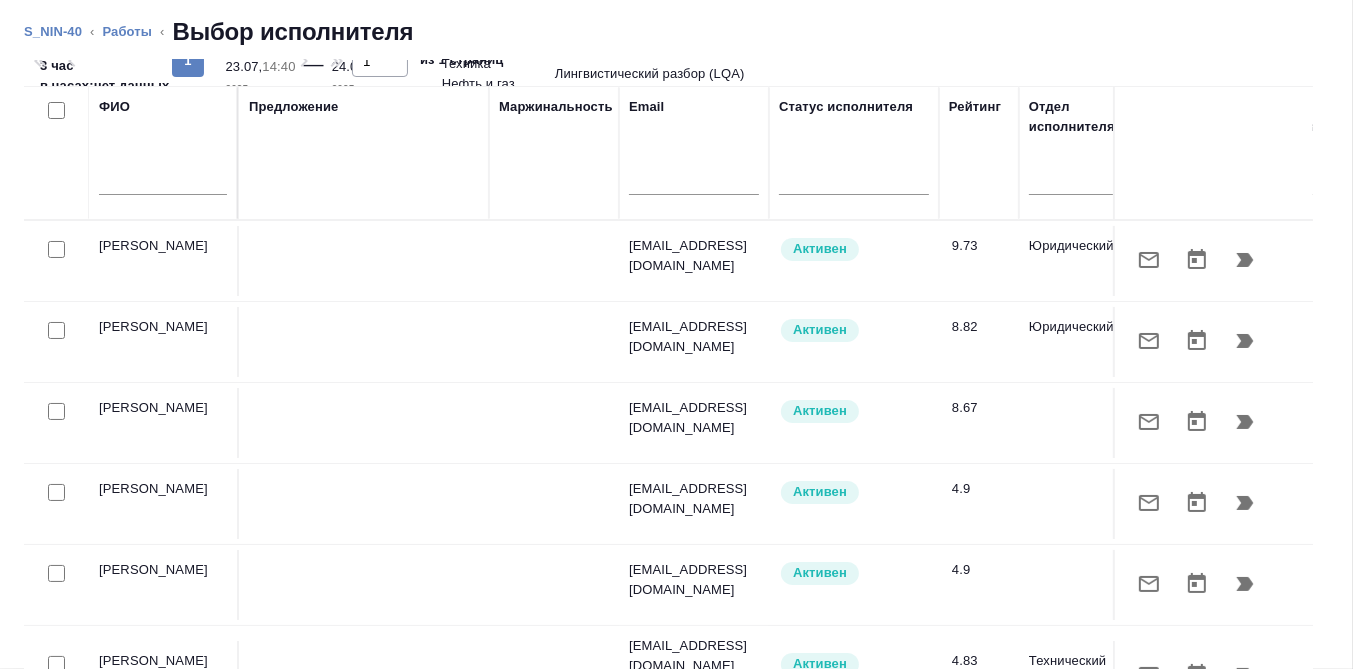 scroll, scrollTop: 14, scrollLeft: 0, axis: vertical 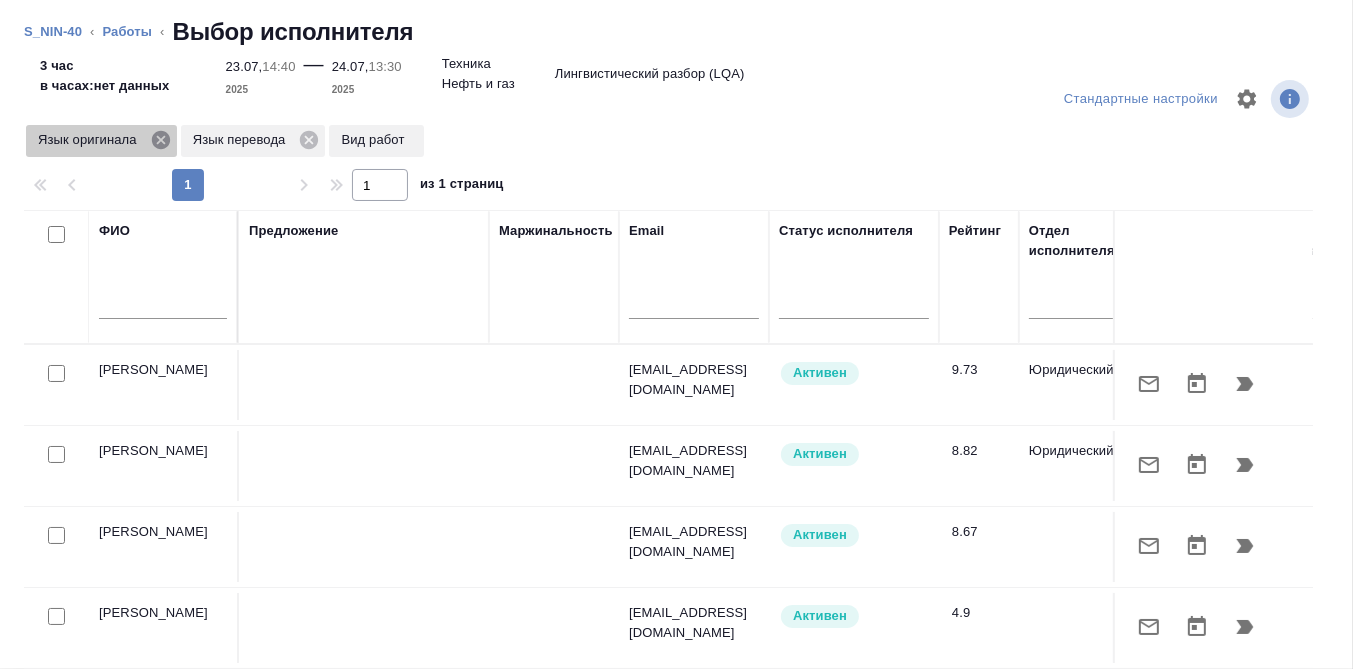 click 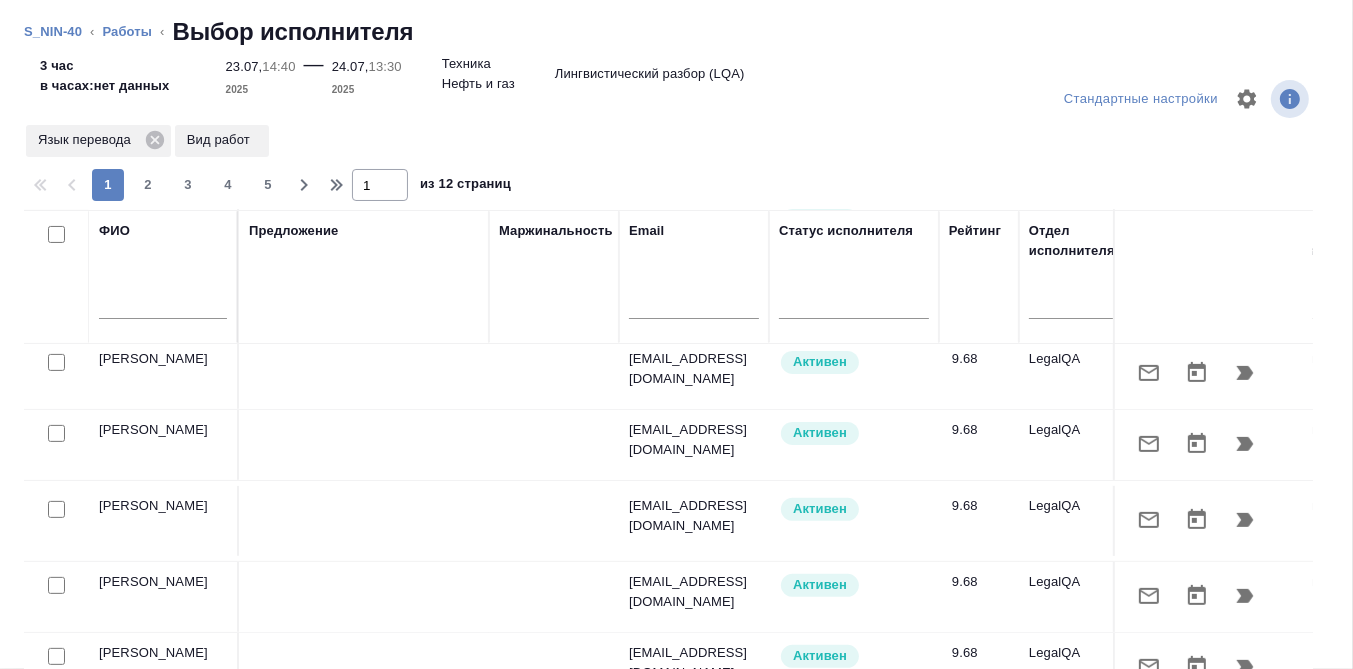 scroll, scrollTop: 1250, scrollLeft: 0, axis: vertical 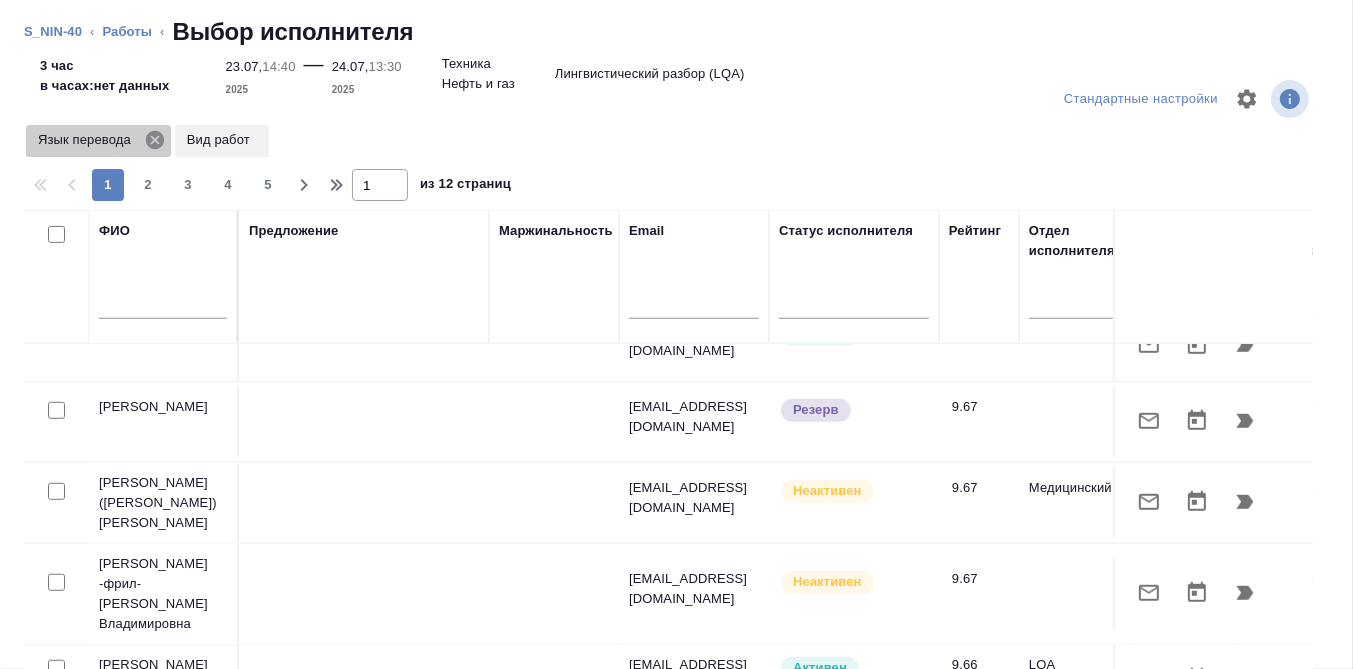 click 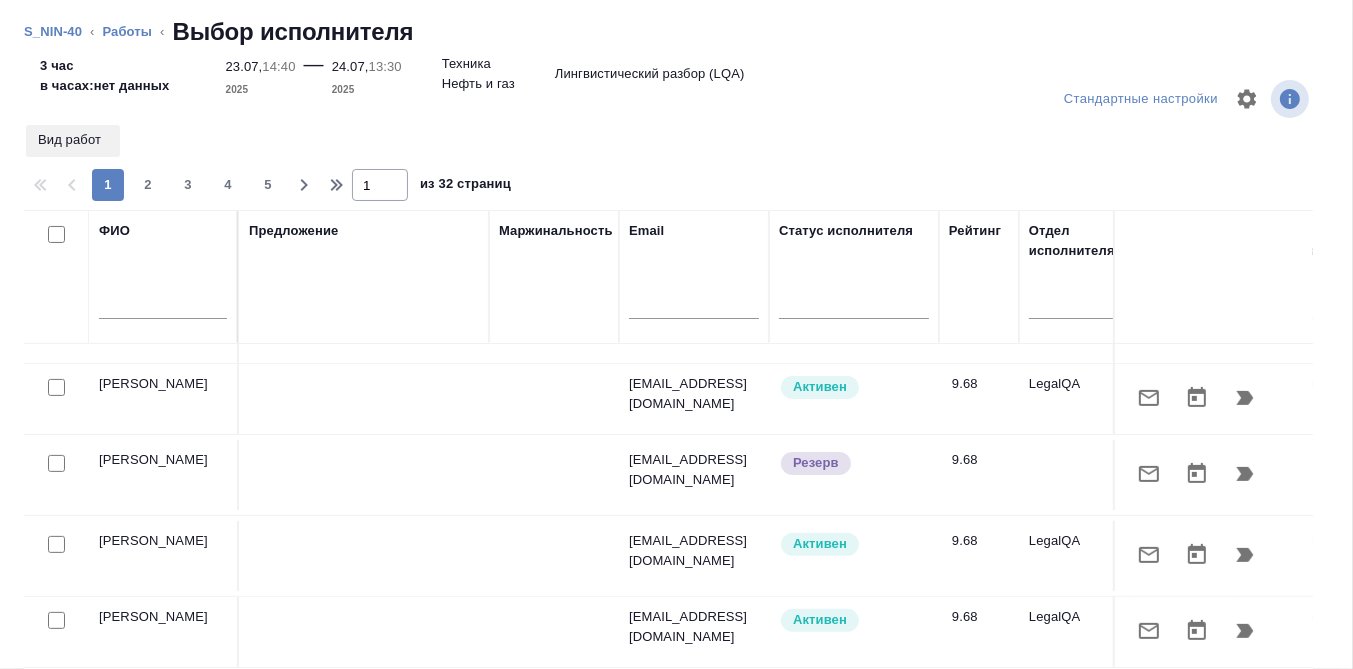 scroll, scrollTop: 624, scrollLeft: 0, axis: vertical 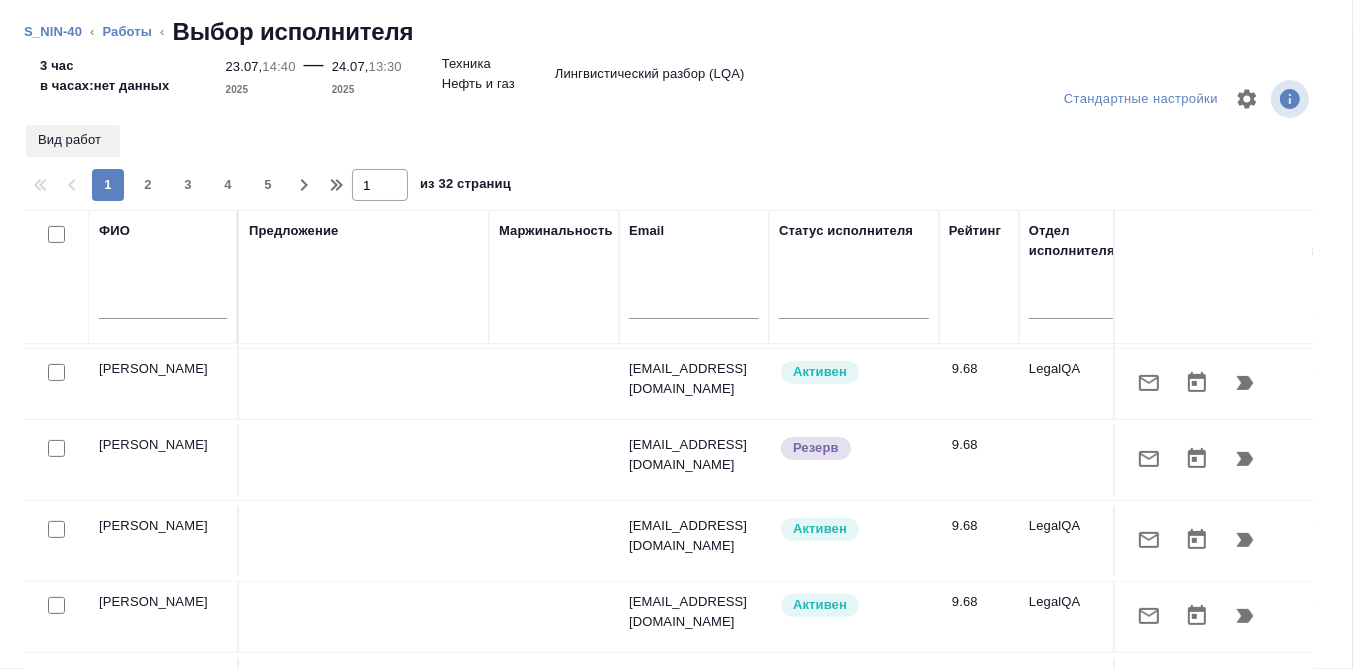 click at bounding box center (163, 308) 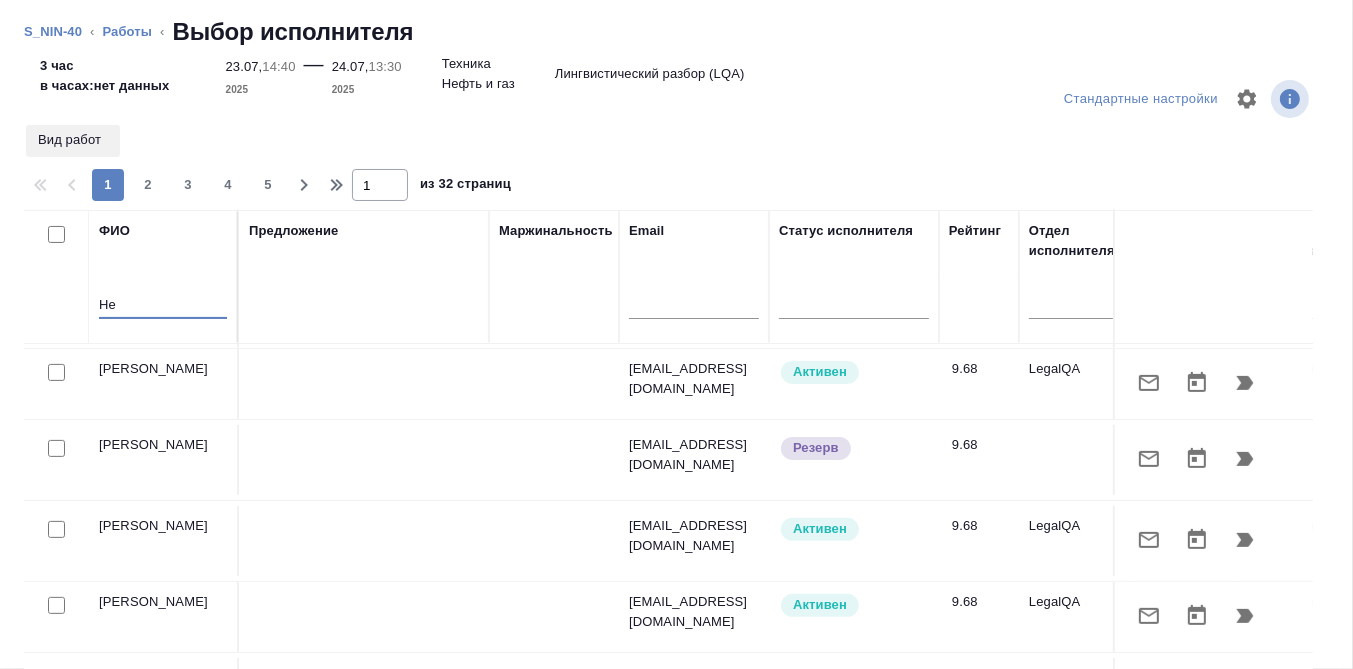 type on "H" 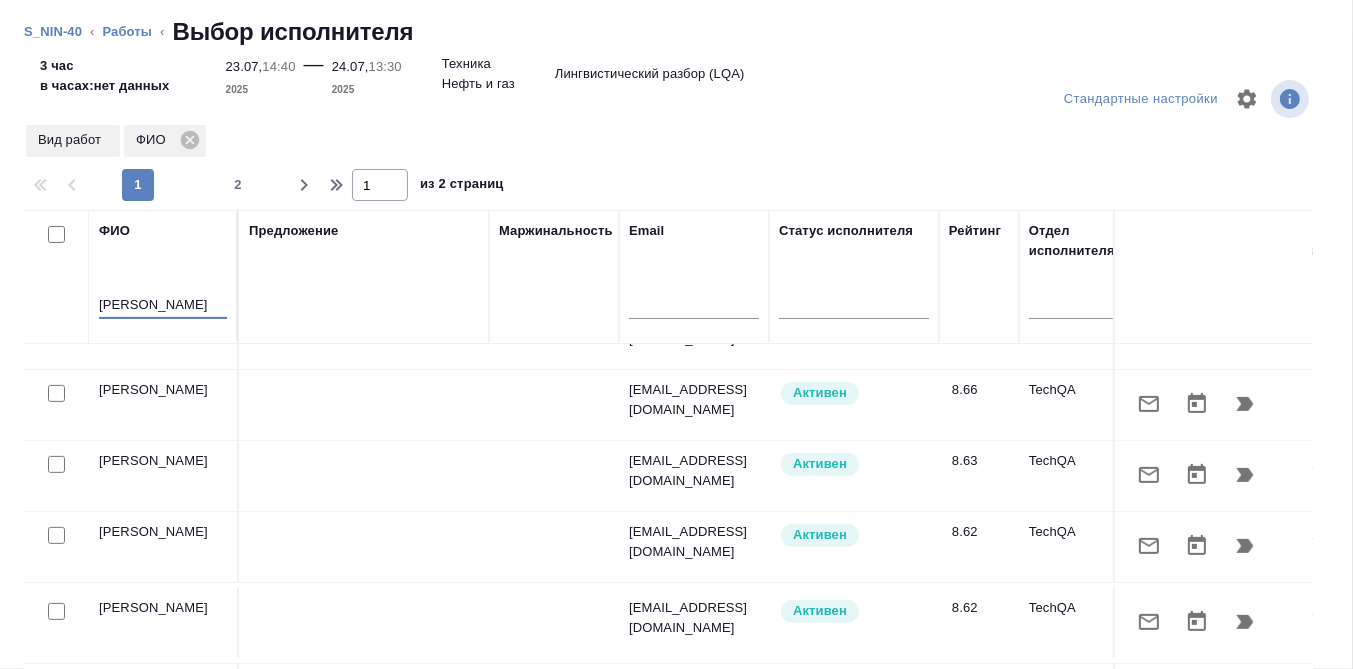 type on "Румянцева" 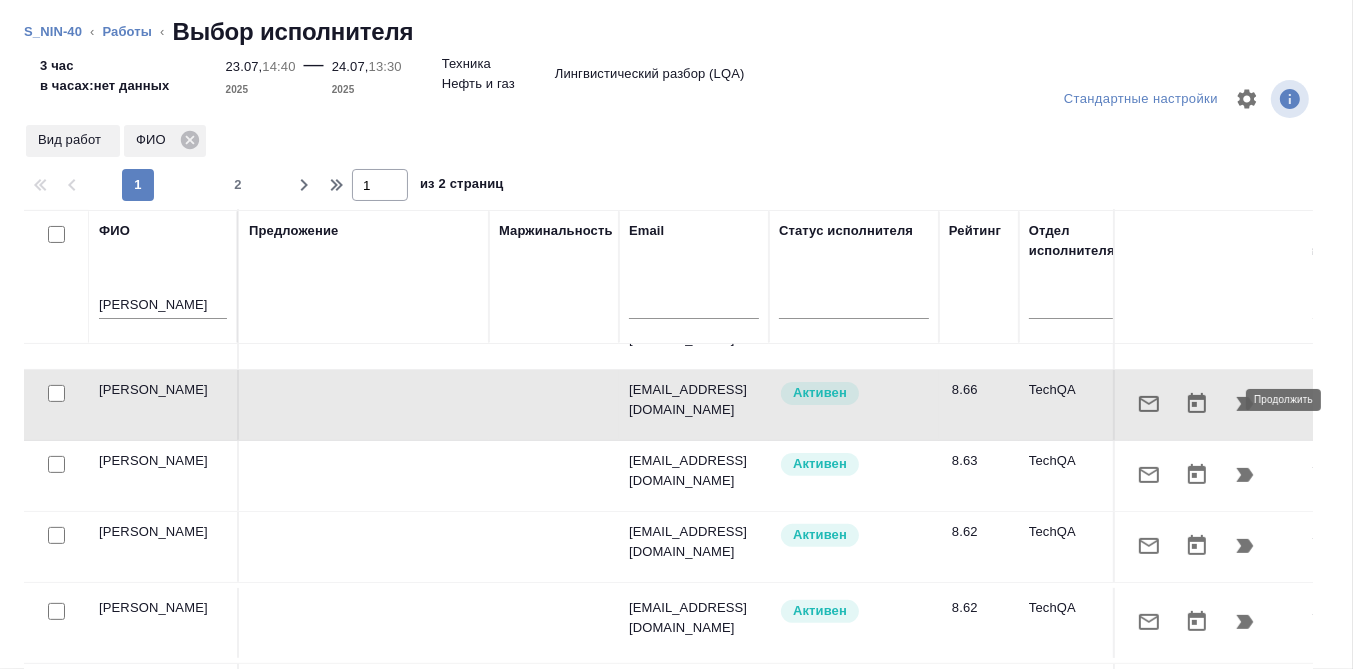 click 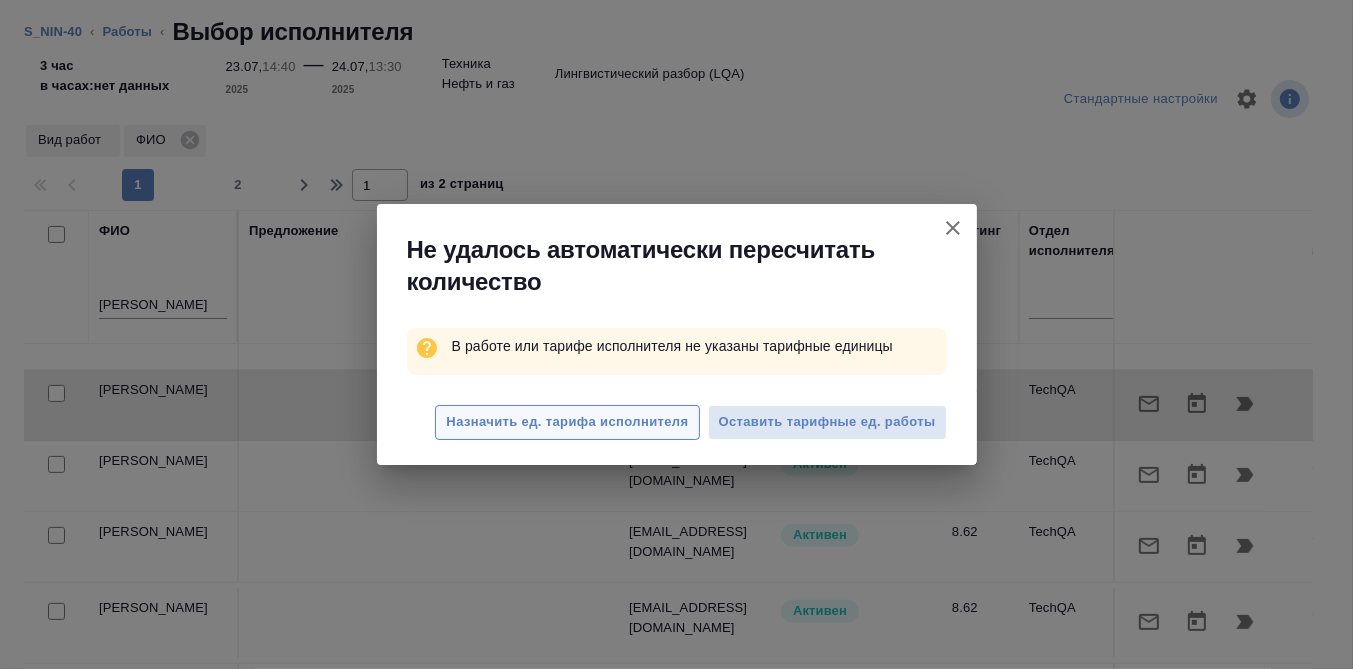 drag, startPoint x: 565, startPoint y: 416, endPoint x: 595, endPoint y: 415, distance: 30.016663 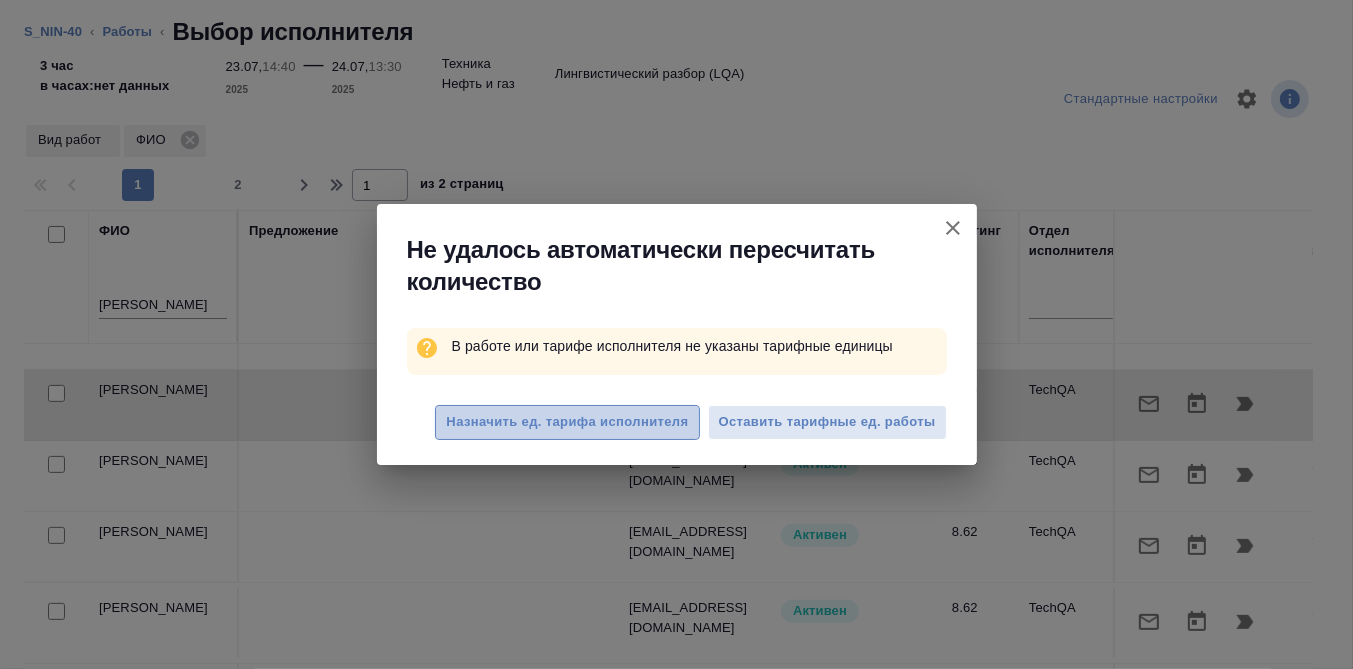click on "Назначить ед. тарифа исполнителя" at bounding box center (567, 422) 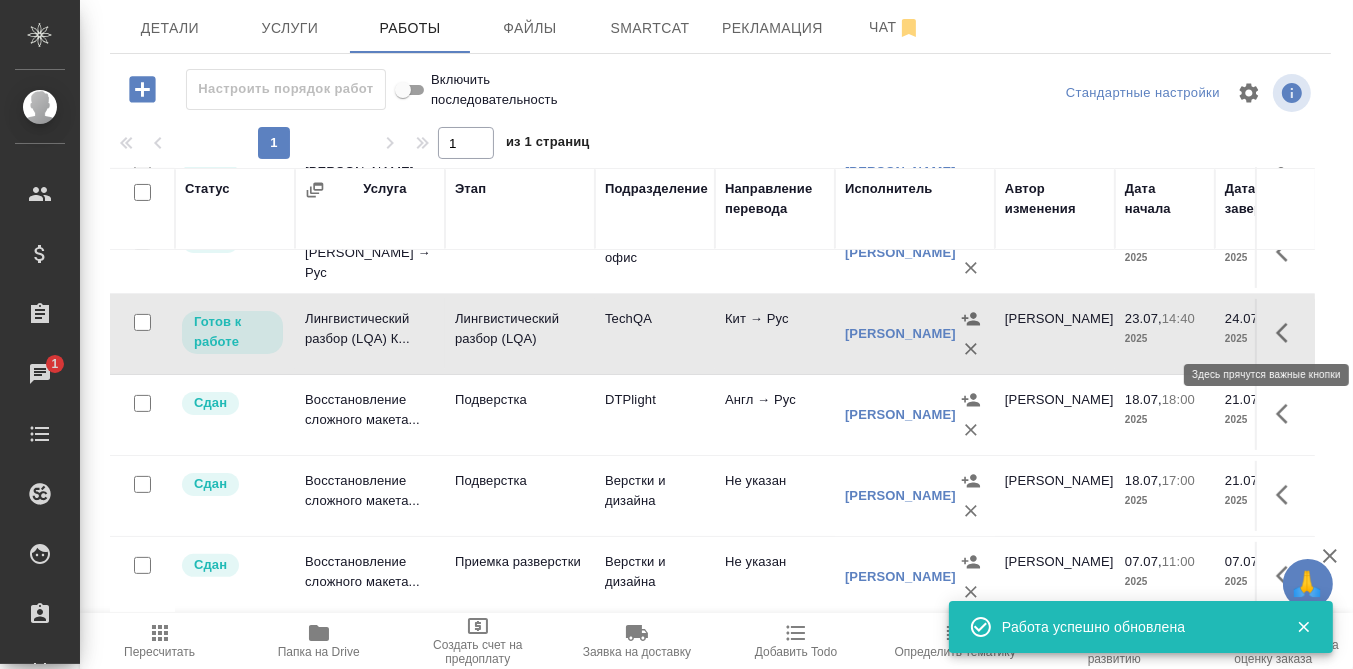 click 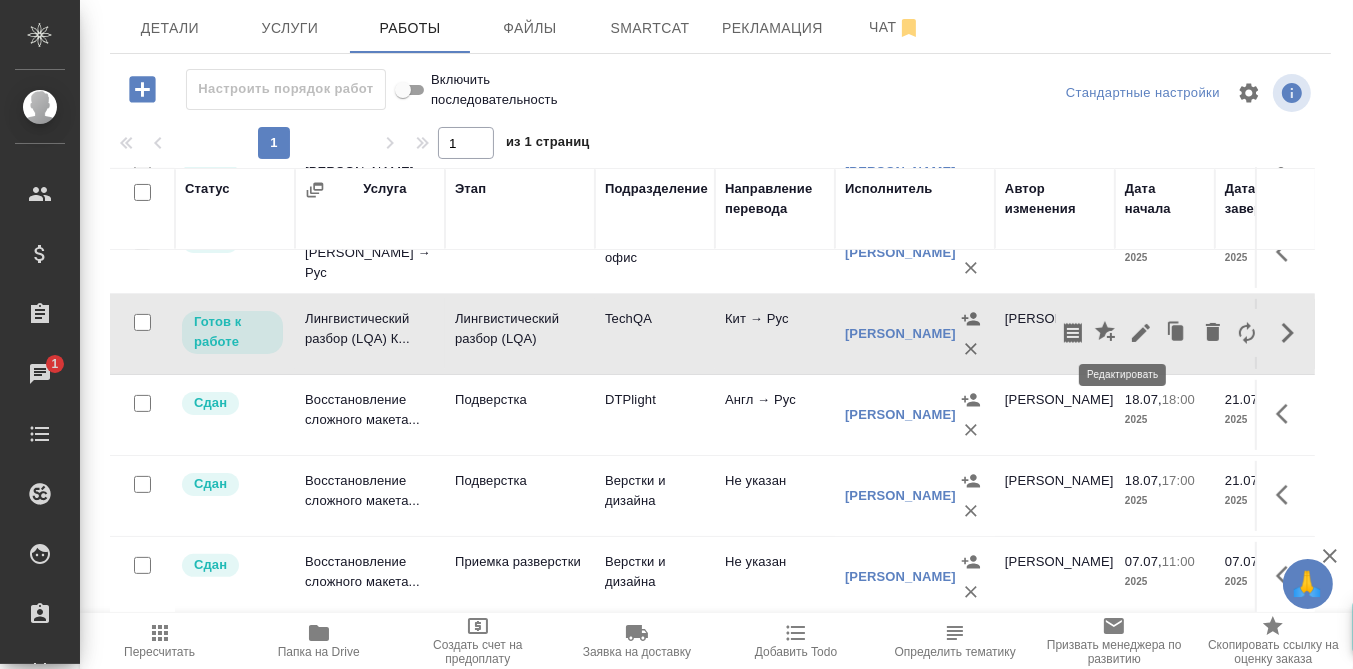 click 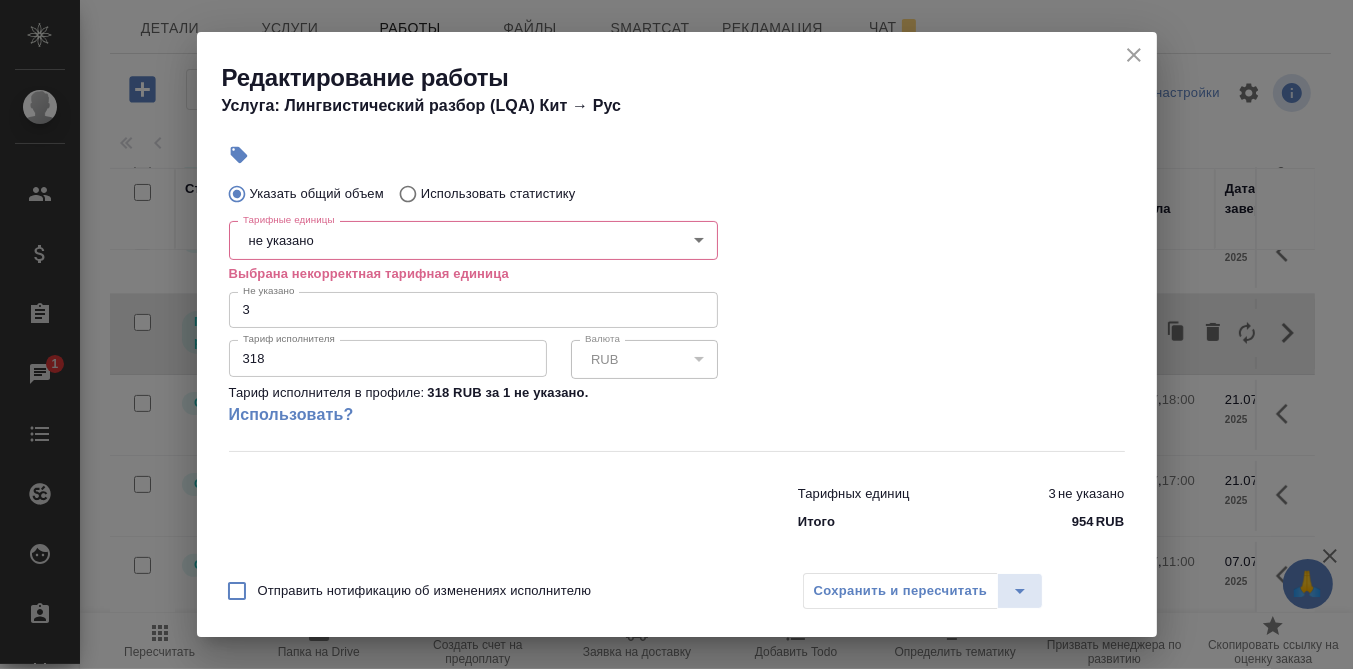 scroll, scrollTop: 418, scrollLeft: 0, axis: vertical 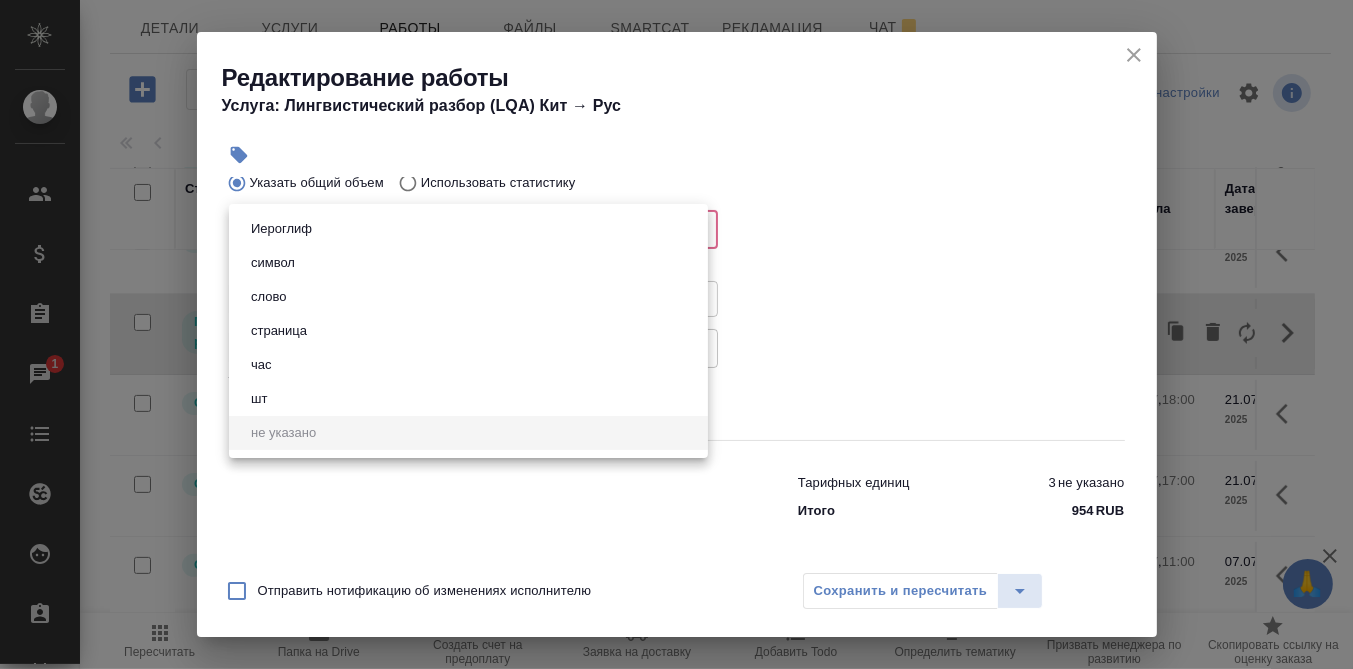 drag, startPoint x: 696, startPoint y: 222, endPoint x: 650, endPoint y: 247, distance: 52.35456 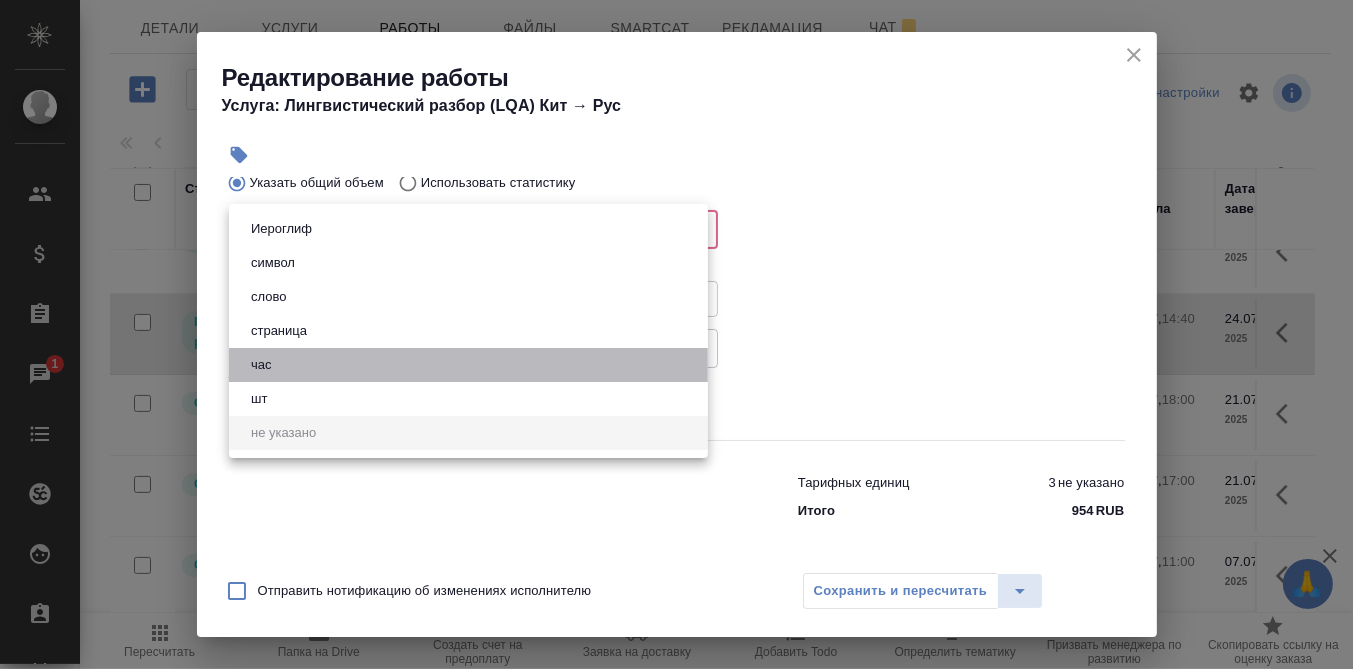 click on "час" at bounding box center [468, 365] 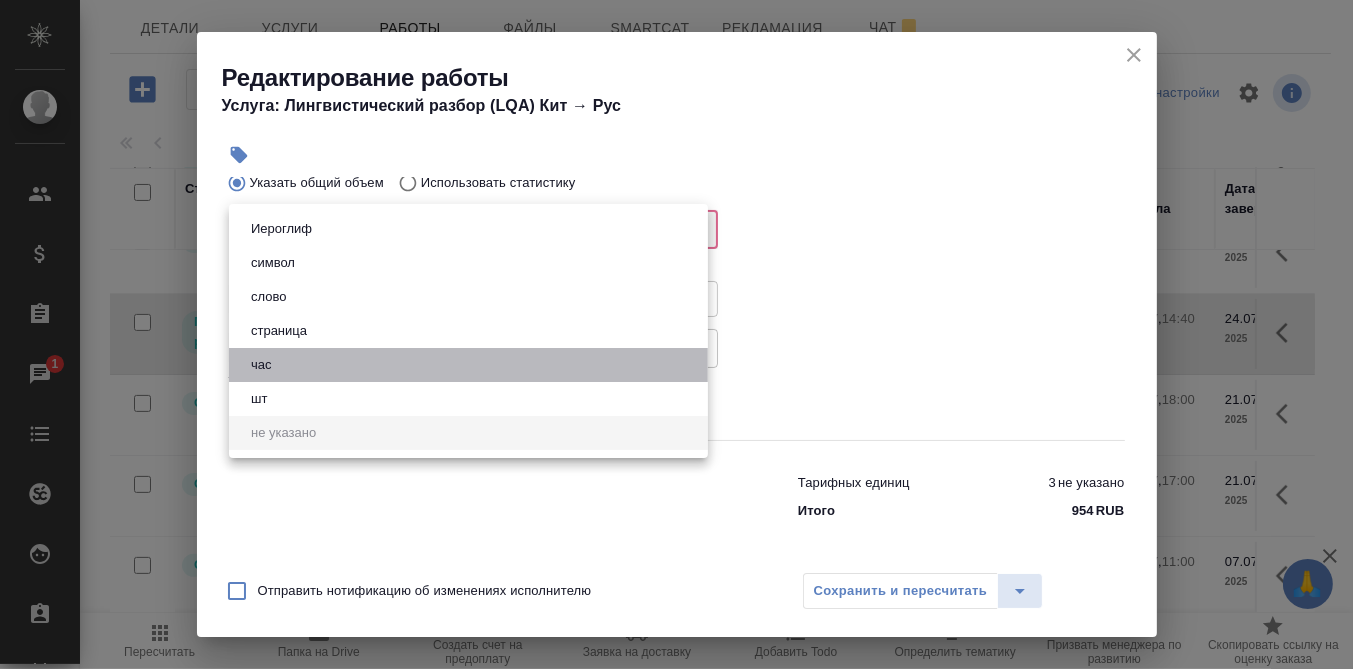 type on "5a8b1489cc6b4906c91bfd93" 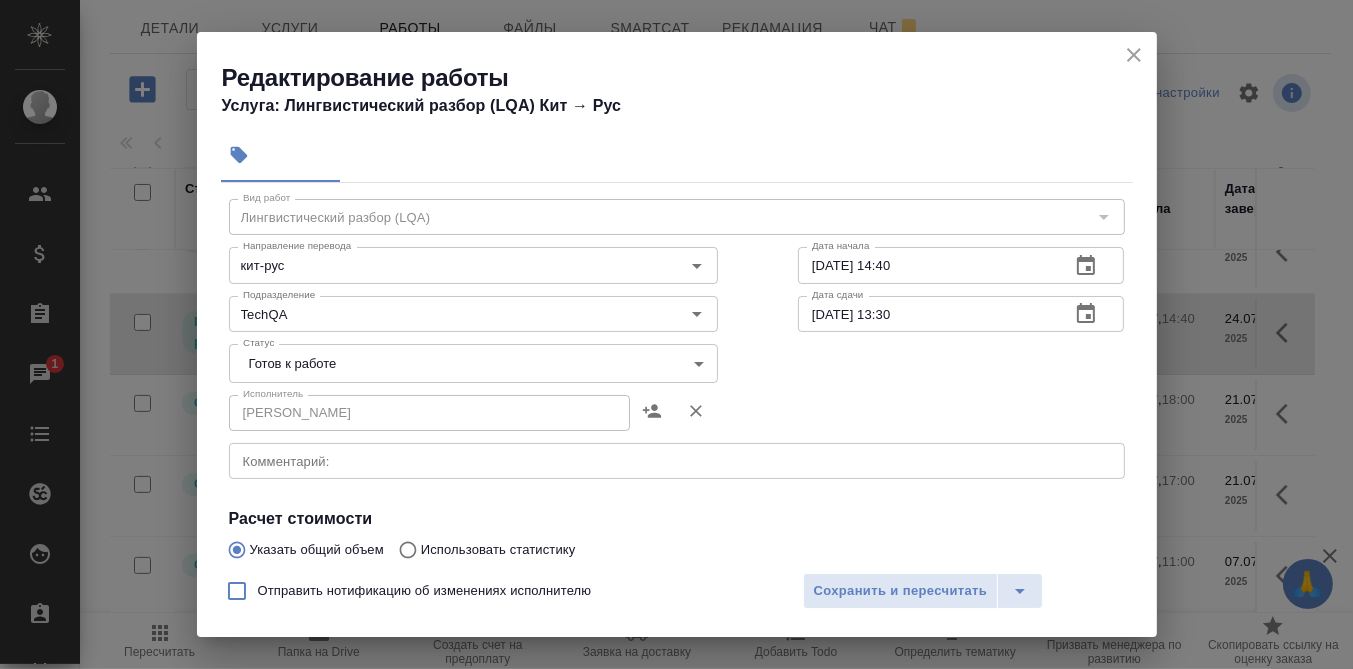 scroll, scrollTop: 22, scrollLeft: 0, axis: vertical 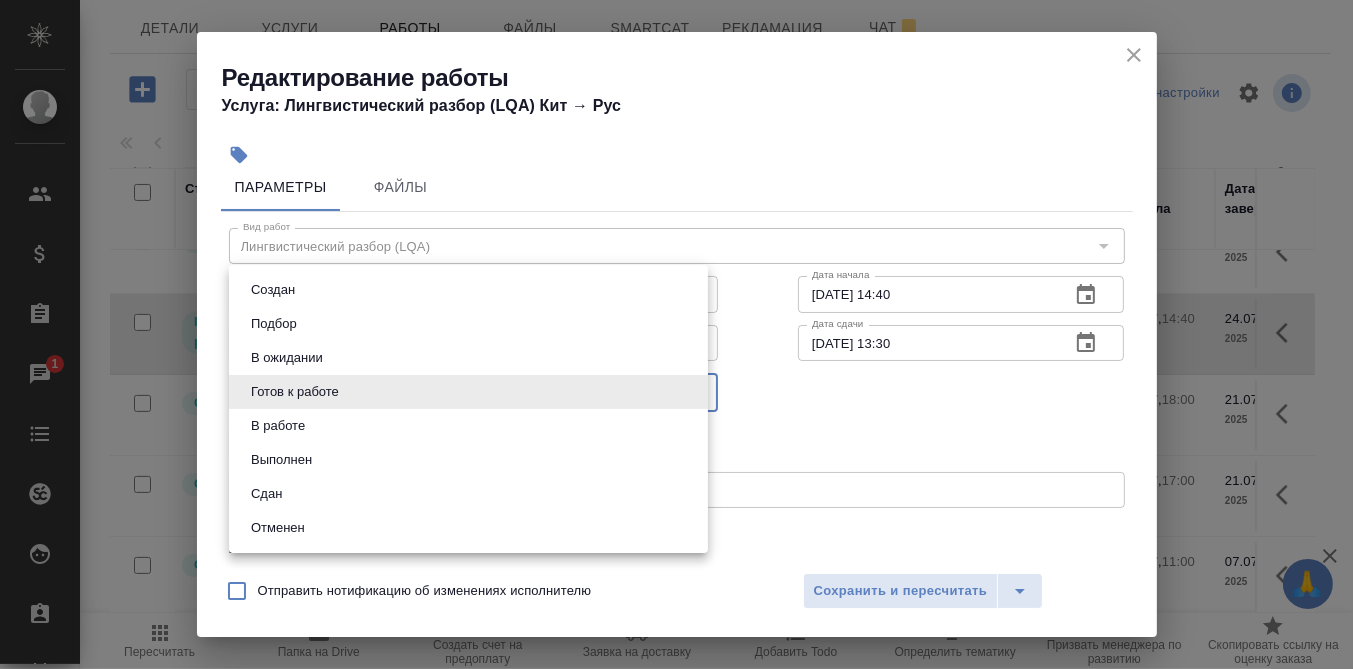 click on "🙏 .cls-1
fill:#fff;
AWATERA Румянцева Дарья d.rumyantseva Клиенты Спецификации Заказы 1 Чаты Todo Проекты SC Исполнители Кандидаты Работы Входящие заявки Заявки на доставку Рекламации Проекты процессинга Конференции Выйти S_NIN-40 Выполнен completed Срочный urgent Кратко детали заказа Ответственная команда: Технический Клиент: ООО «Нефтегазовые инновации» Договор: ОТП-1983 Спецификация: OTP-12955 Дата получения: 23.07.2025, 09:54 Дата создания: 30.06.2025, 14:50 Дата сдачи: 21.07.2025, 17:00 Итого: 183 773,55 ₽ К оплате: 183 773,55 ₽ Маржинальность: 86% #сдан Детали Услуги Работы Файлы Smartcat Рекламация 1 1 -" at bounding box center (676, 334) 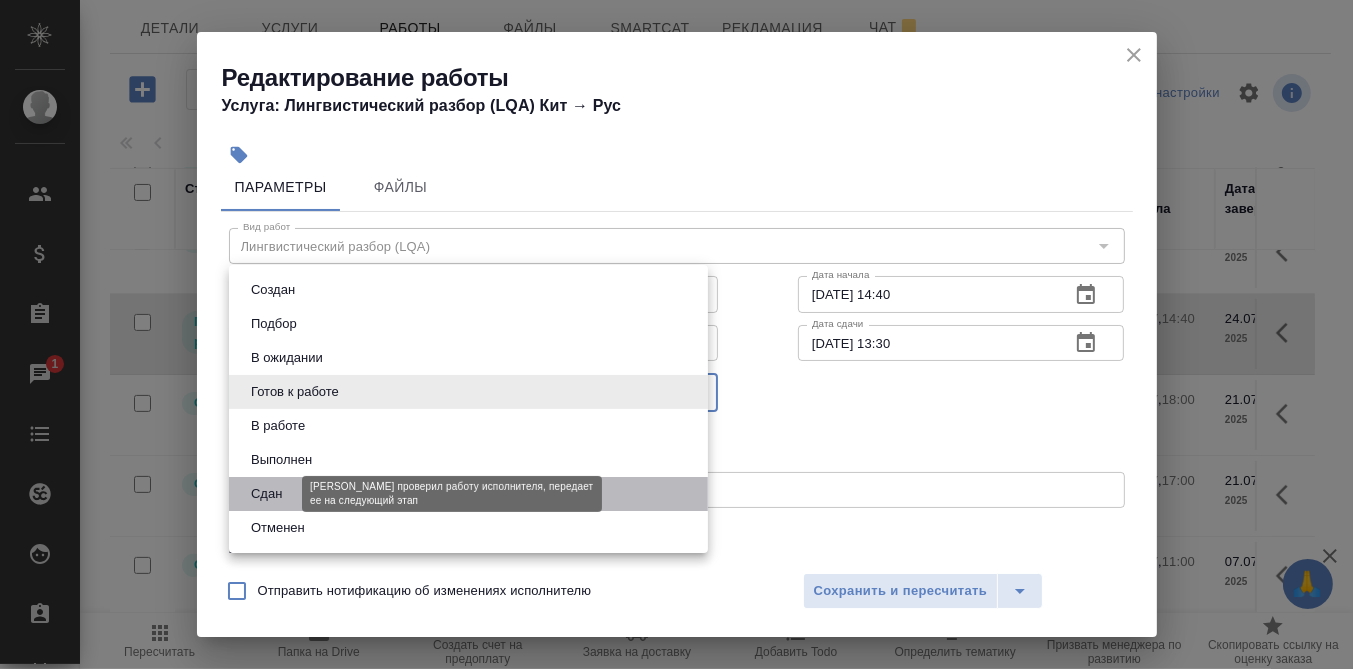 drag, startPoint x: 275, startPoint y: 495, endPoint x: 641, endPoint y: 513, distance: 366.44235 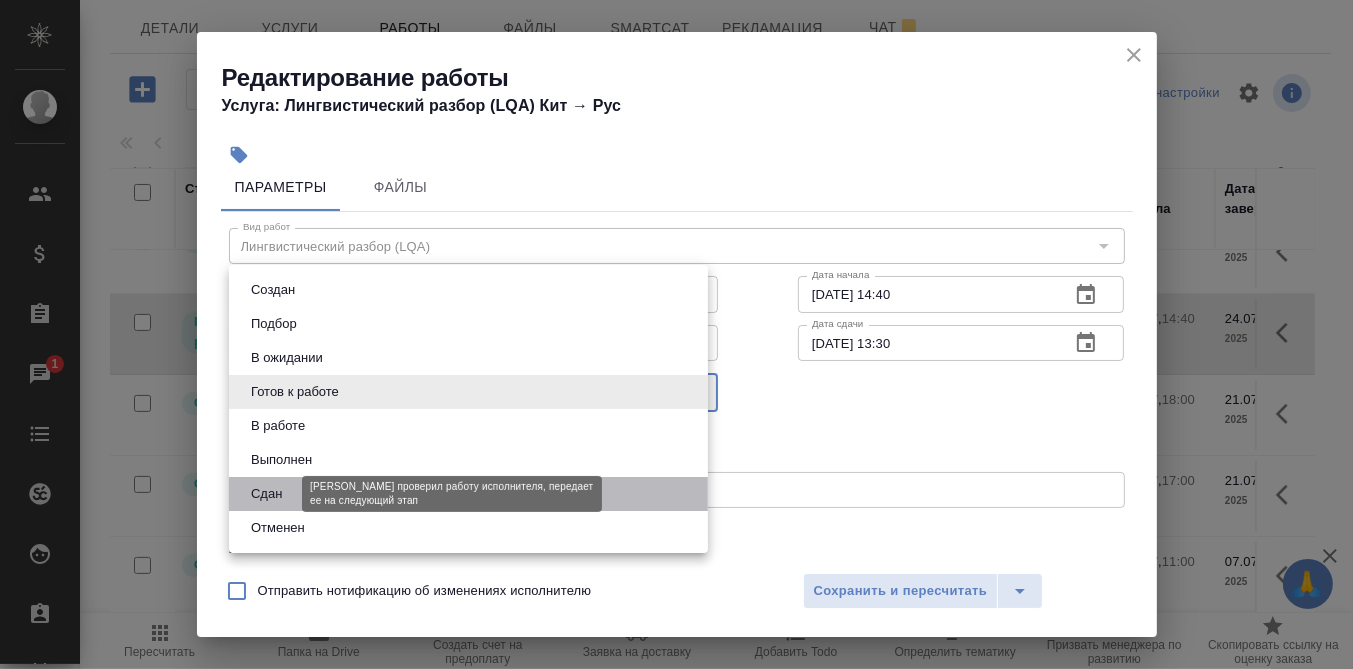 type on "closed" 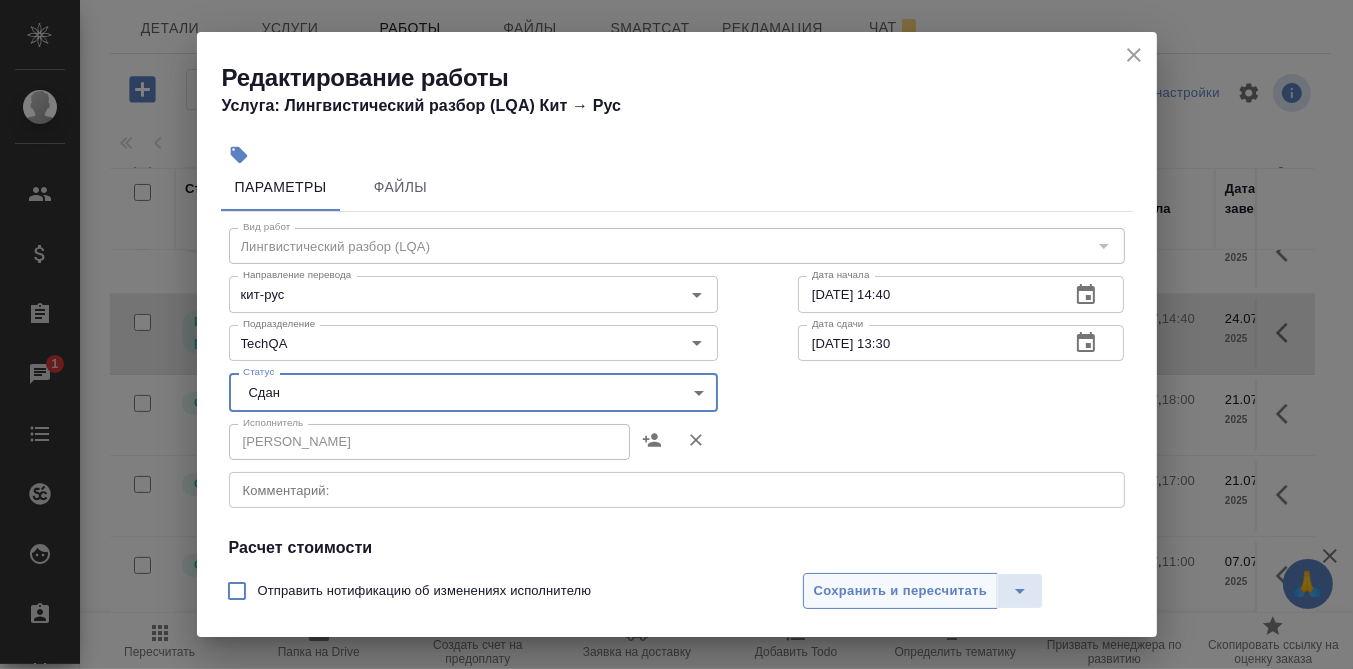 click on "Сохранить и пересчитать" at bounding box center [901, 591] 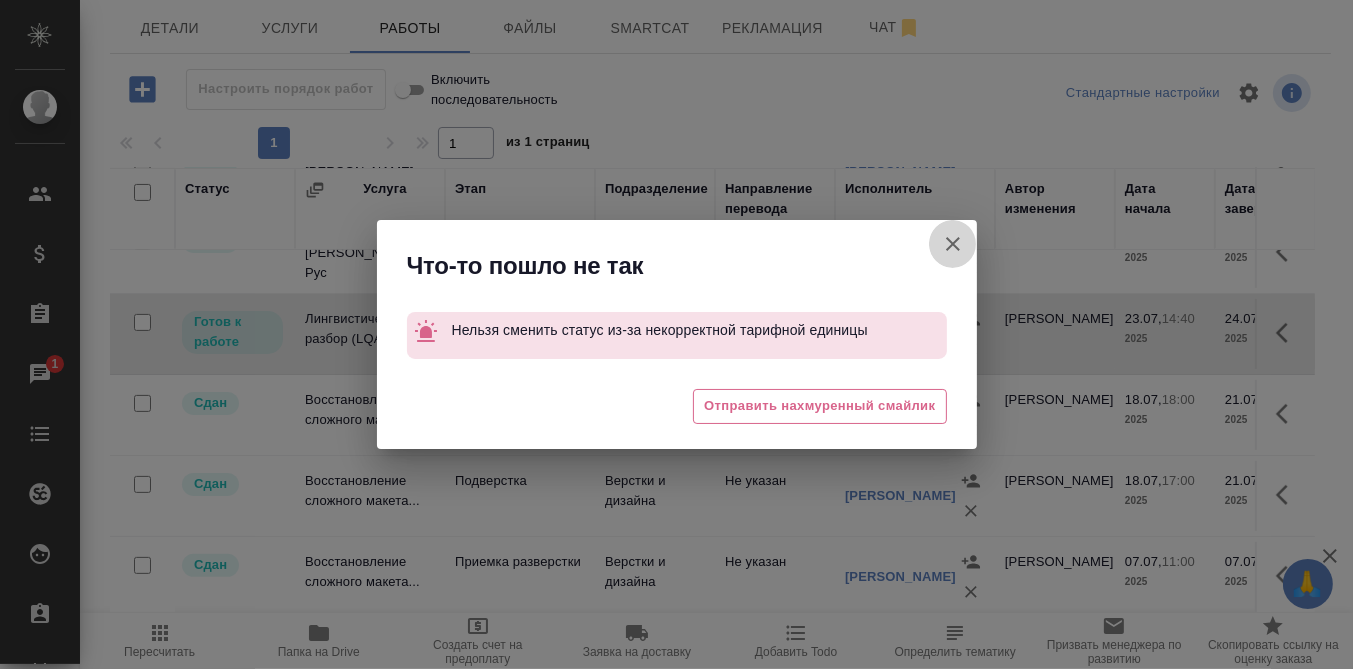 click 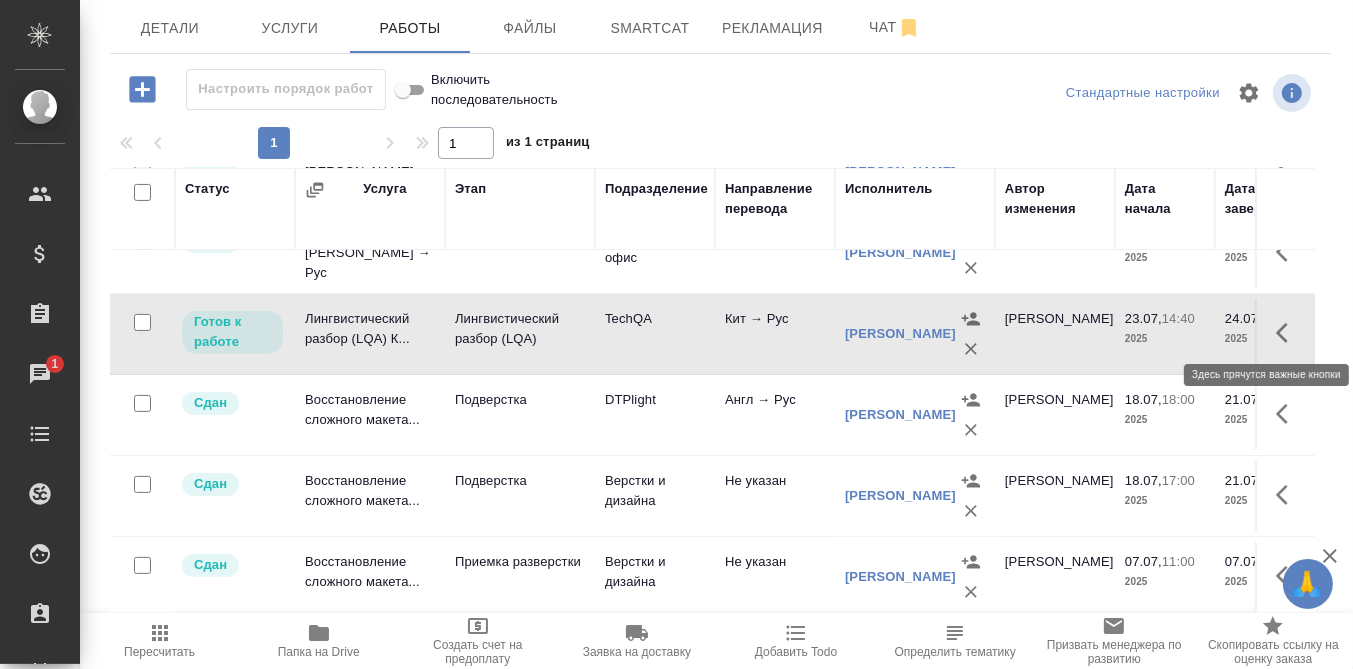 click 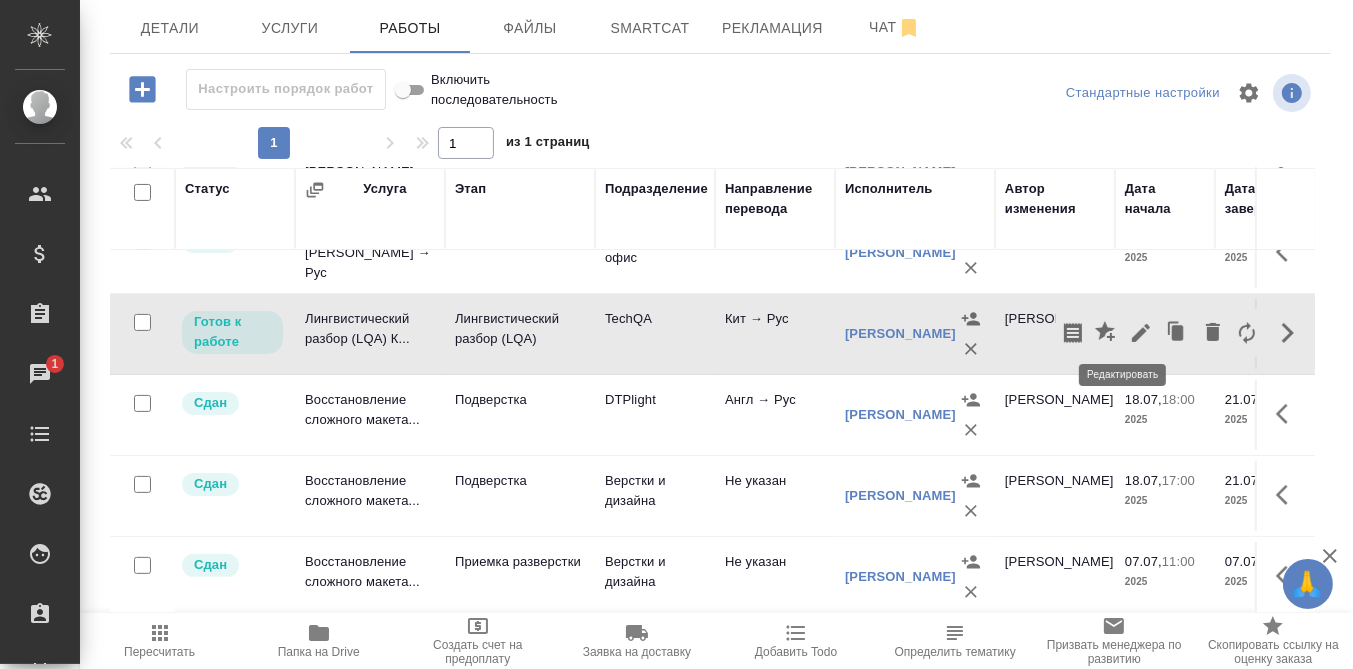 click 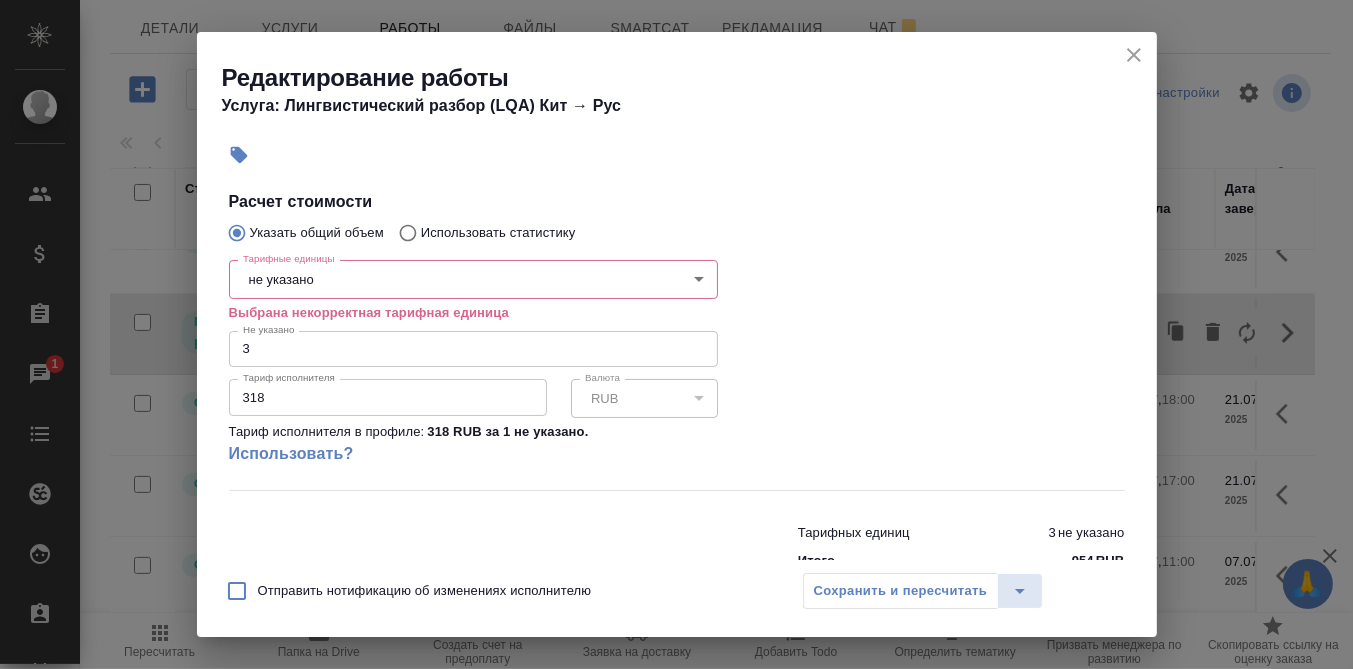 scroll, scrollTop: 375, scrollLeft: 0, axis: vertical 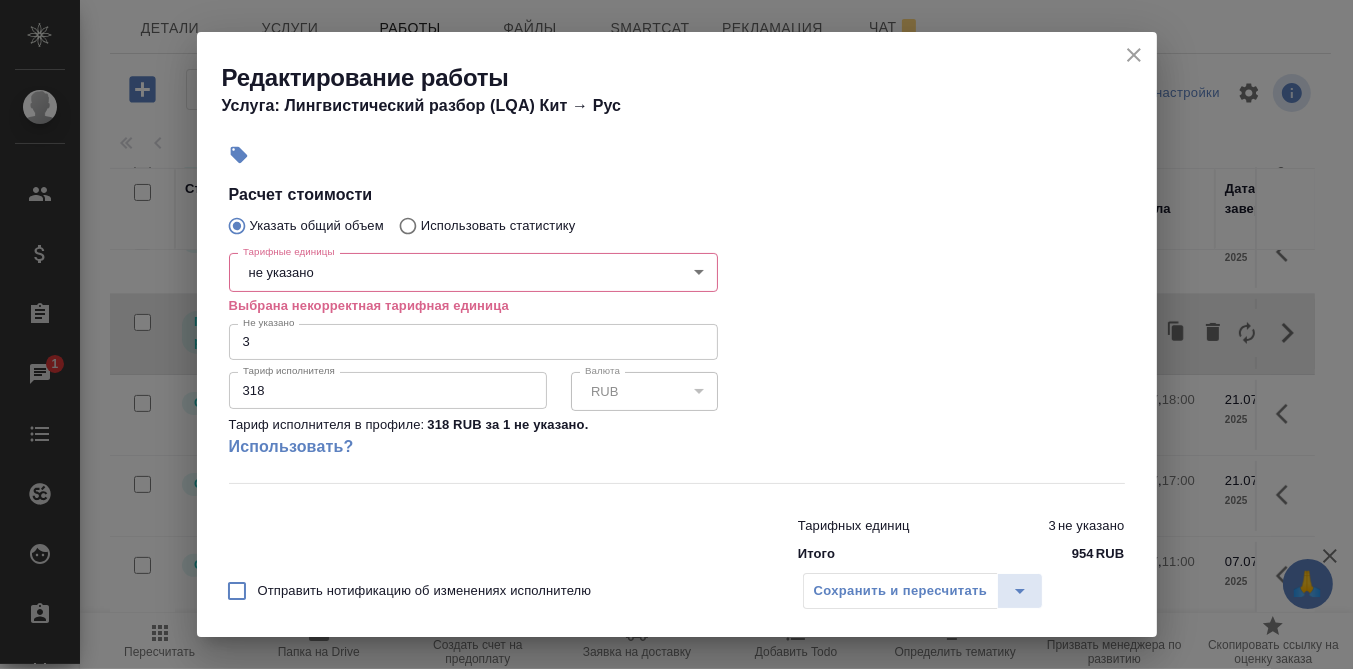 click on "🙏 .cls-1
fill:#fff;
AWATERA Румянцева Дарья d.rumyantseva Клиенты Спецификации Заказы 1 Чаты Todo Проекты SC Исполнители Кандидаты Работы Входящие заявки Заявки на доставку Рекламации Проекты процессинга Конференции Выйти S_NIN-40 Выполнен completed Срочный urgent Кратко детали заказа Ответственная команда: Технический Клиент: ООО «Нефтегазовые инновации» Договор: ОТП-1983 Спецификация: OTP-12955 Дата получения: 23.07.2025, 09:54 Дата создания: 30.06.2025, 14:50 Дата сдачи: 21.07.2025, 17:00 Итого: 183 773,55 ₽ К оплате: 183 773,55 ₽ Маржинальность: 86% #сдан Детали Услуги Работы Файлы Smartcat Рекламация 1 1 -" at bounding box center [676, 334] 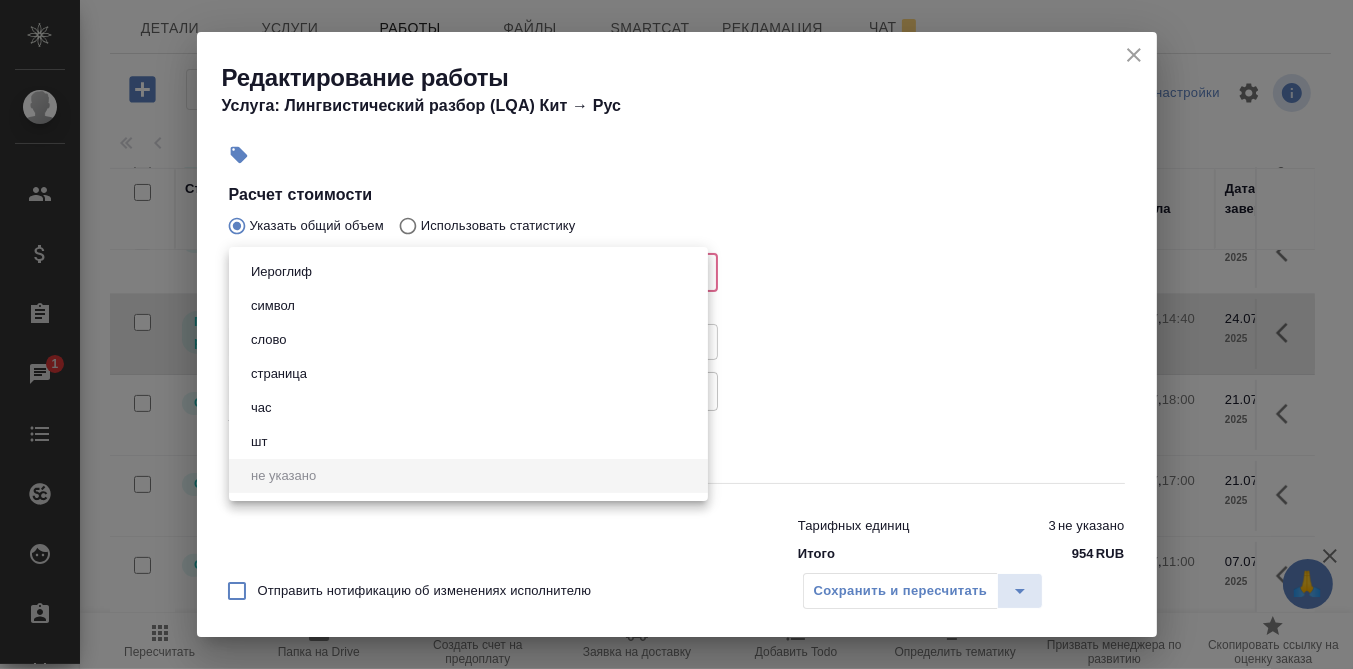 click on "час" at bounding box center (261, 408) 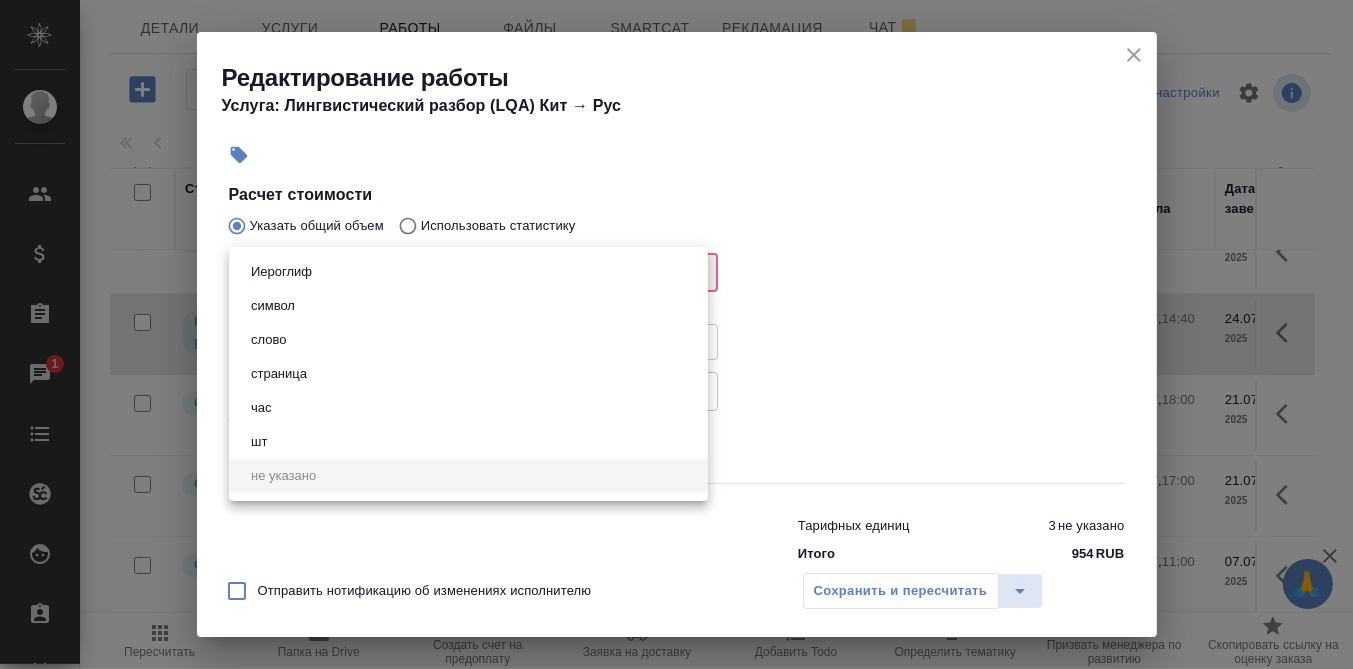 type on "5a8b1489cc6b4906c91bfd93" 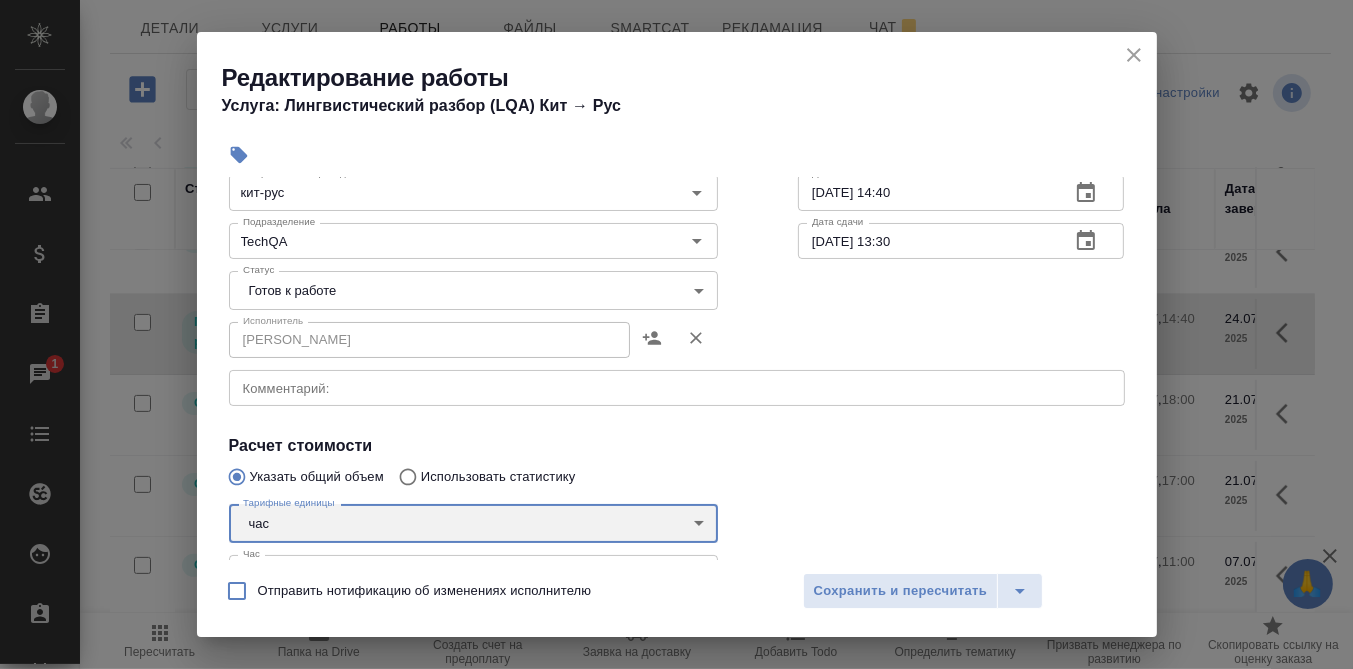 scroll, scrollTop: 0, scrollLeft: 0, axis: both 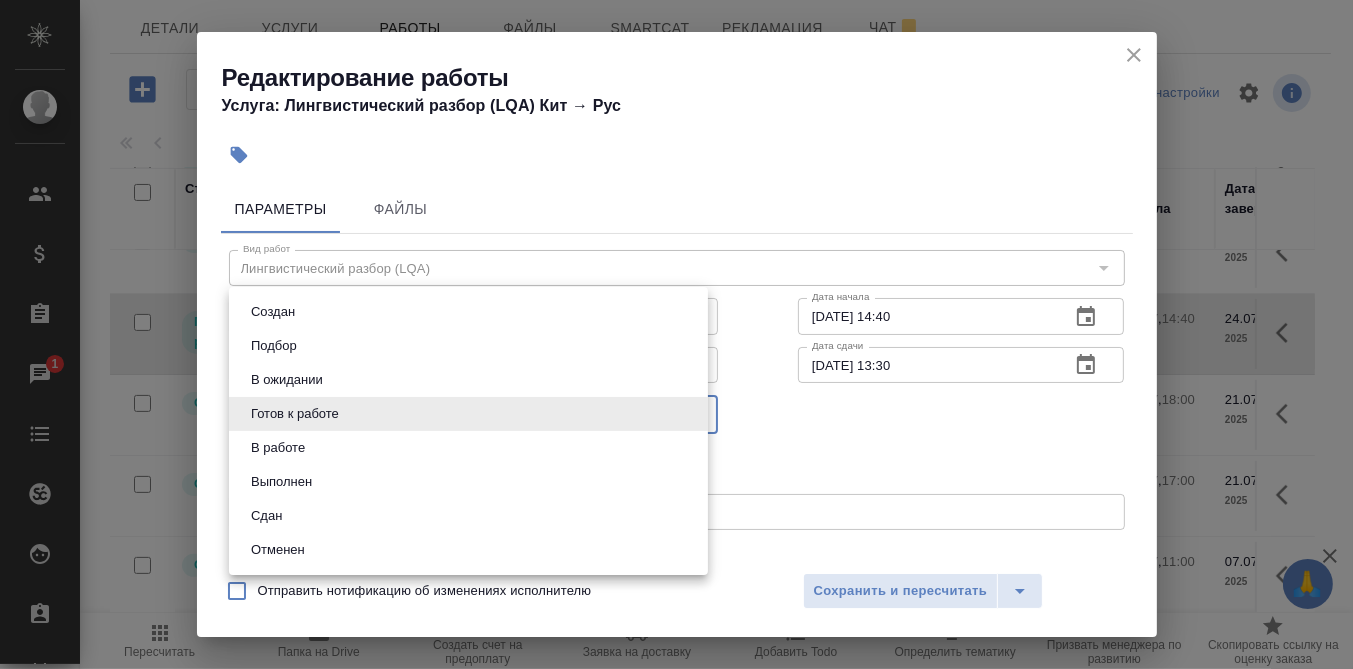 click on "🙏 .cls-1
fill:#fff;
AWATERA Румянцева Дарья d.rumyantseva Клиенты Спецификации Заказы 1 Чаты Todo Проекты SC Исполнители Кандидаты Работы Входящие заявки Заявки на доставку Рекламации Проекты процессинга Конференции Выйти S_NIN-40 Выполнен completed Срочный urgent Кратко детали заказа Ответственная команда: Технический Клиент: ООО «Нефтегазовые инновации» Договор: ОТП-1983 Спецификация: OTP-12955 Дата получения: 23.07.2025, 09:54 Дата создания: 30.06.2025, 14:50 Дата сдачи: 21.07.2025, 17:00 Итого: 183 773,55 ₽ К оплате: 183 773,55 ₽ Маржинальность: 86% #сдан Детали Услуги Работы Файлы Smartcat Рекламация 1 1 -" at bounding box center [676, 334] 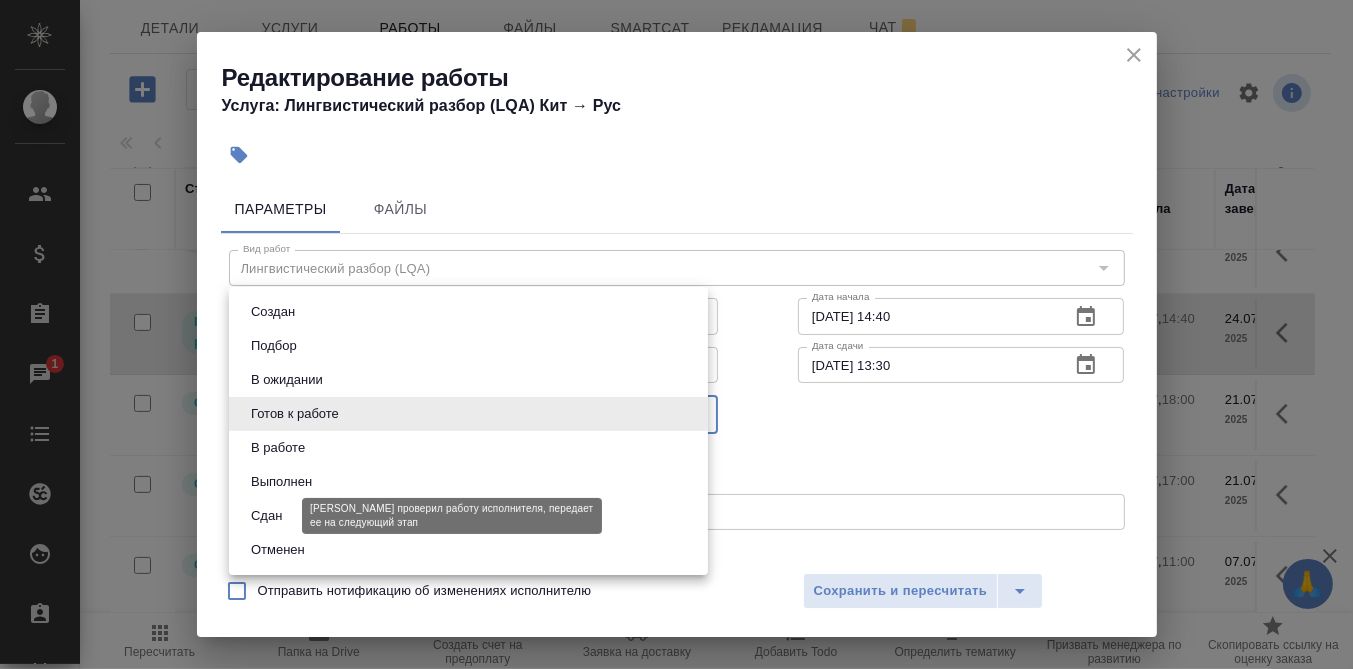 click on "Сдан" at bounding box center [266, 516] 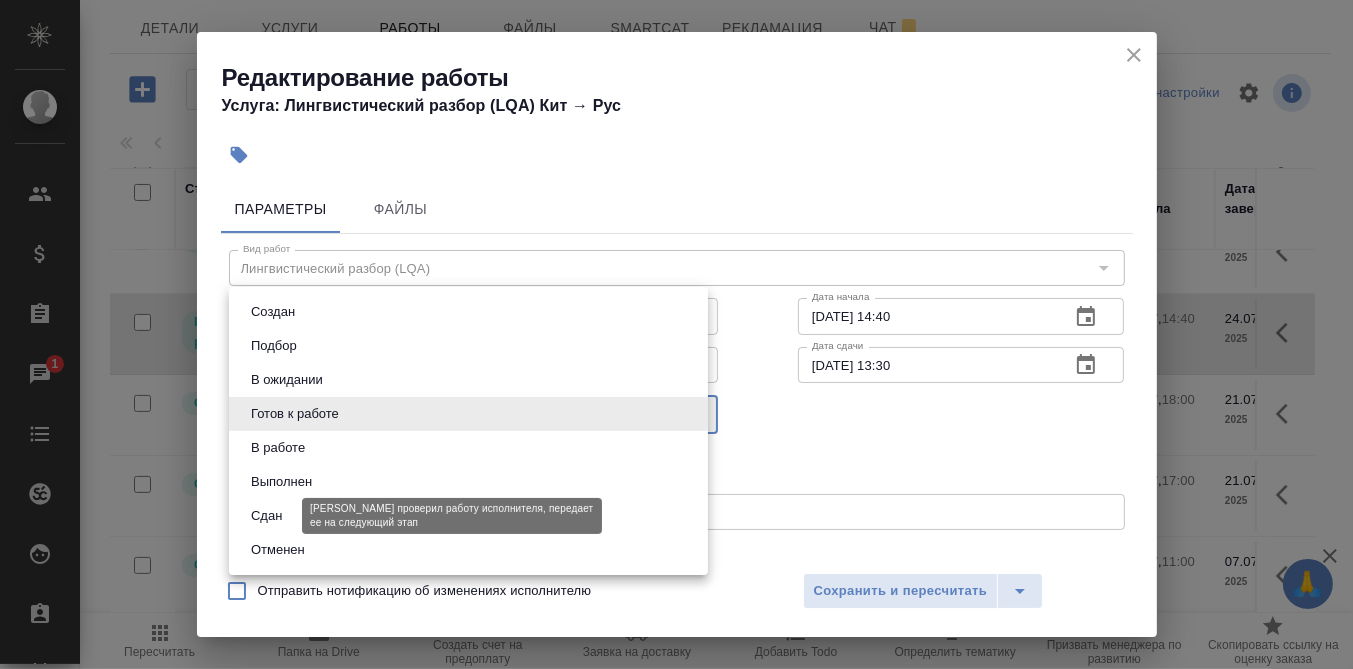 type on "closed" 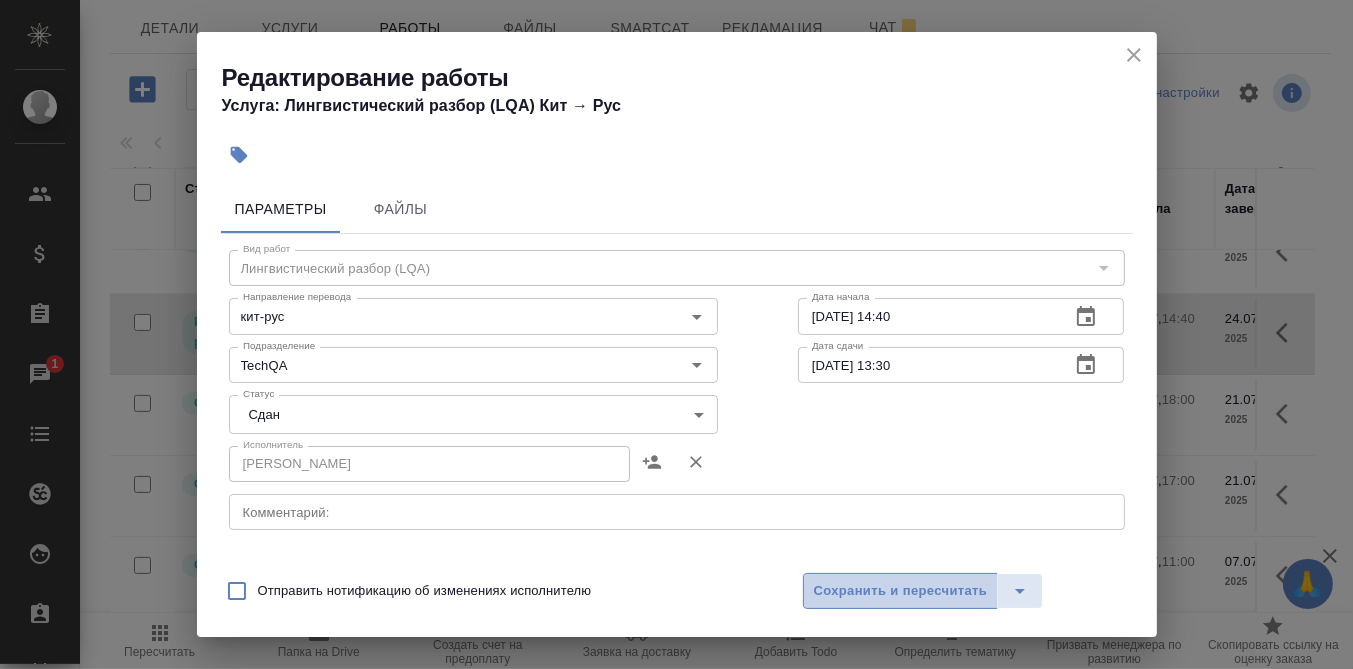 drag, startPoint x: 899, startPoint y: 596, endPoint x: 1079, endPoint y: 463, distance: 223.80573 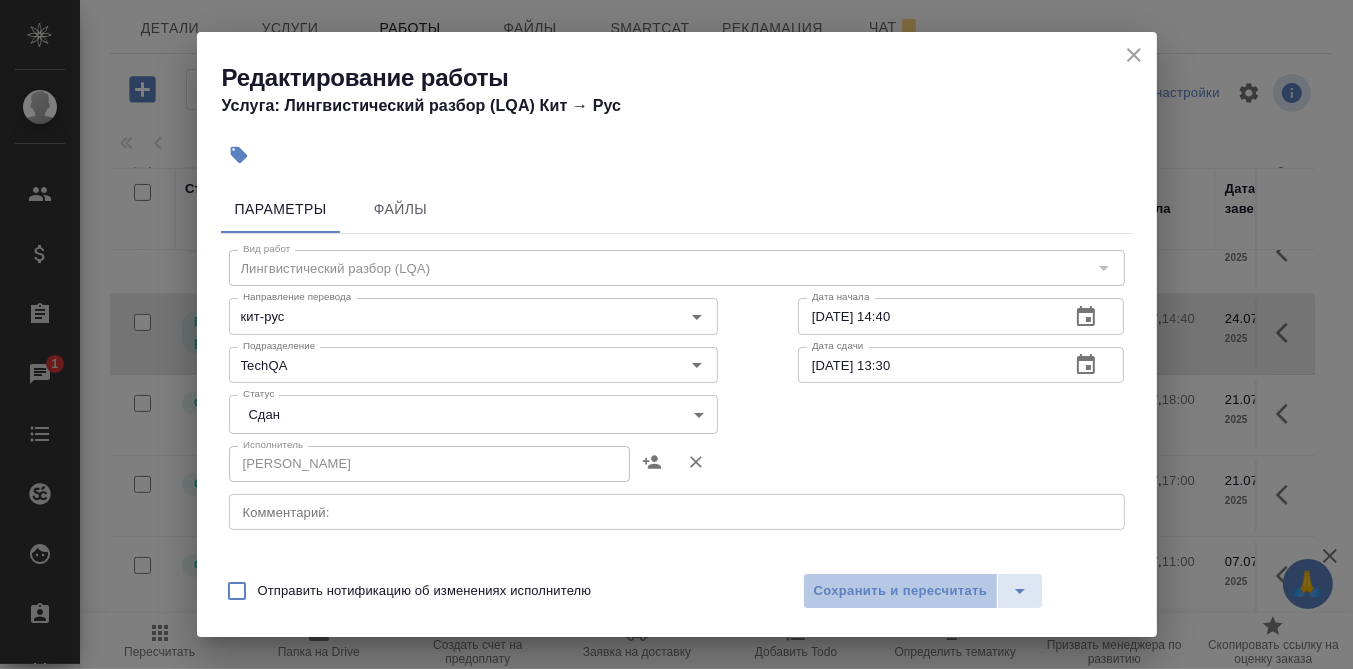click on "Сохранить и пересчитать" at bounding box center (901, 591) 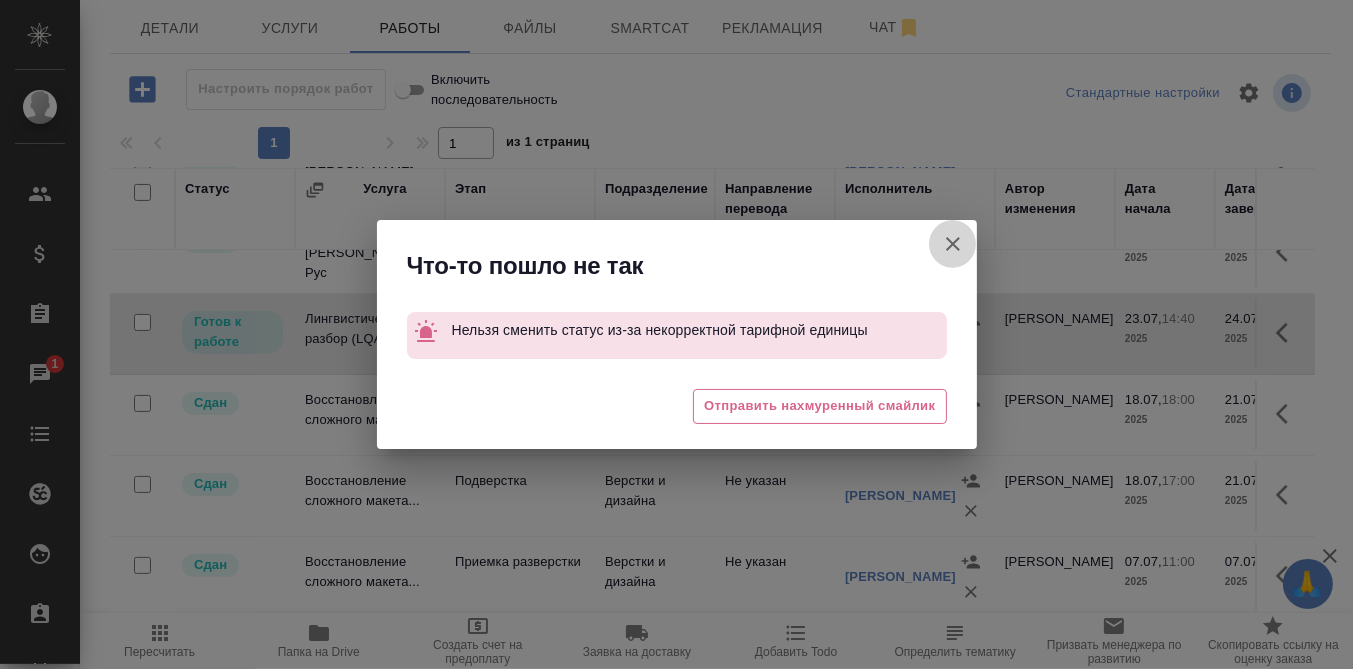 click 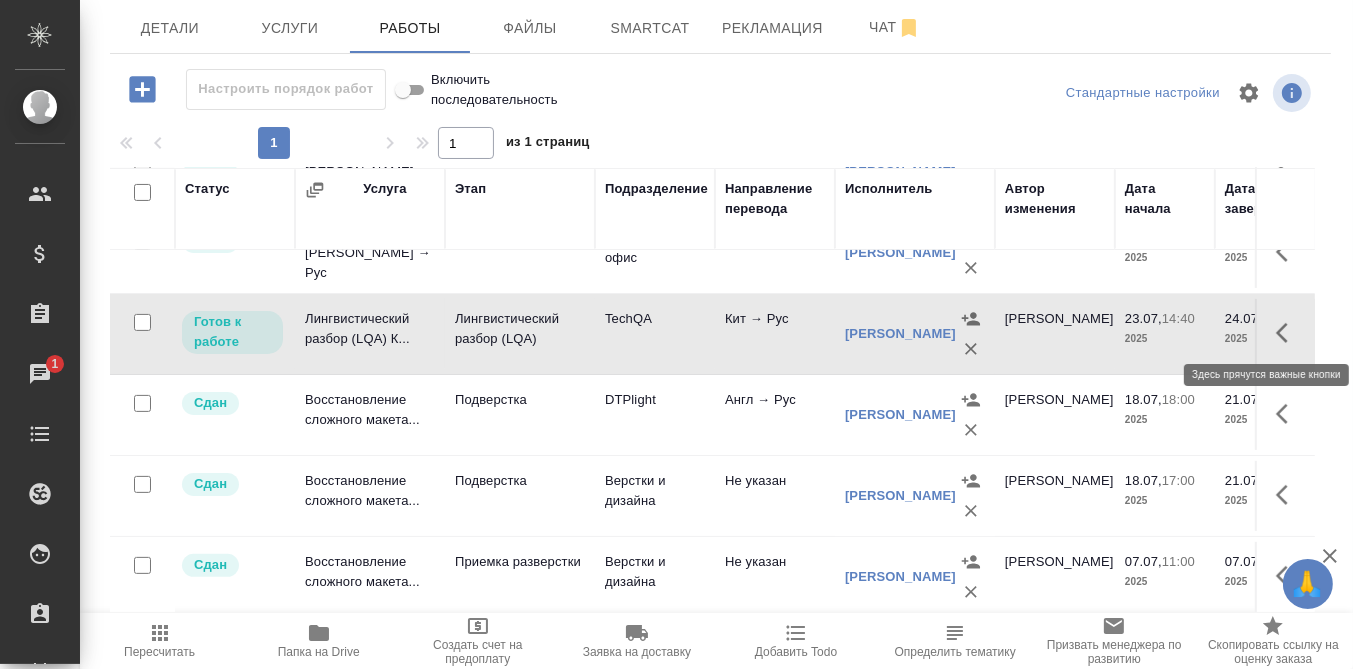 click 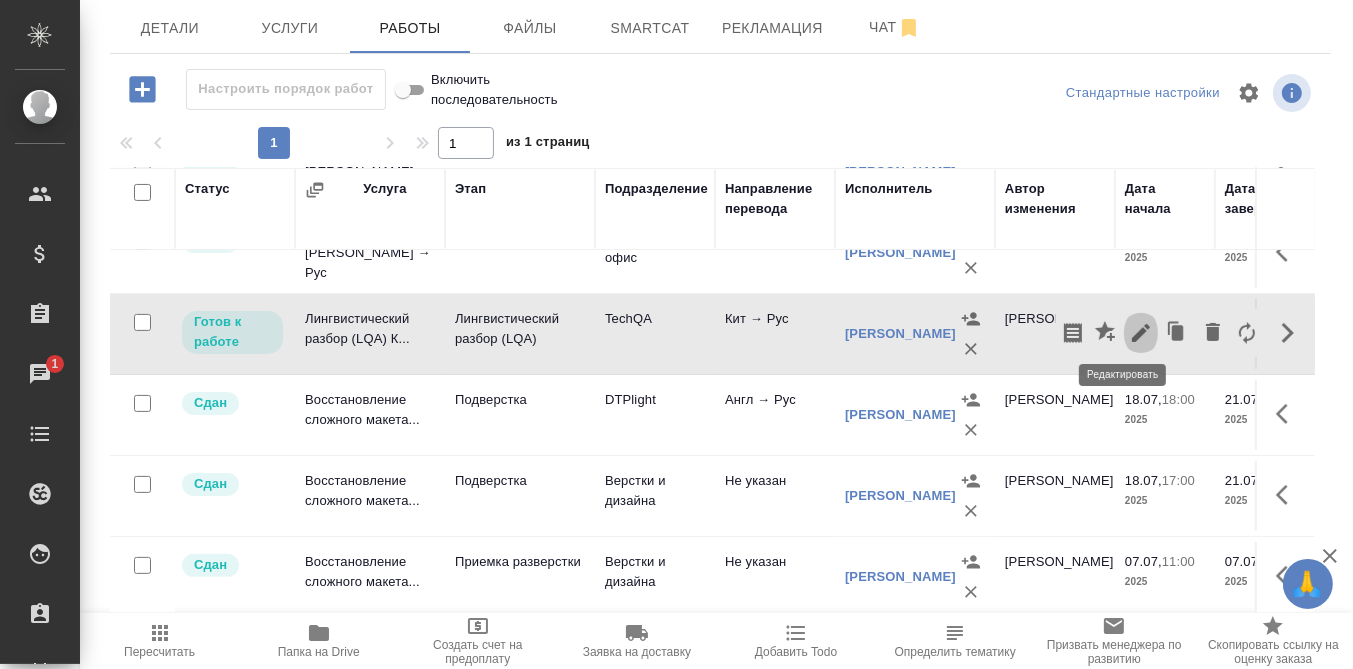 click 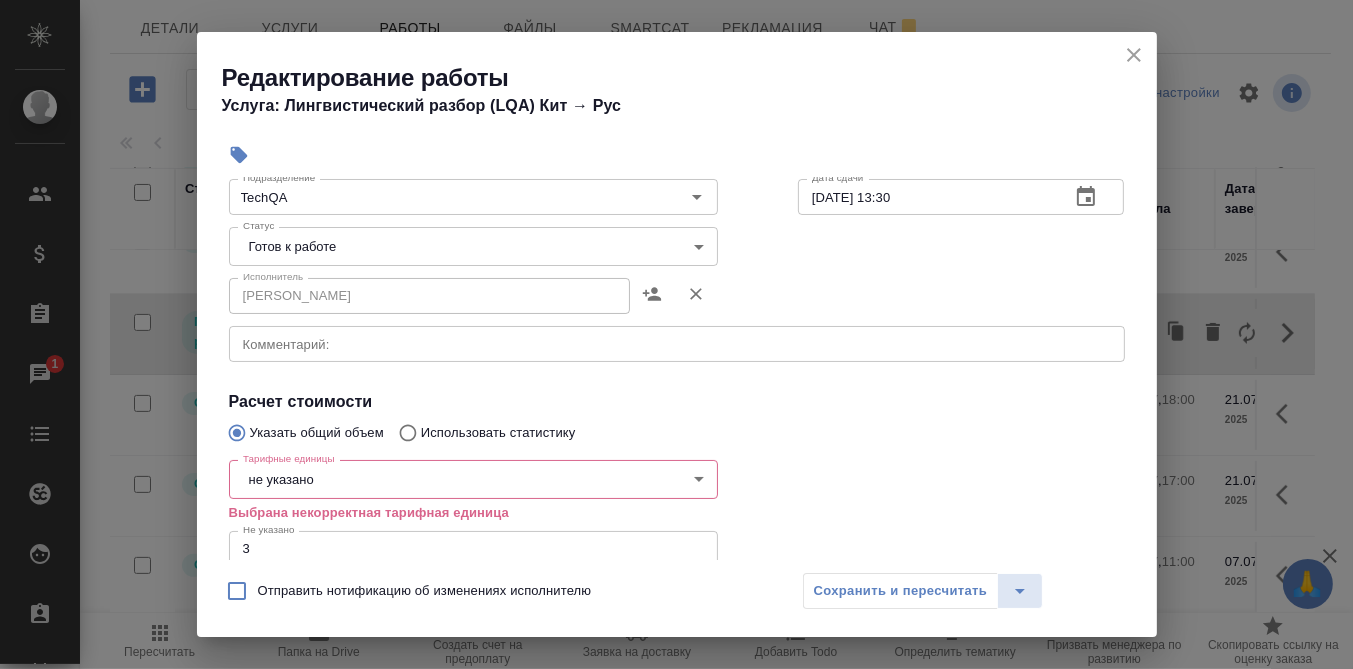 scroll, scrollTop: 418, scrollLeft: 0, axis: vertical 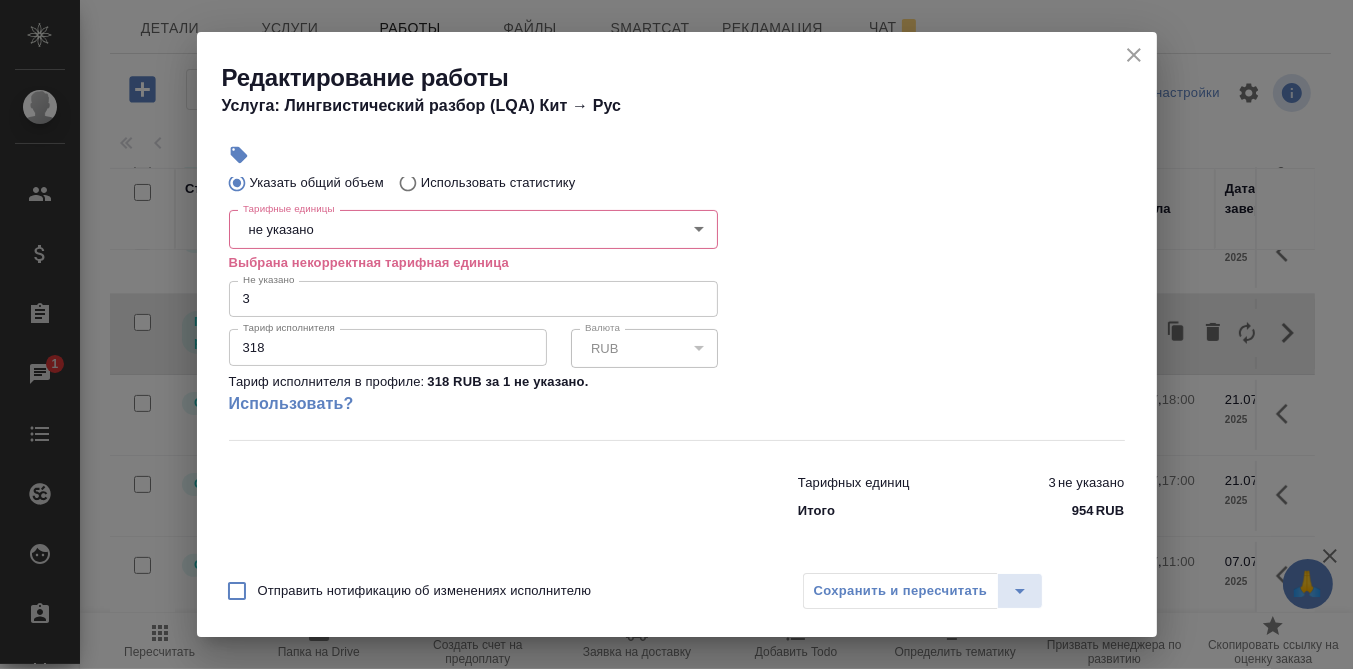 click on "🙏 .cls-1
fill:#fff;
AWATERA Румянцева Дарья d.rumyantseva Клиенты Спецификации Заказы 1 Чаты Todo Проекты SC Исполнители Кандидаты Работы Входящие заявки Заявки на доставку Рекламации Проекты процессинга Конференции Выйти S_NIN-40 Выполнен completed Срочный urgent Кратко детали заказа Ответственная команда: Технический Клиент: ООО «Нефтегазовые инновации» Договор: ОТП-1983 Спецификация: OTP-12955 Дата получения: 23.07.2025, 09:54 Дата создания: 30.06.2025, 14:50 Дата сдачи: 21.07.2025, 17:00 Итого: 183 773,55 ₽ К оплате: 183 773,55 ₽ Маржинальность: 86% #сдан Детали Услуги Работы Файлы Smartcat Рекламация 1 1 -" at bounding box center (676, 334) 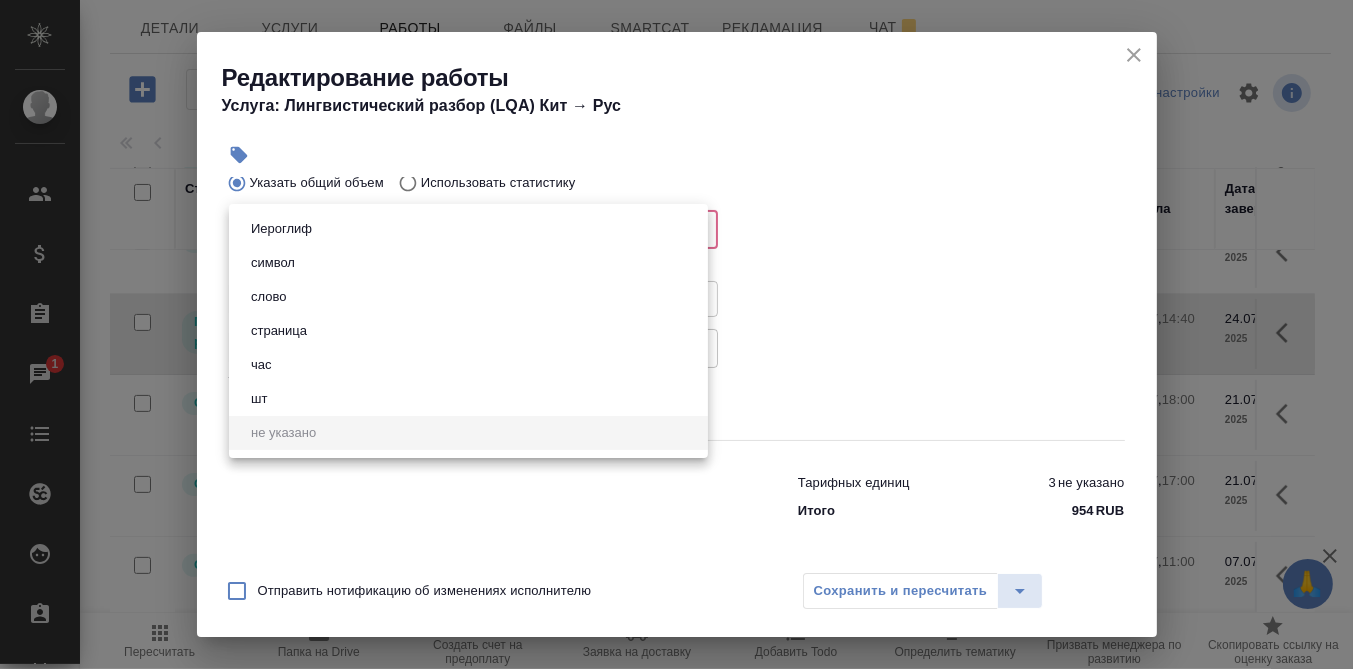click on "час" at bounding box center (468, 365) 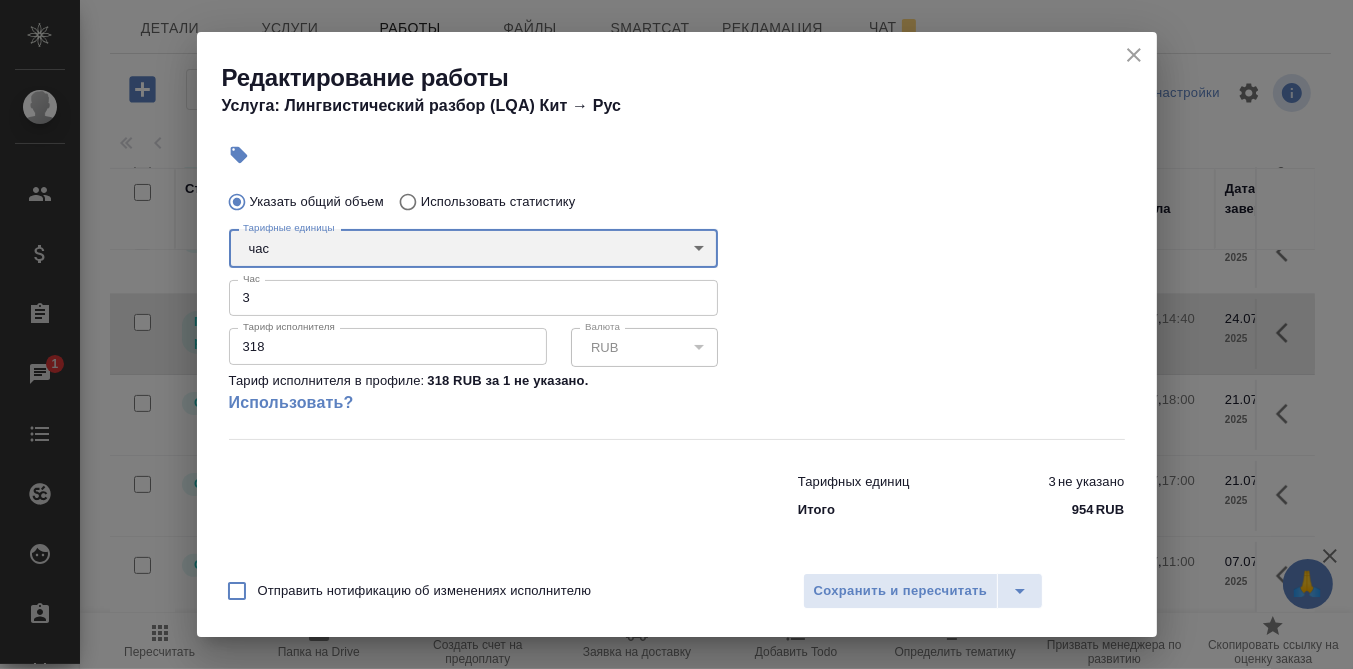 scroll, scrollTop: 397, scrollLeft: 0, axis: vertical 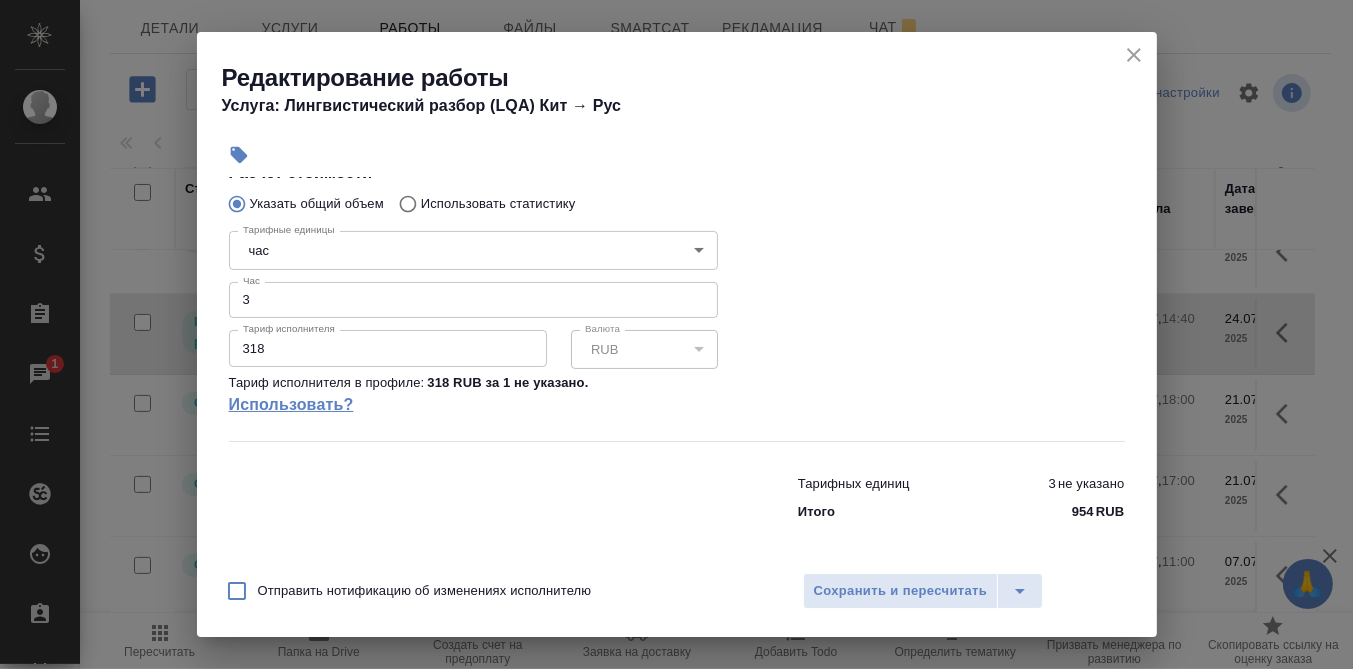 click on "Использовать?" 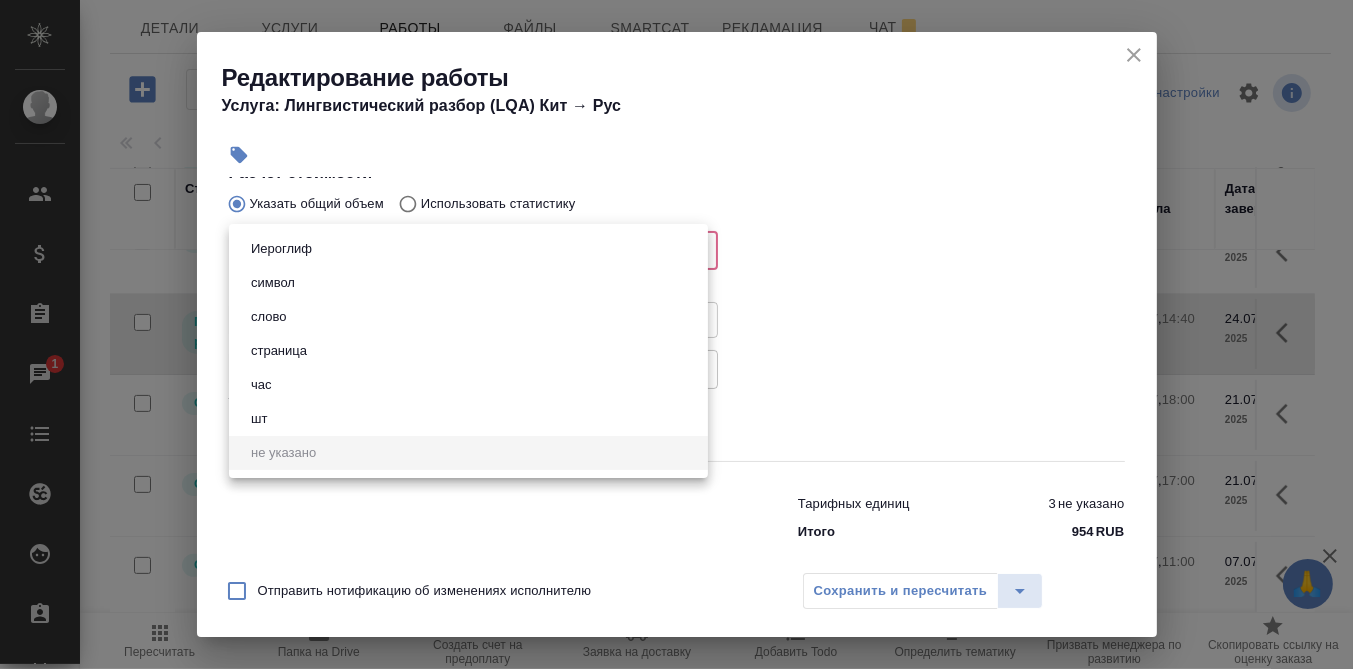 click on "🙏 .cls-1
fill:#fff;
AWATERA Румянцева Дарья d.rumyantseva Клиенты Спецификации Заказы 1 Чаты Todo Проекты SC Исполнители Кандидаты Работы Входящие заявки Заявки на доставку Рекламации Проекты процессинга Конференции Выйти S_NIN-40 Выполнен completed Срочный urgent Кратко детали заказа Ответственная команда: Технический Клиент: ООО «Нефтегазовые инновации» Договор: ОТП-1983 Спецификация: OTP-12955 Дата получения: 23.07.2025, 09:54 Дата создания: 30.06.2025, 14:50 Дата сдачи: 21.07.2025, 17:00 Итого: 183 773,55 ₽ К оплате: 183 773,55 ₽ Маржинальность: 86% #сдан Детали Услуги Работы Файлы Smartcat Рекламация 1 1 -" at bounding box center (676, 334) 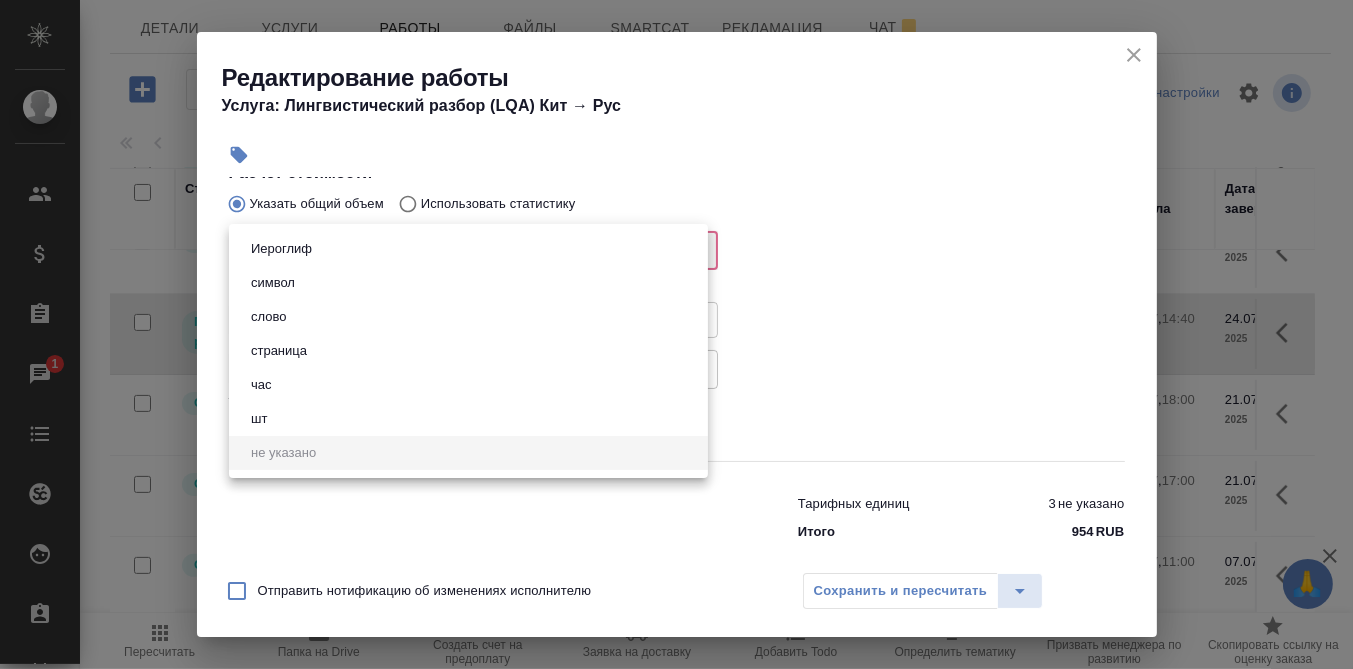 type on "5a8b1489cc6b4906c91bfd93" 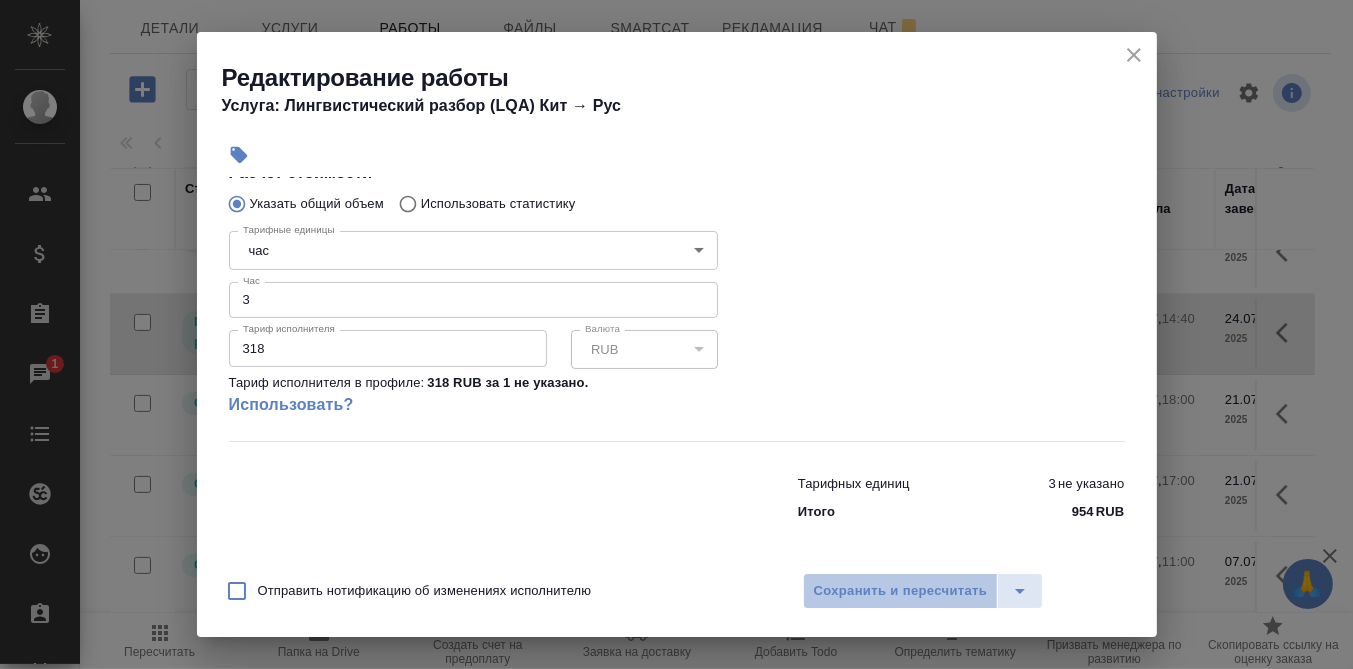 drag, startPoint x: 931, startPoint y: 590, endPoint x: 1139, endPoint y: 390, distance: 288.55502 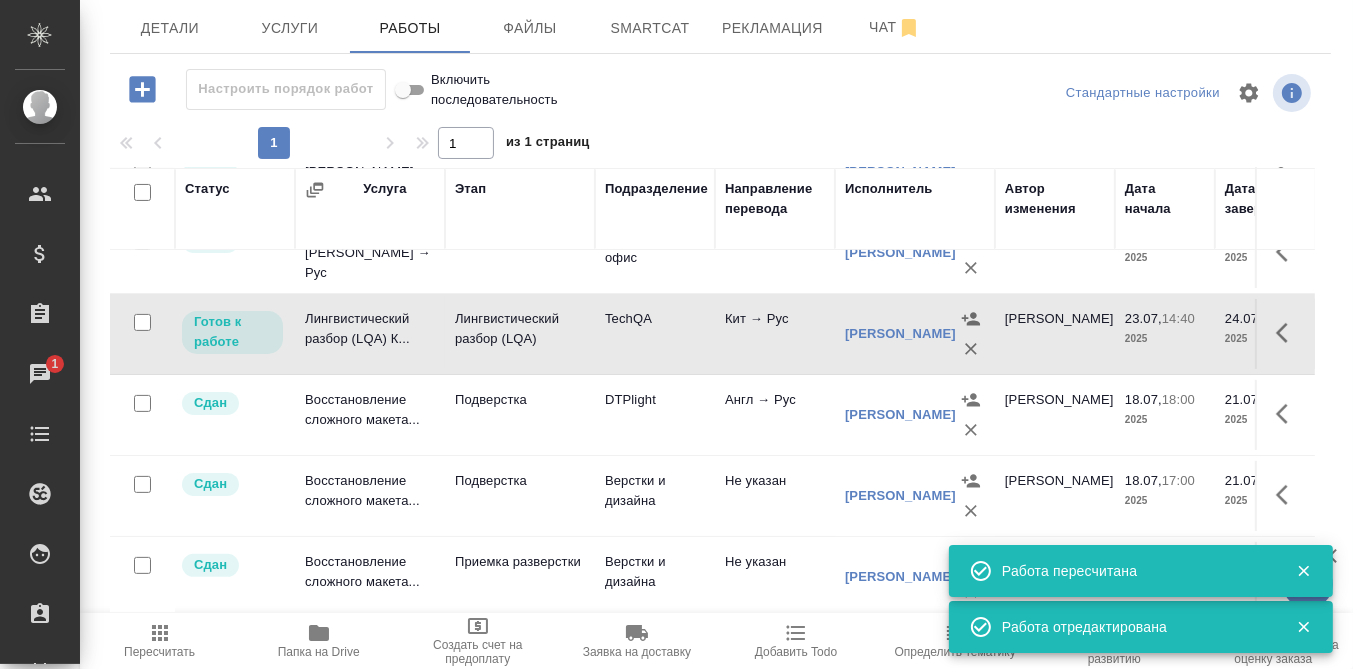 click 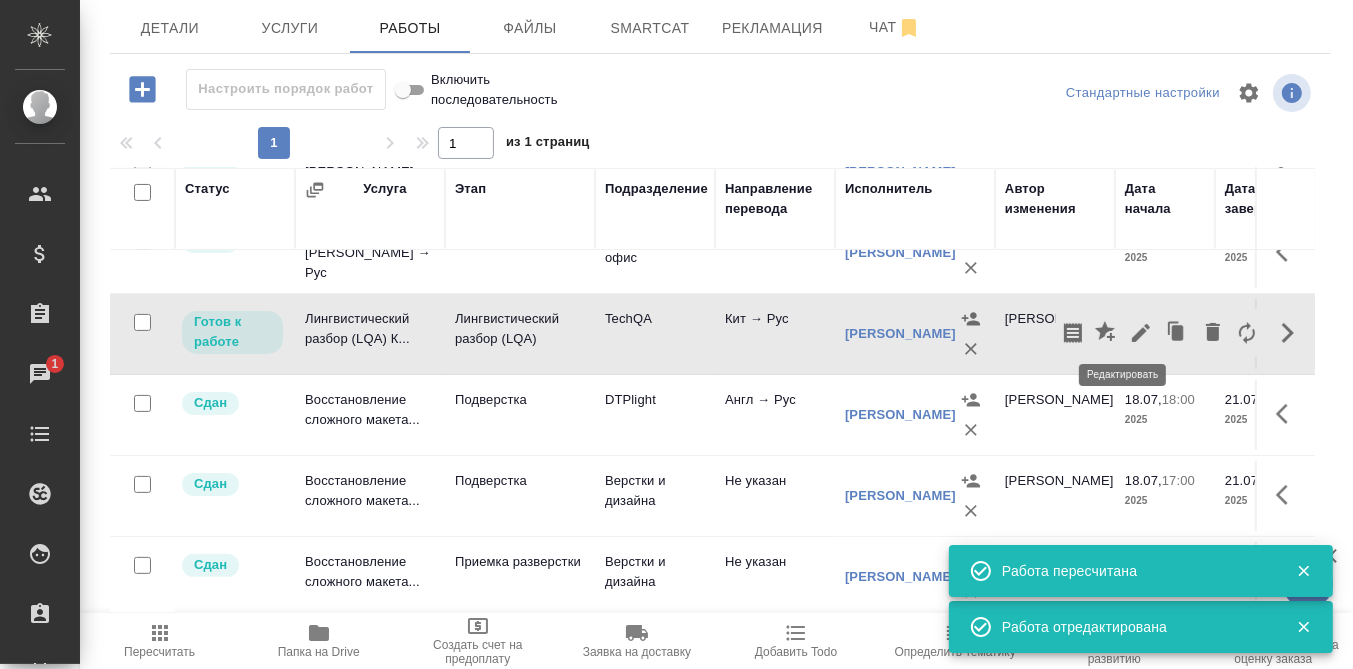 click 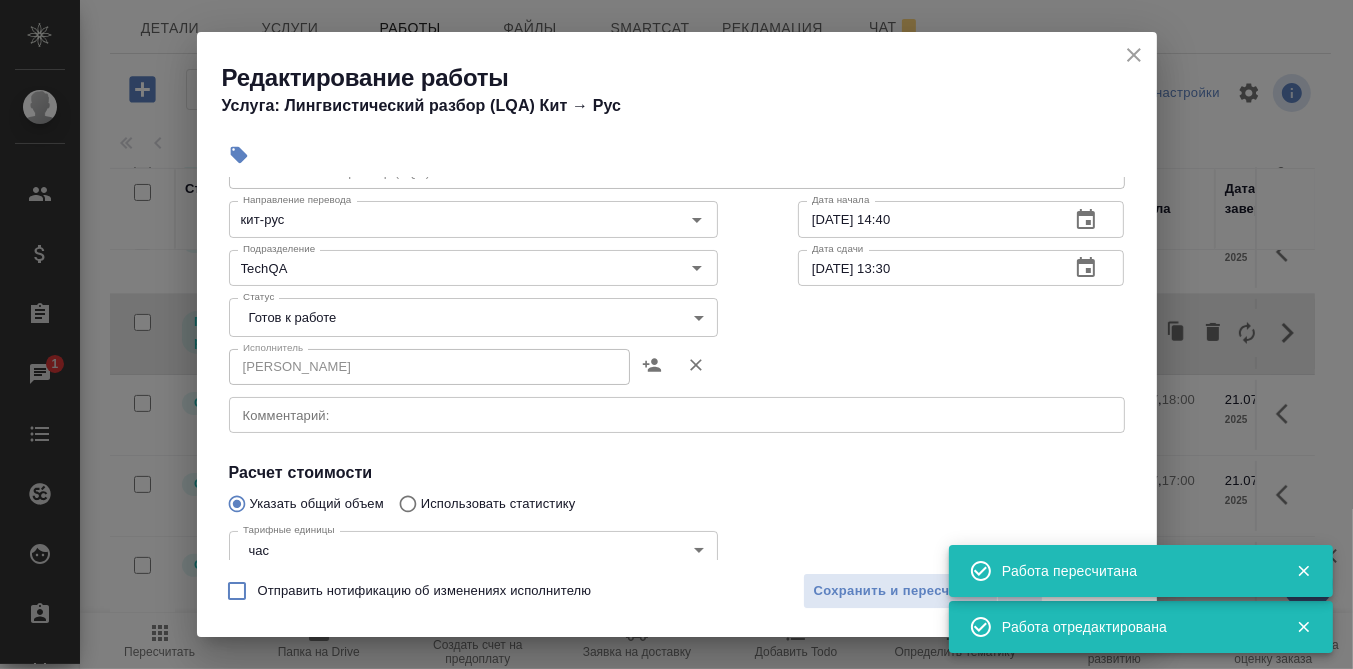 scroll, scrollTop: 124, scrollLeft: 0, axis: vertical 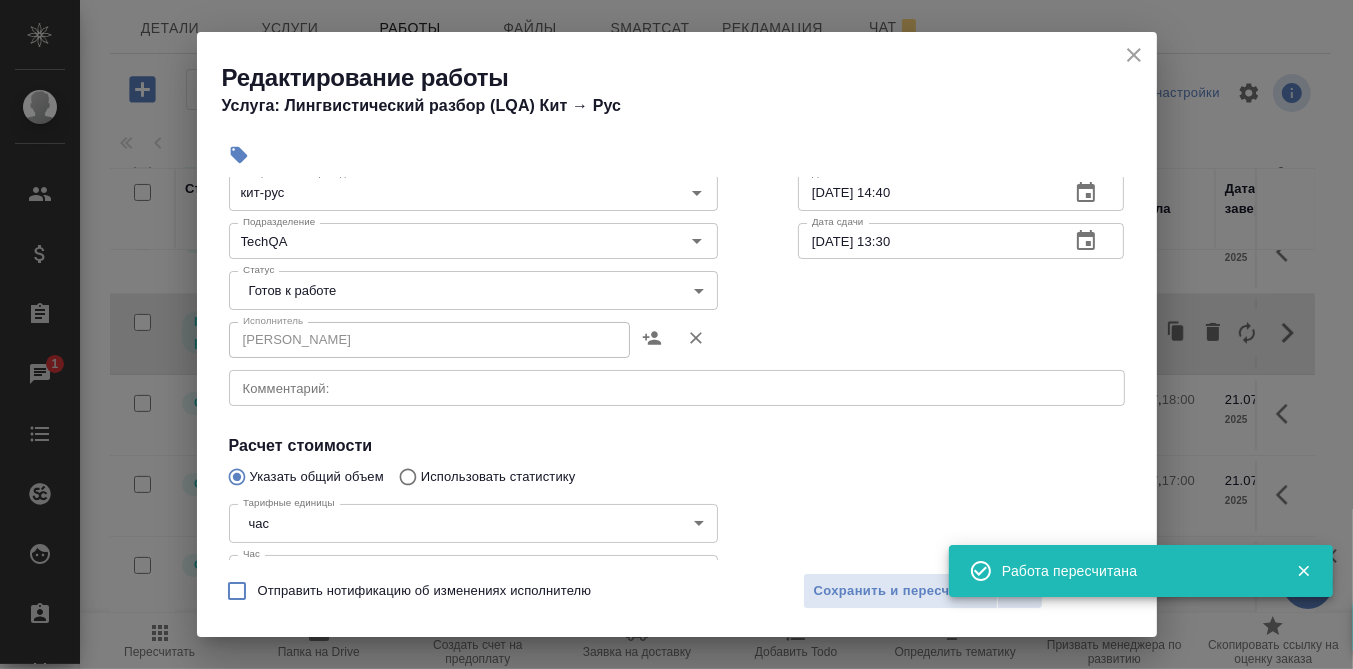click on "🙏 .cls-1
fill:#fff;
AWATERA Румянцева Дарья d.rumyantseva Клиенты Спецификации Заказы 1 Чаты Todo Проекты SC Исполнители Кандидаты Работы Входящие заявки Заявки на доставку Рекламации Проекты процессинга Конференции Выйти S_NIN-40 Выполнен completed Срочный urgent Кратко детали заказа Ответственная команда: Технический Клиент: ООО «Нефтегазовые инновации» Договор: ОТП-1983 Спецификация: OTP-12955 Дата получения: 23.07.2025, 09:54 Дата создания: 30.06.2025, 14:50 Дата сдачи: 21.07.2025, 17:00 Итого: 183 773,55 ₽ К оплате: 183 773,55 ₽ Маржинальность: 86% #сдан Детали Услуги Работы Файлы Smartcat Рекламация 1 1 -" at bounding box center (676, 334) 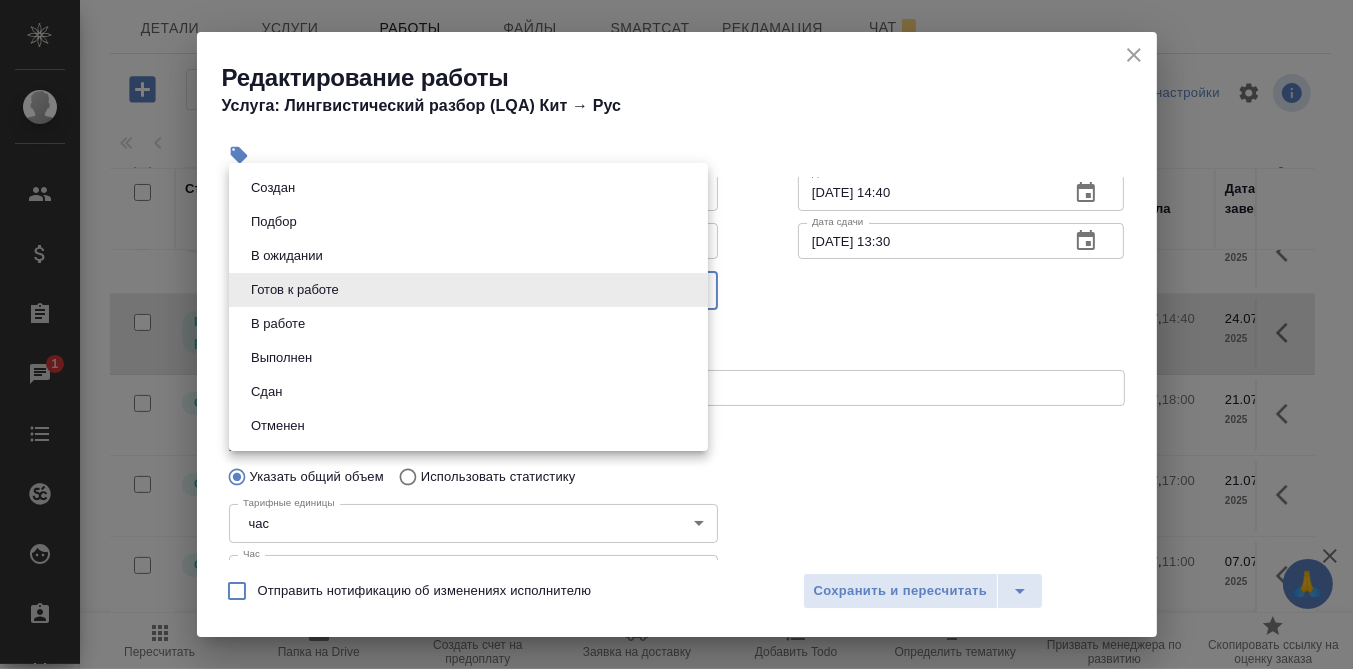 click on "Сдан" at bounding box center [468, 392] 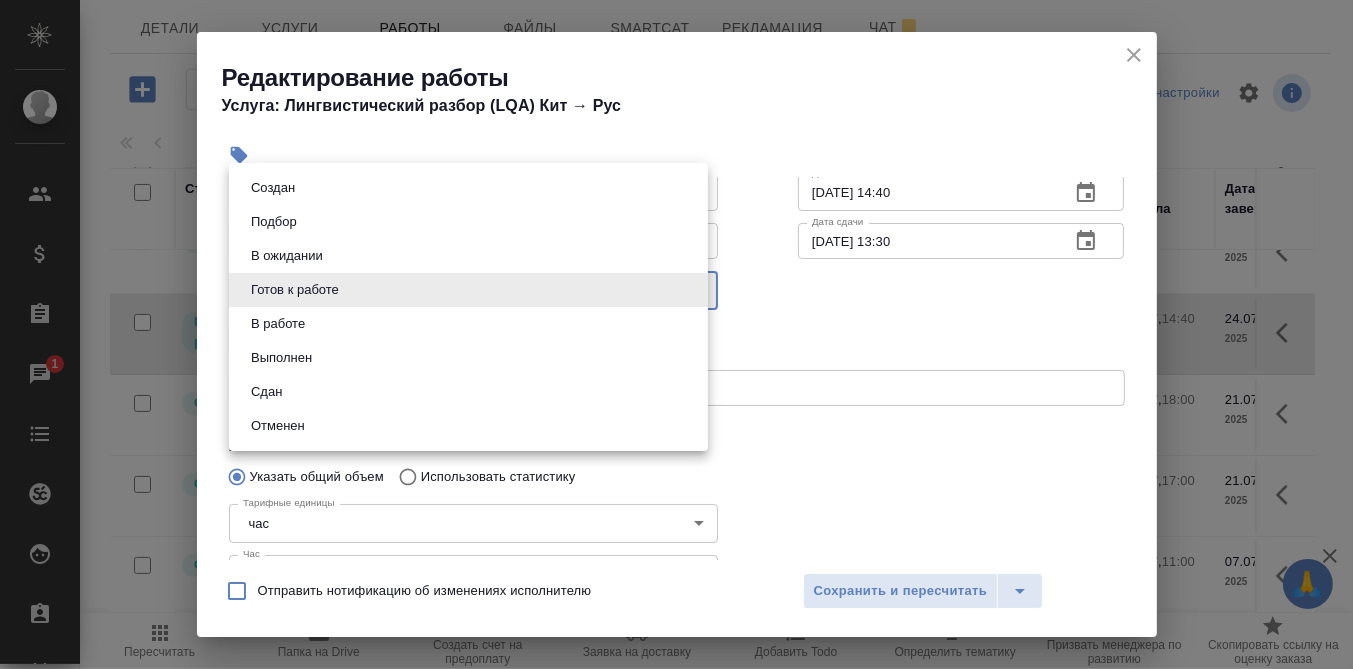 type on "closed" 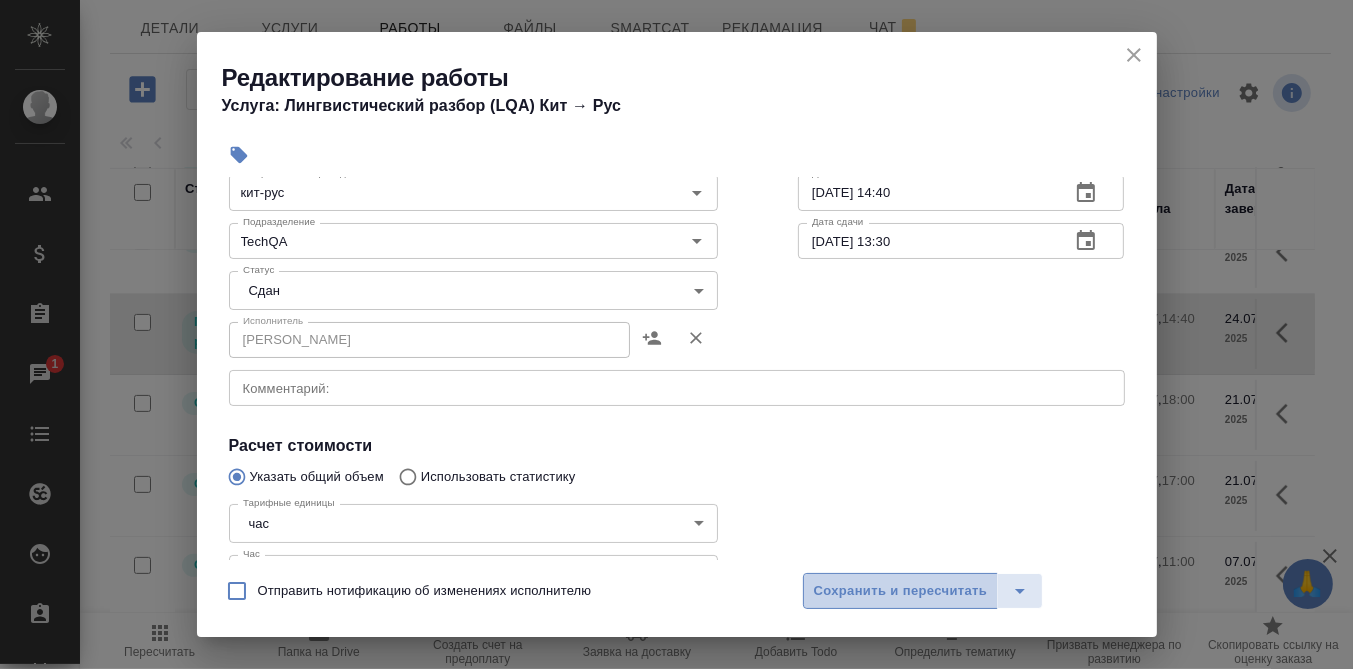 click on "Сохранить и пересчитать" at bounding box center (901, 591) 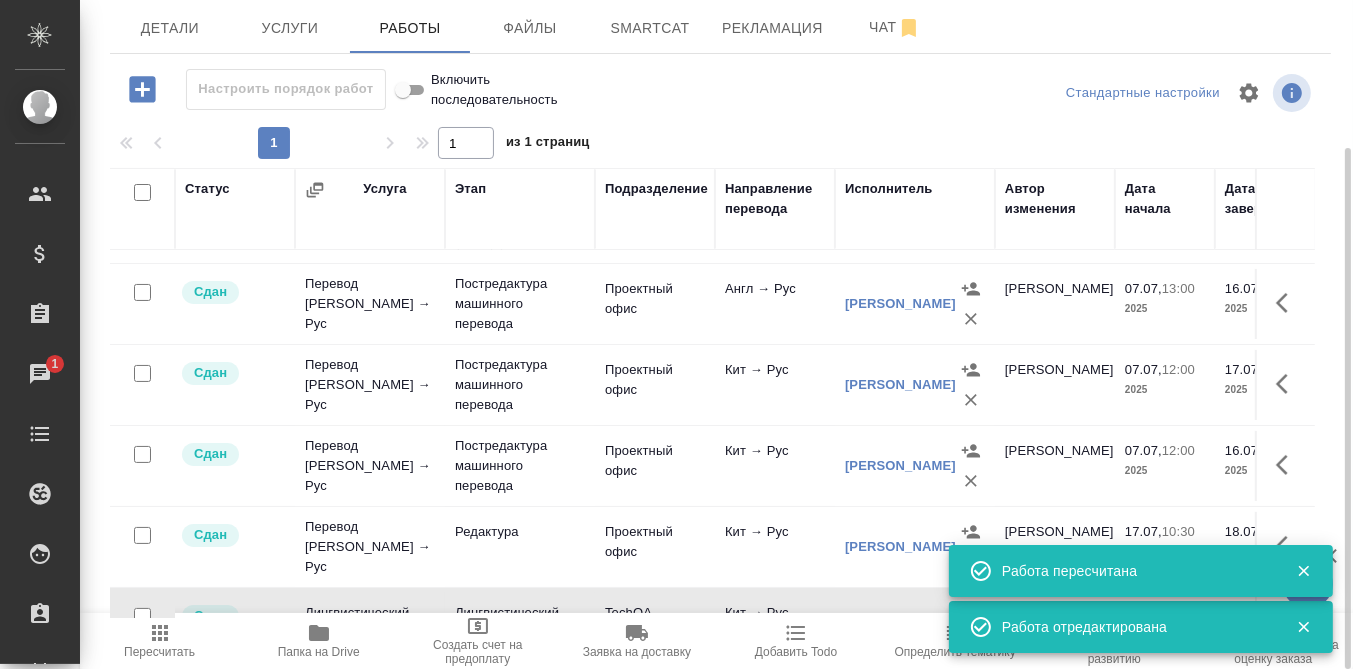 scroll, scrollTop: 0, scrollLeft: 0, axis: both 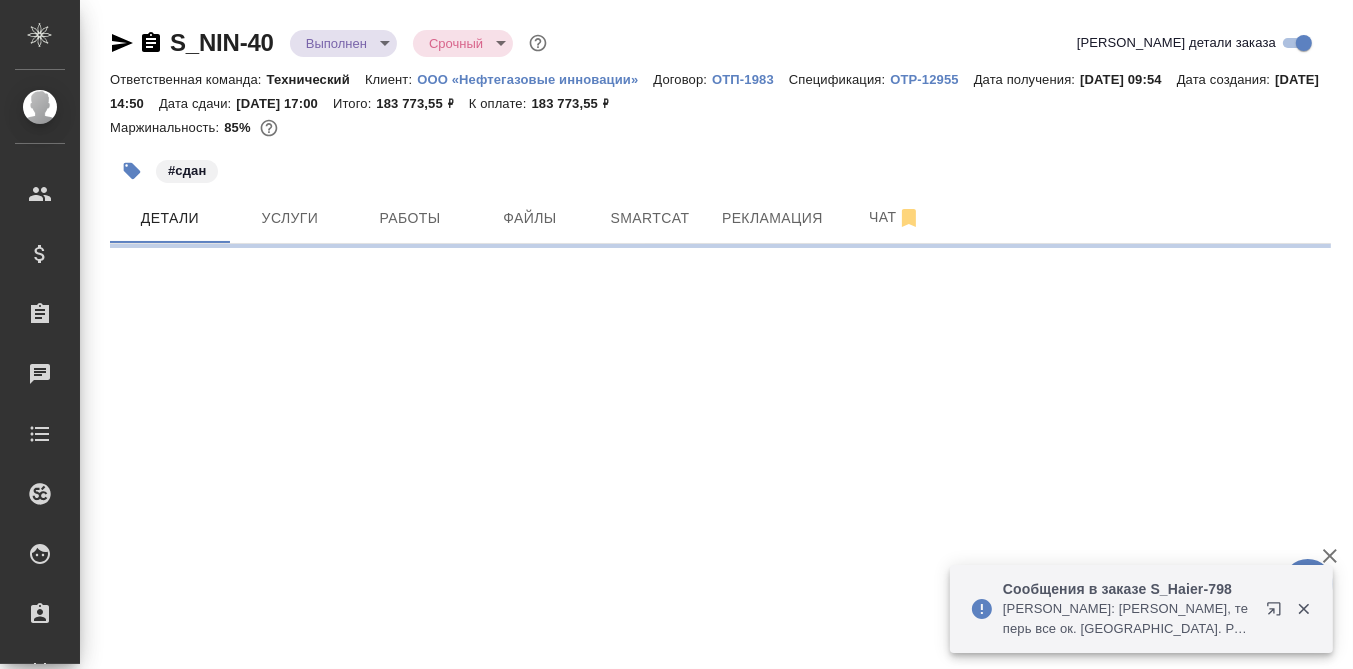 select on "RU" 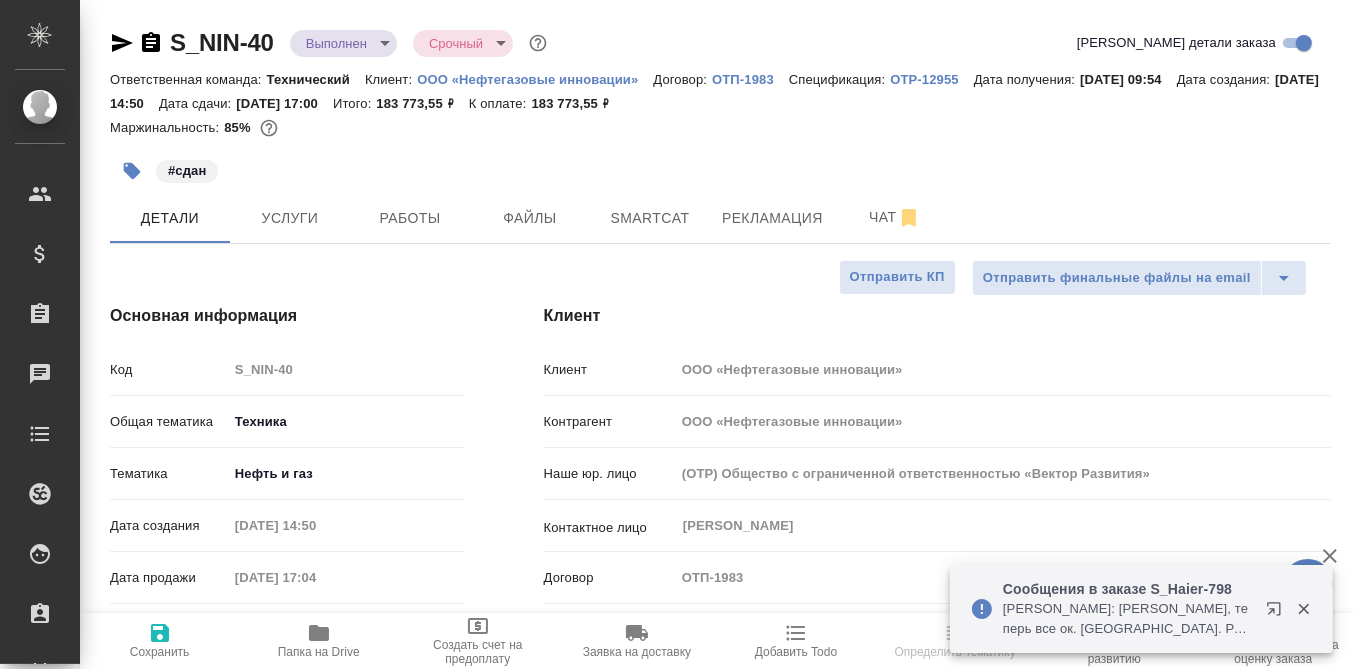 type on "x" 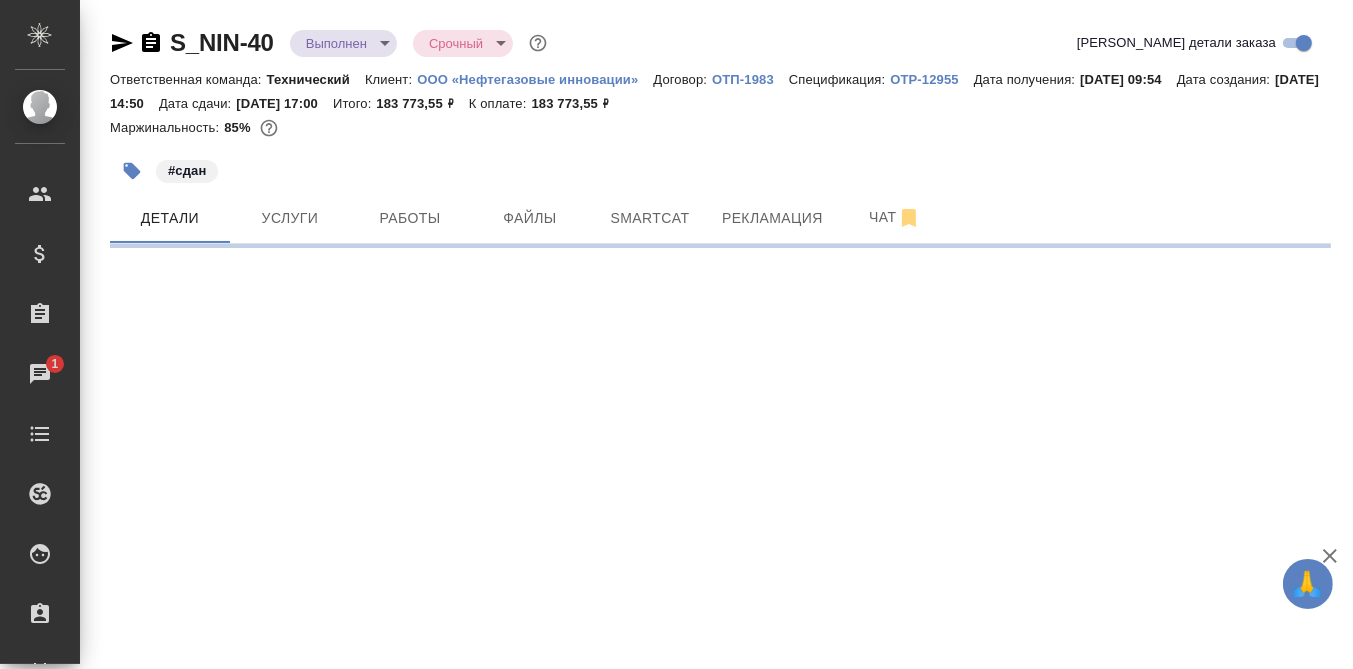 select on "RU" 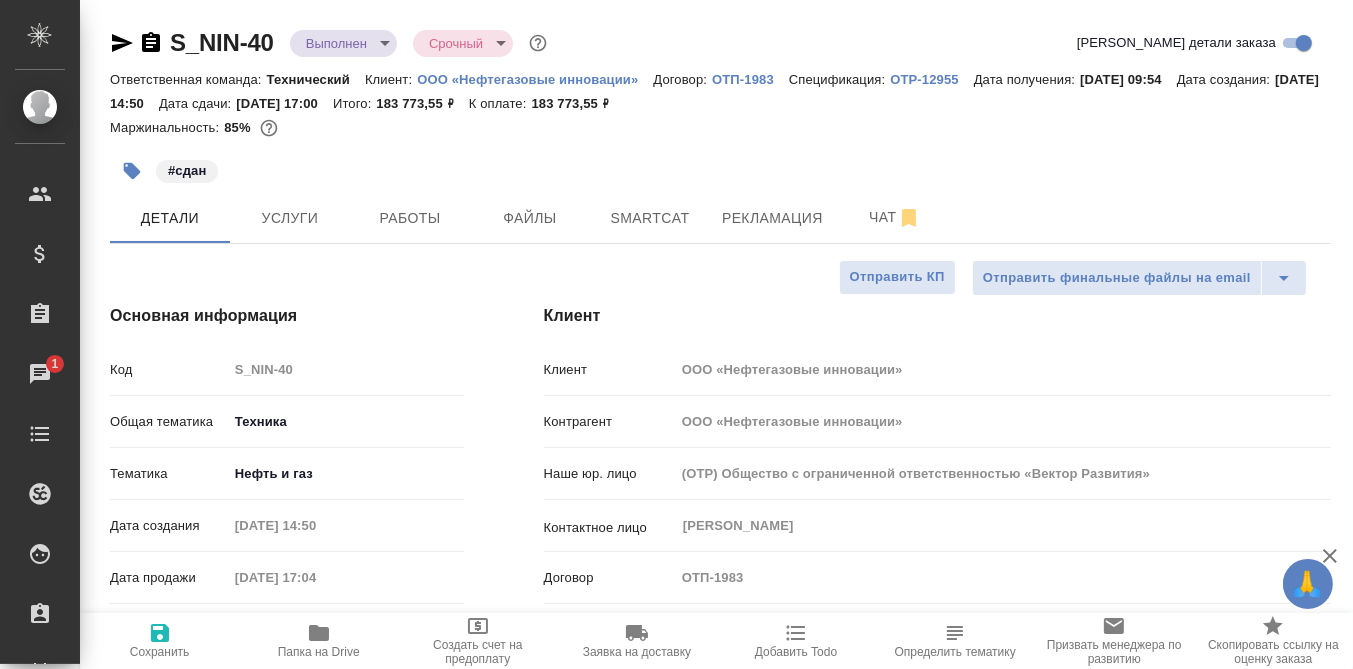 type on "x" 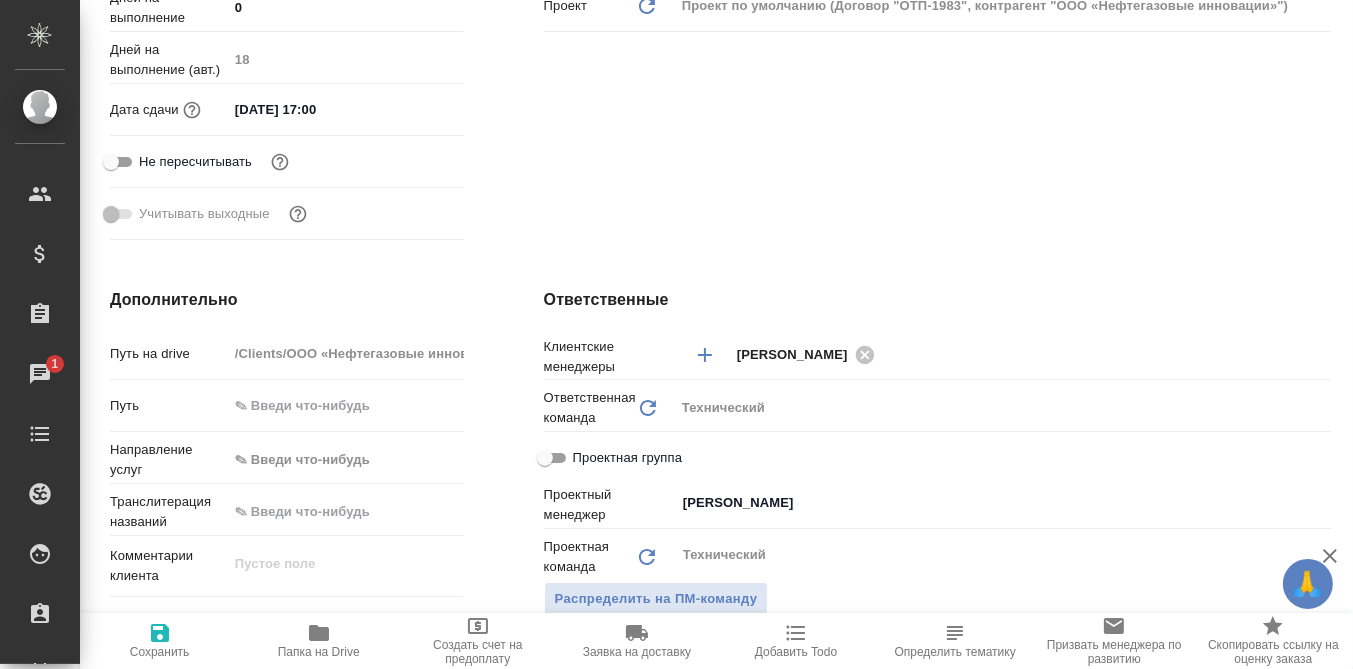scroll, scrollTop: 0, scrollLeft: 0, axis: both 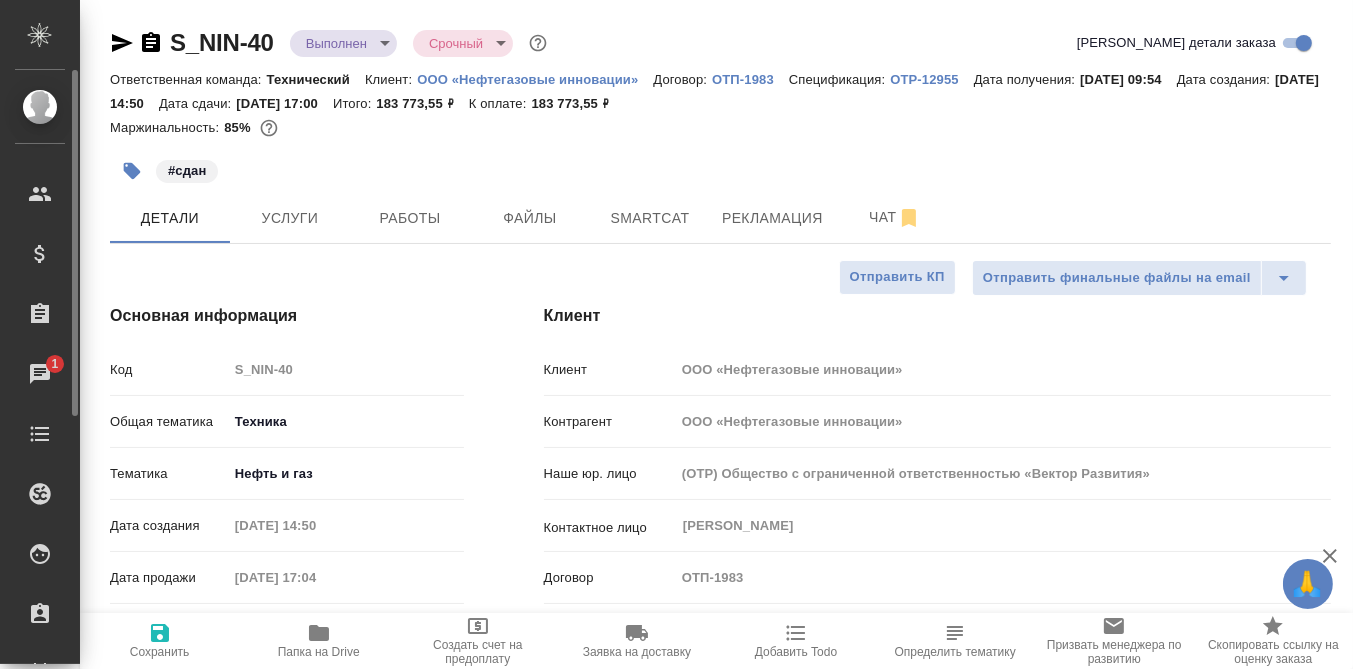 type on "x" 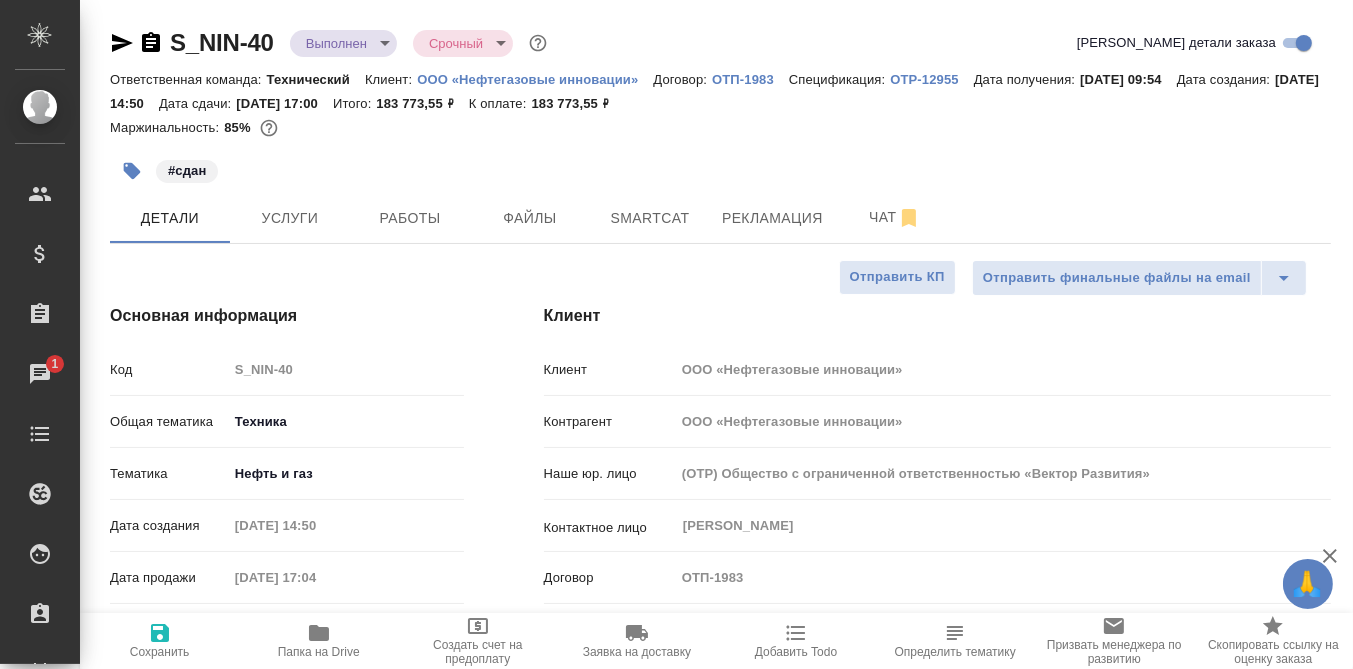 type on "x" 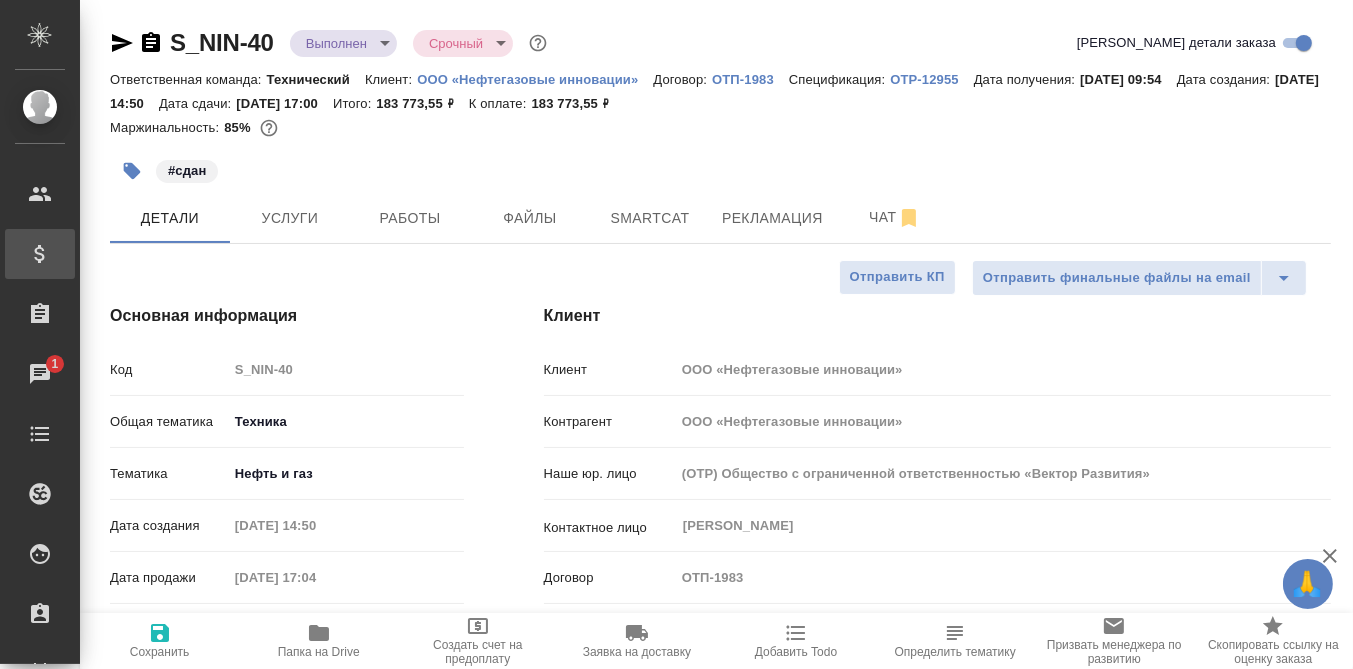 type on "x" 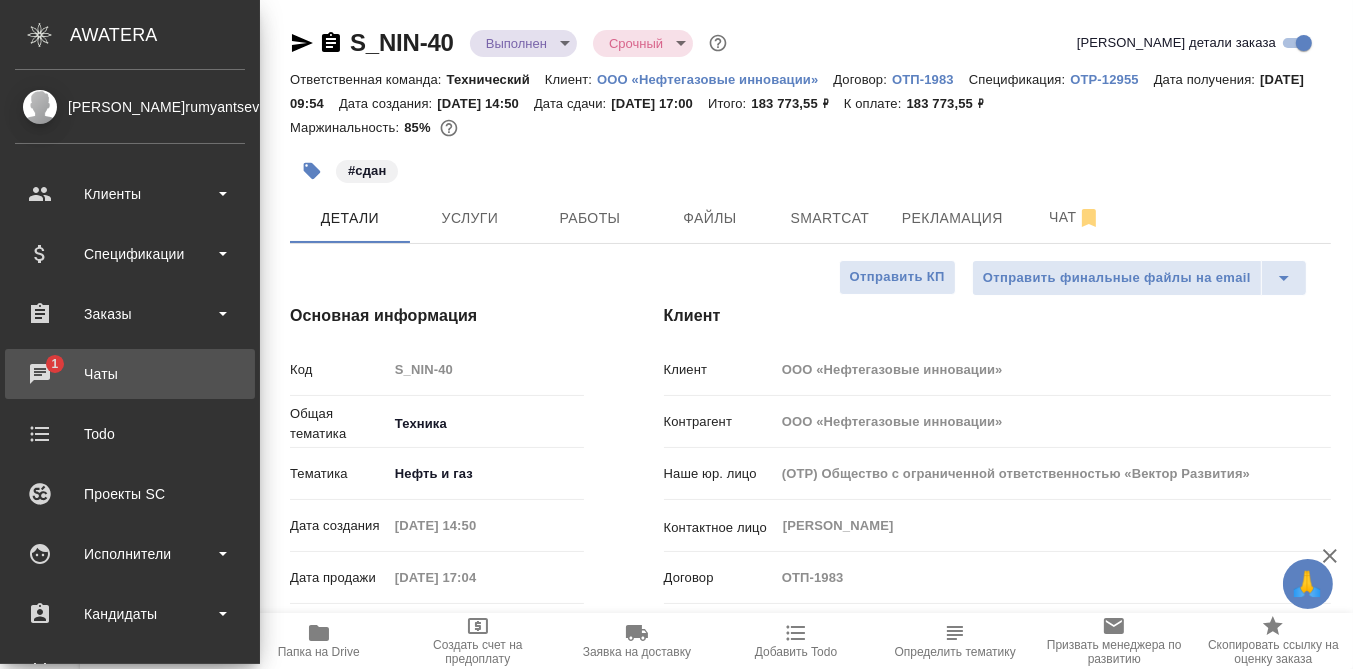 type on "x" 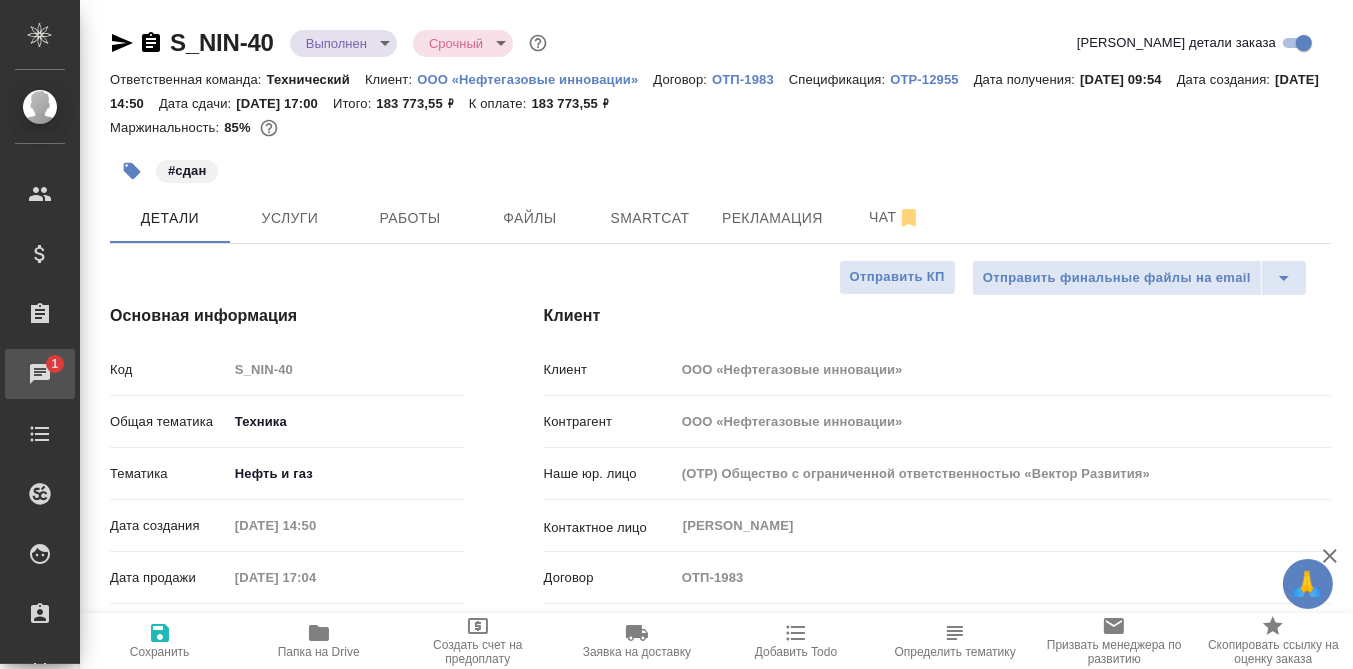 click on "Чаты" at bounding box center [15, 374] 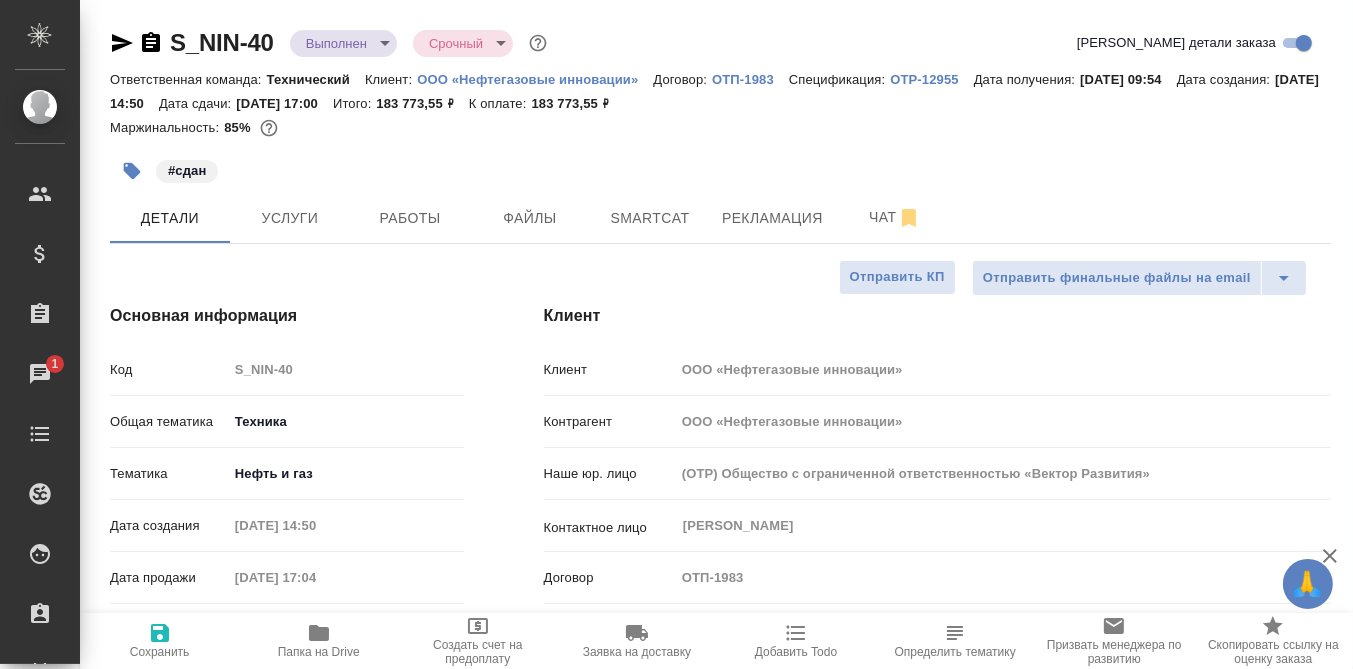 type on "x" 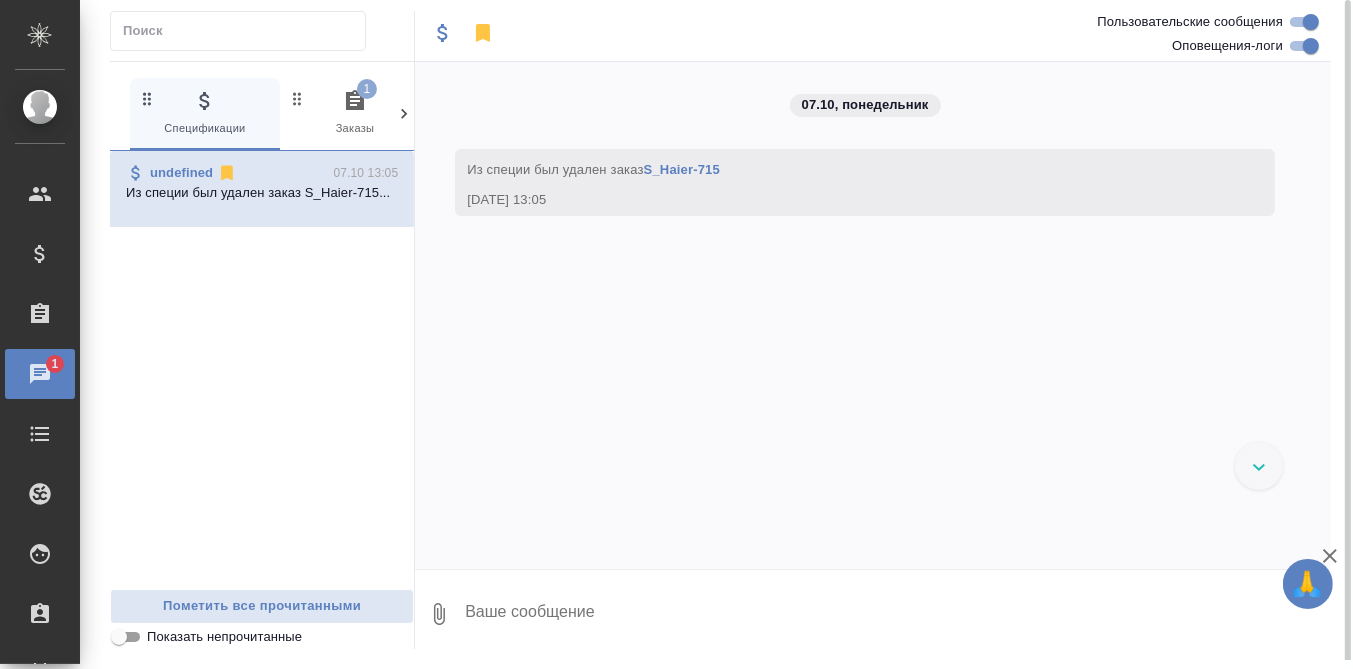 click 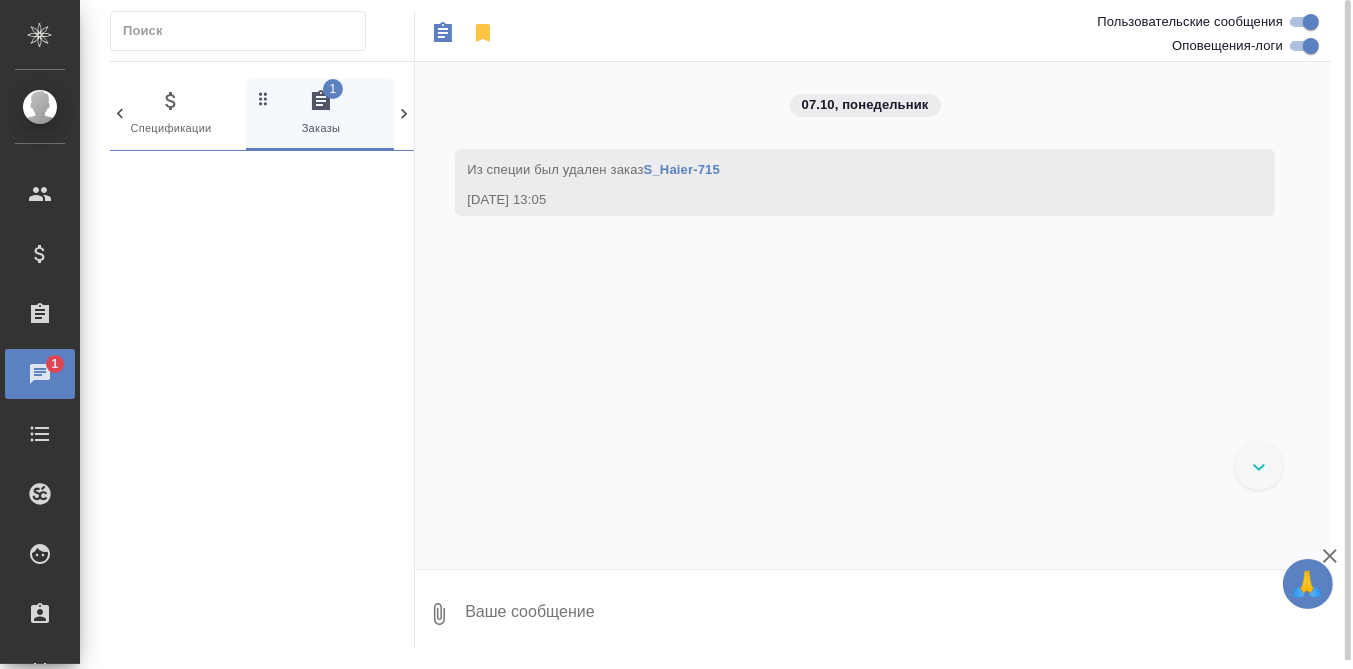 scroll, scrollTop: 0, scrollLeft: 35, axis: horizontal 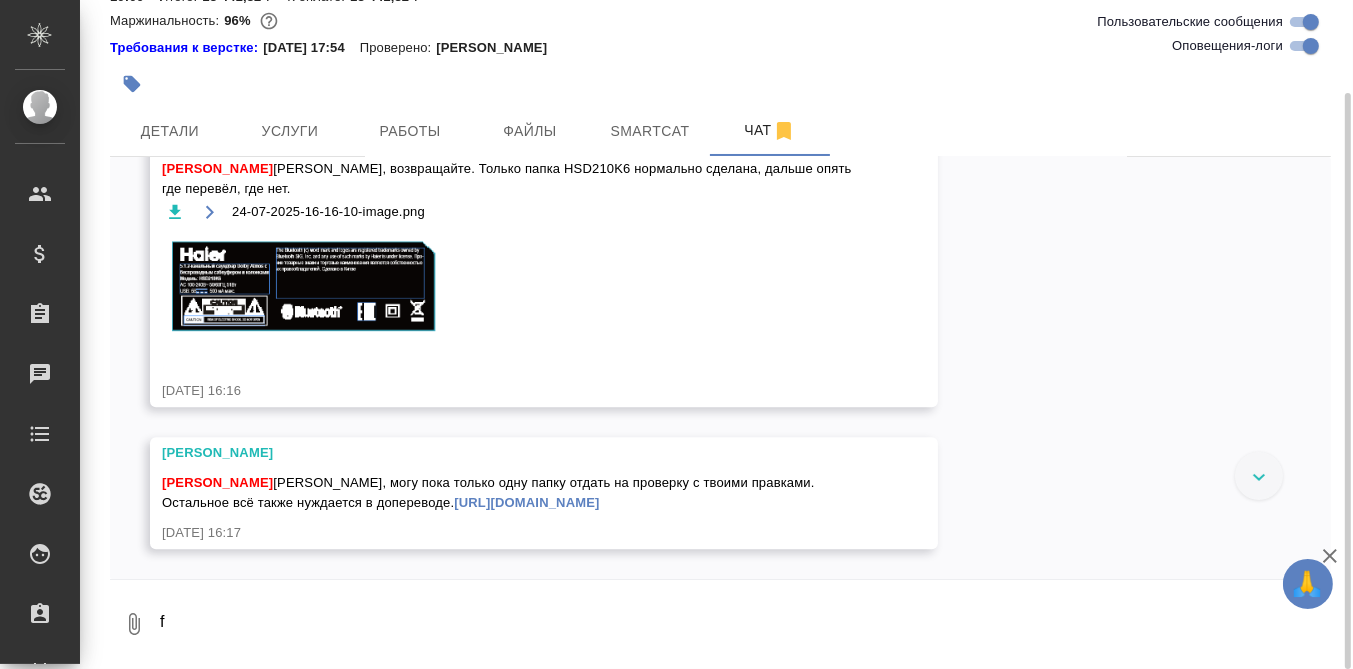 drag, startPoint x: 188, startPoint y: 618, endPoint x: 236, endPoint y: 555, distance: 79.20227 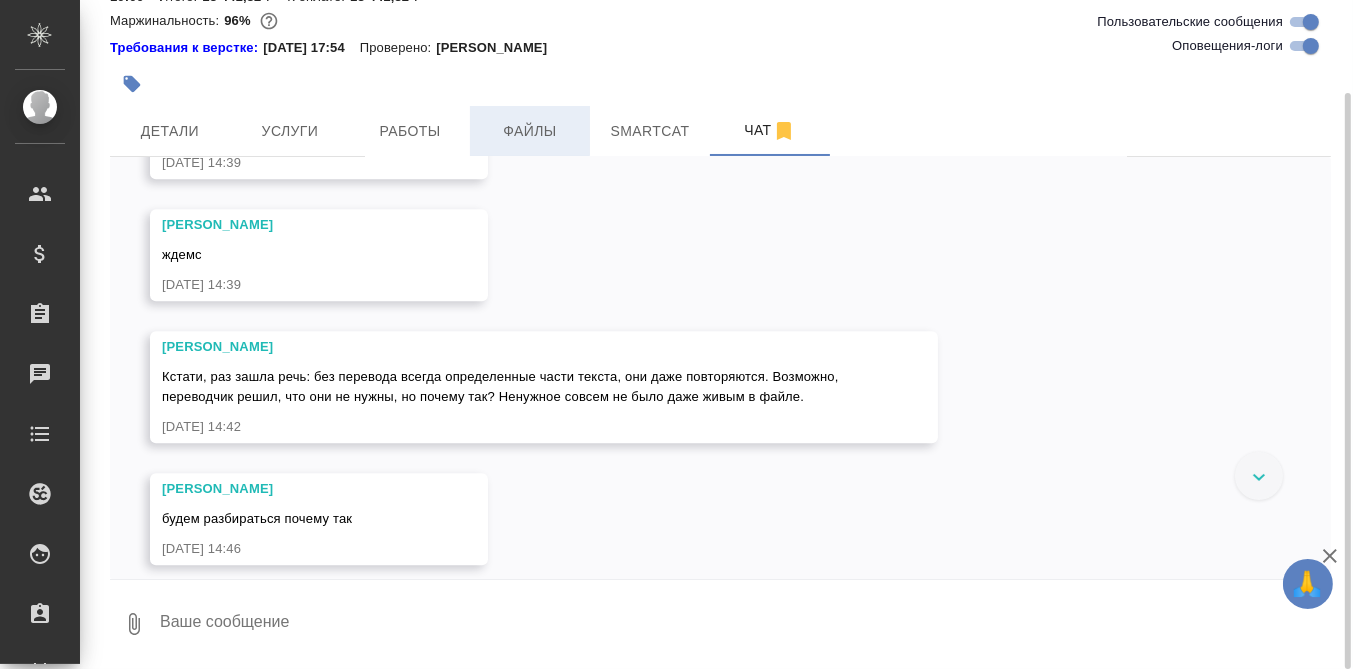 scroll, scrollTop: 18043, scrollLeft: 0, axis: vertical 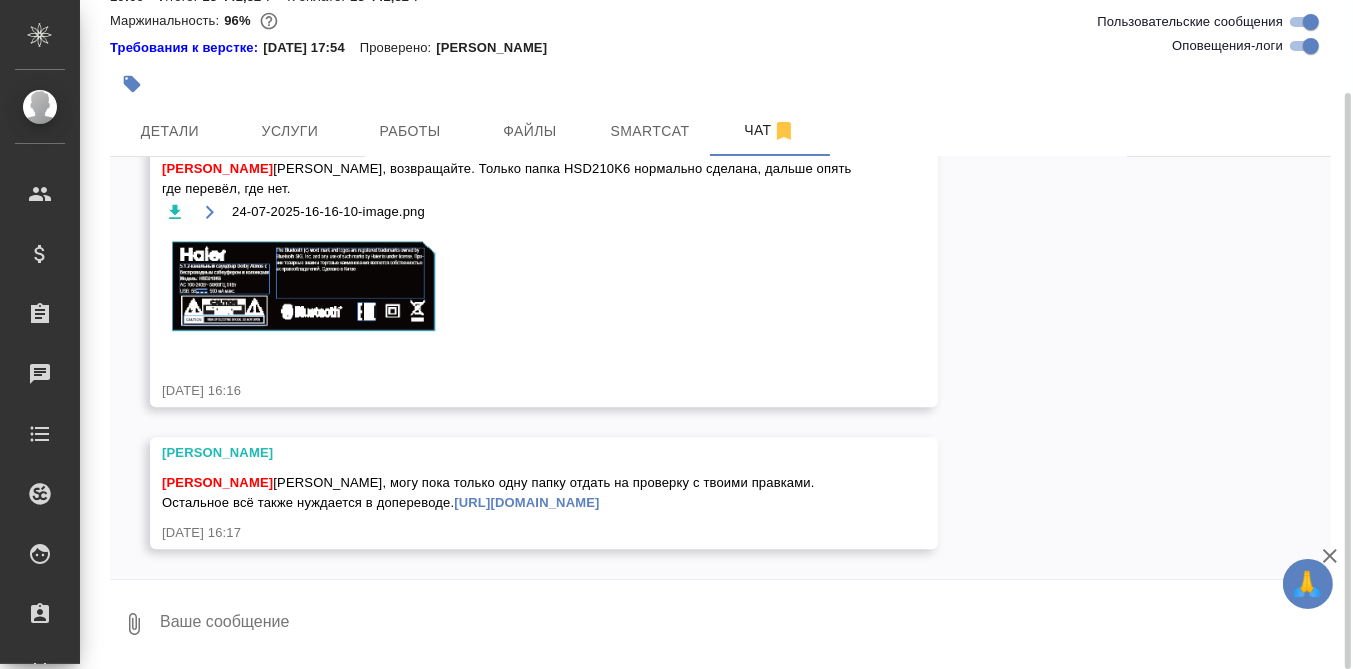 click at bounding box center (744, 624) 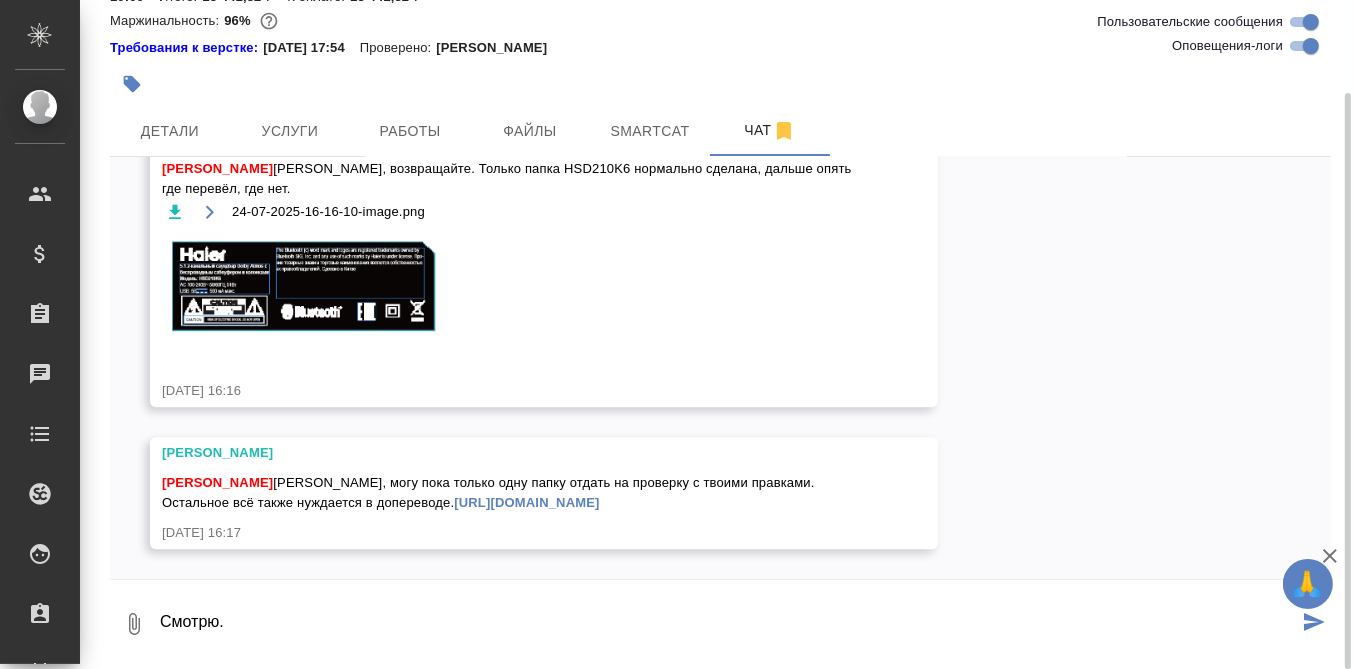 type on "Смотрю." 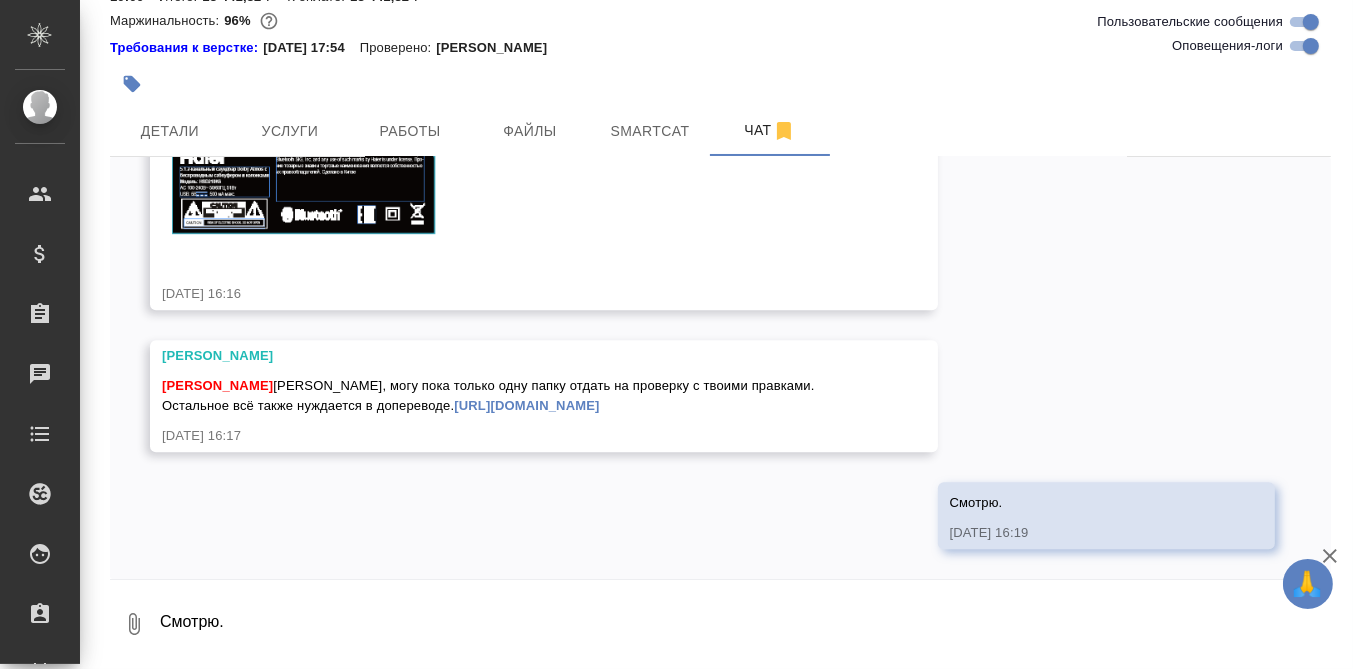 scroll, scrollTop: 20064, scrollLeft: 0, axis: vertical 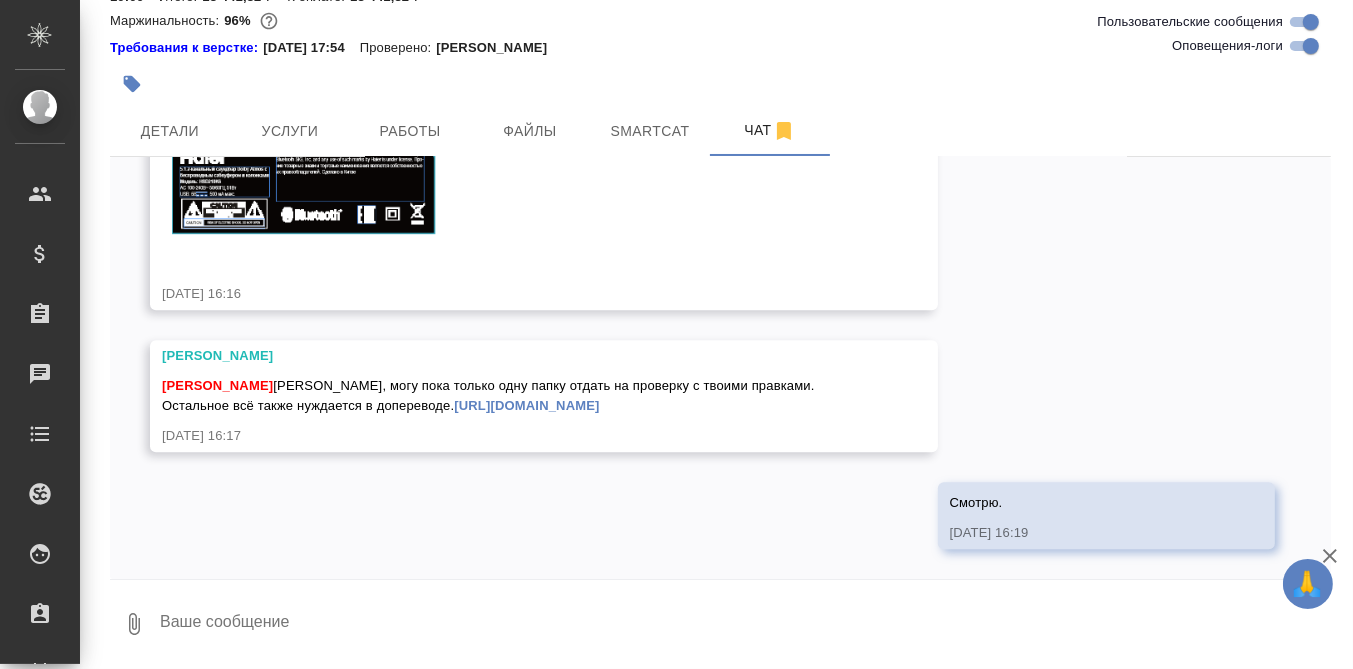 click on "[URL][DOMAIN_NAME]" at bounding box center (526, 405) 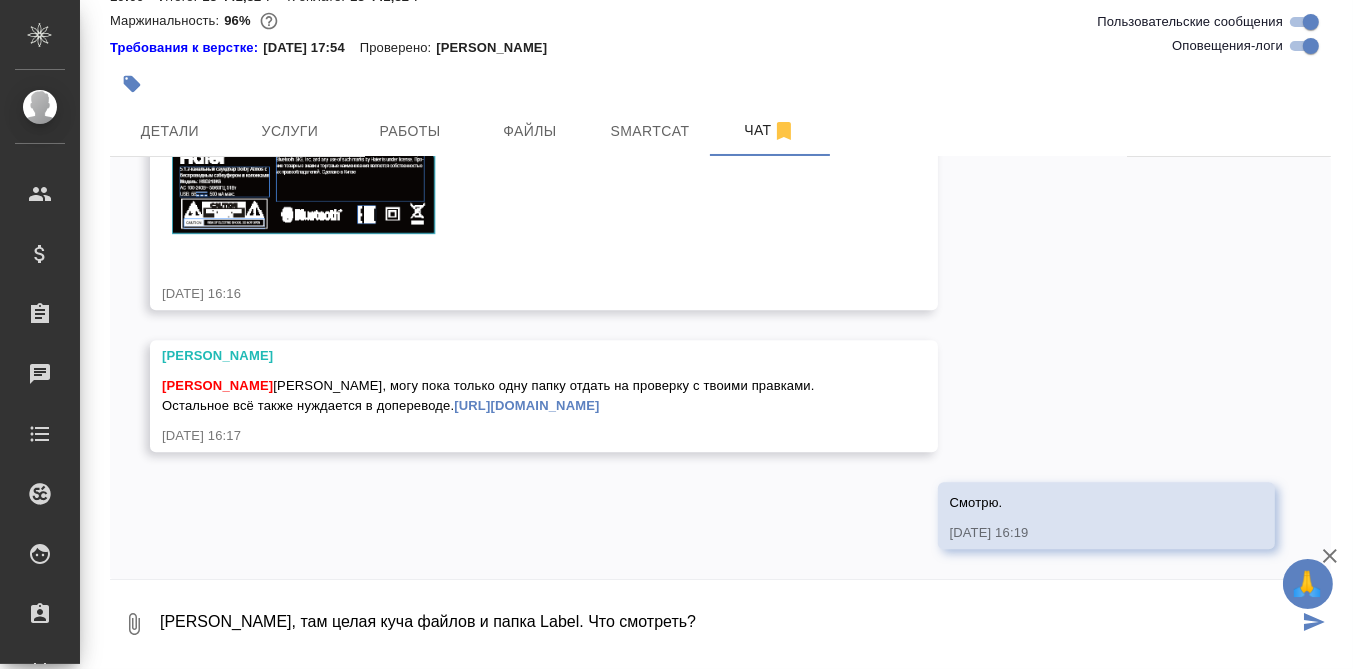 type on "[PERSON_NAME], там целая куча файлов и папка Label. Что смотреть?" 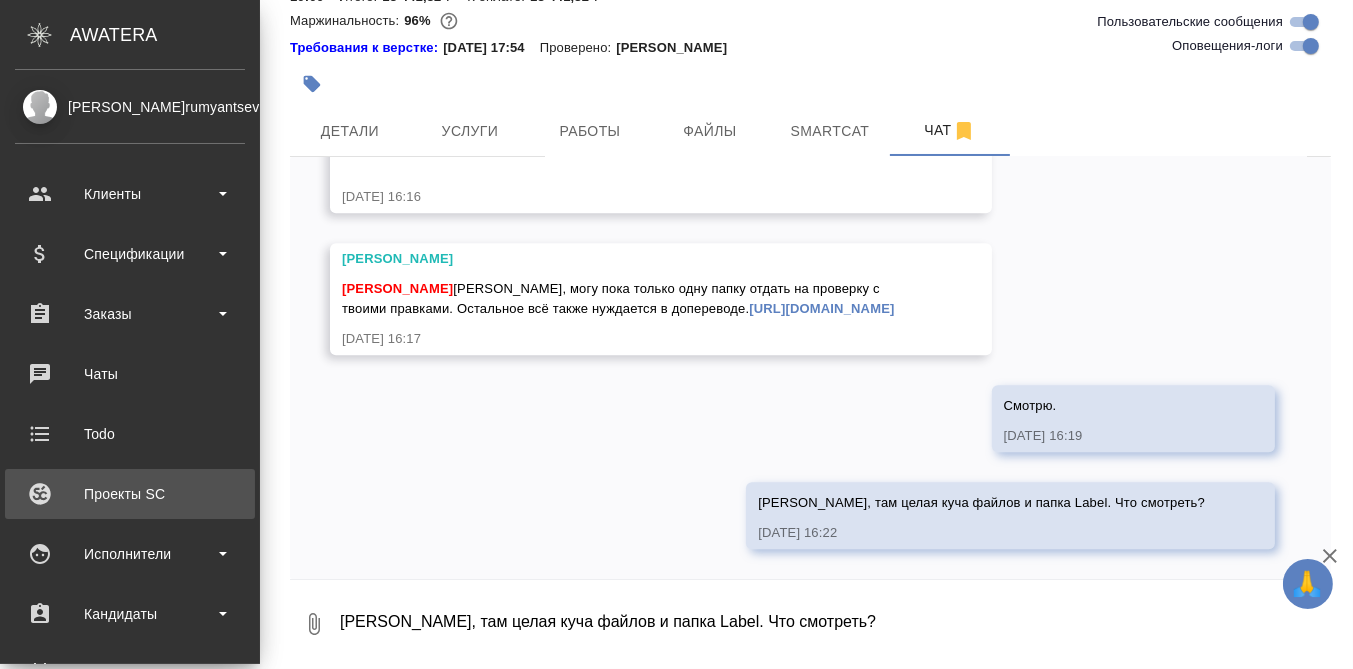 scroll, scrollTop: 20650, scrollLeft: 0, axis: vertical 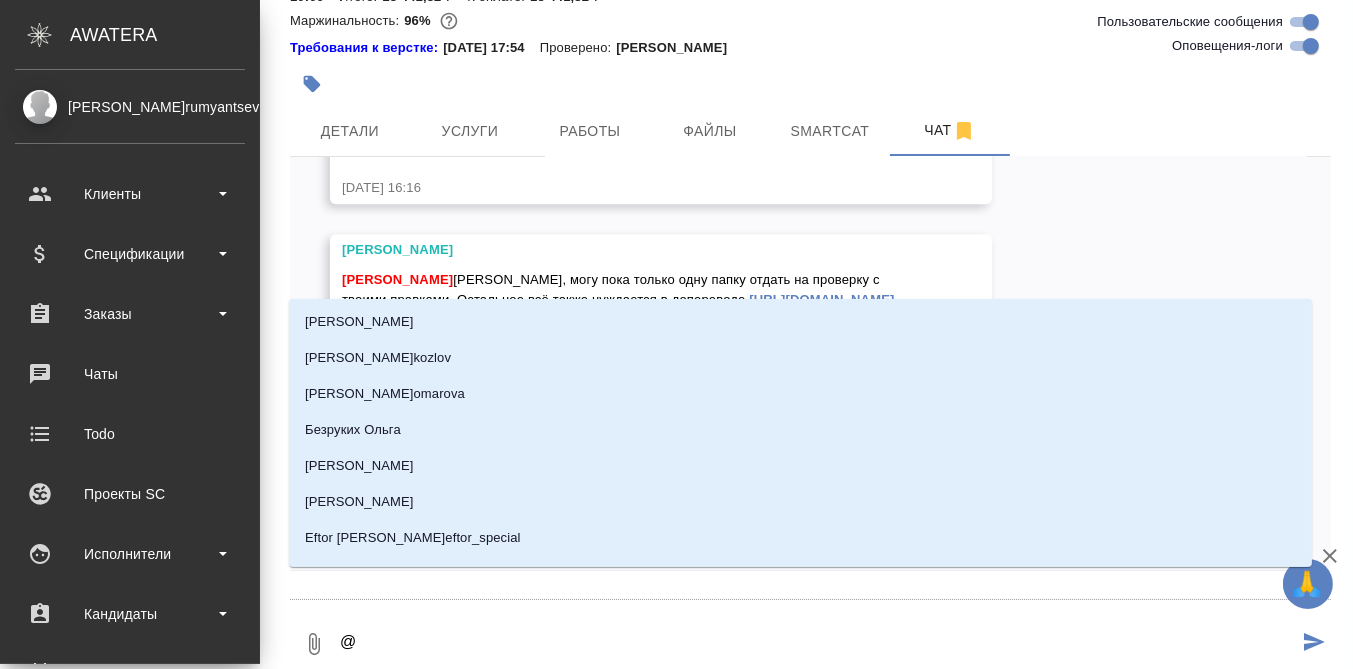 type on "@М" 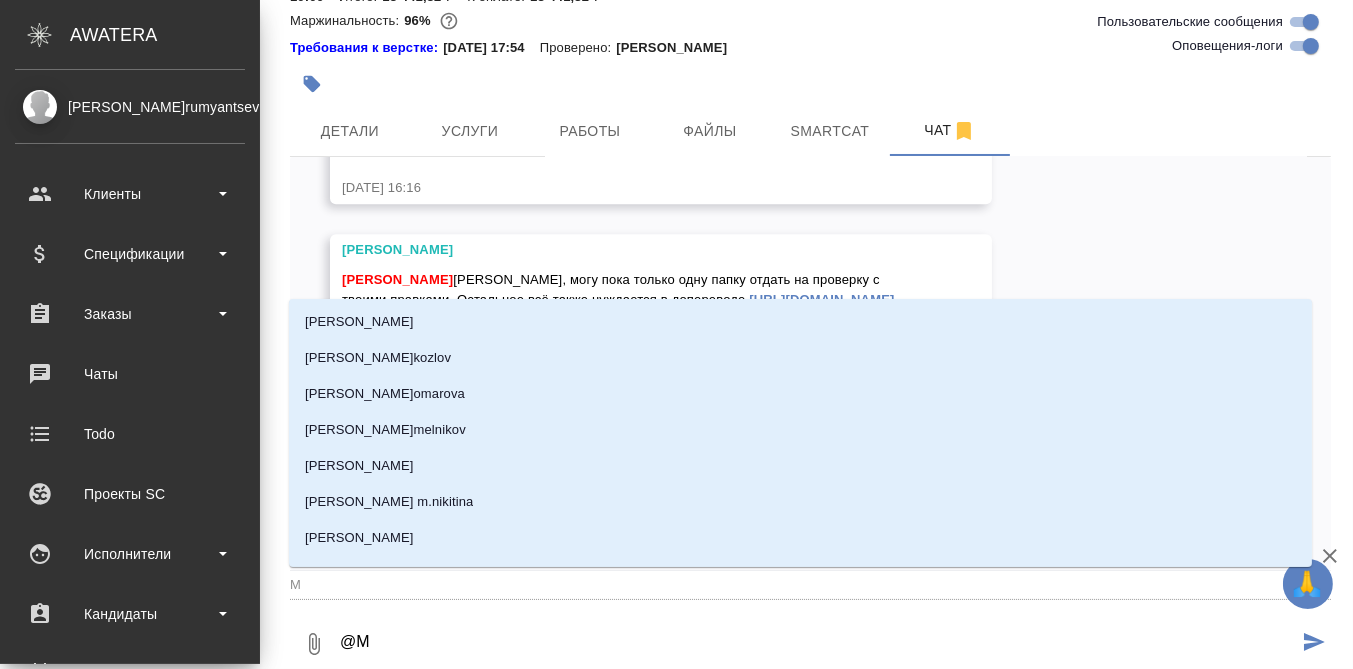 type on "@Ма" 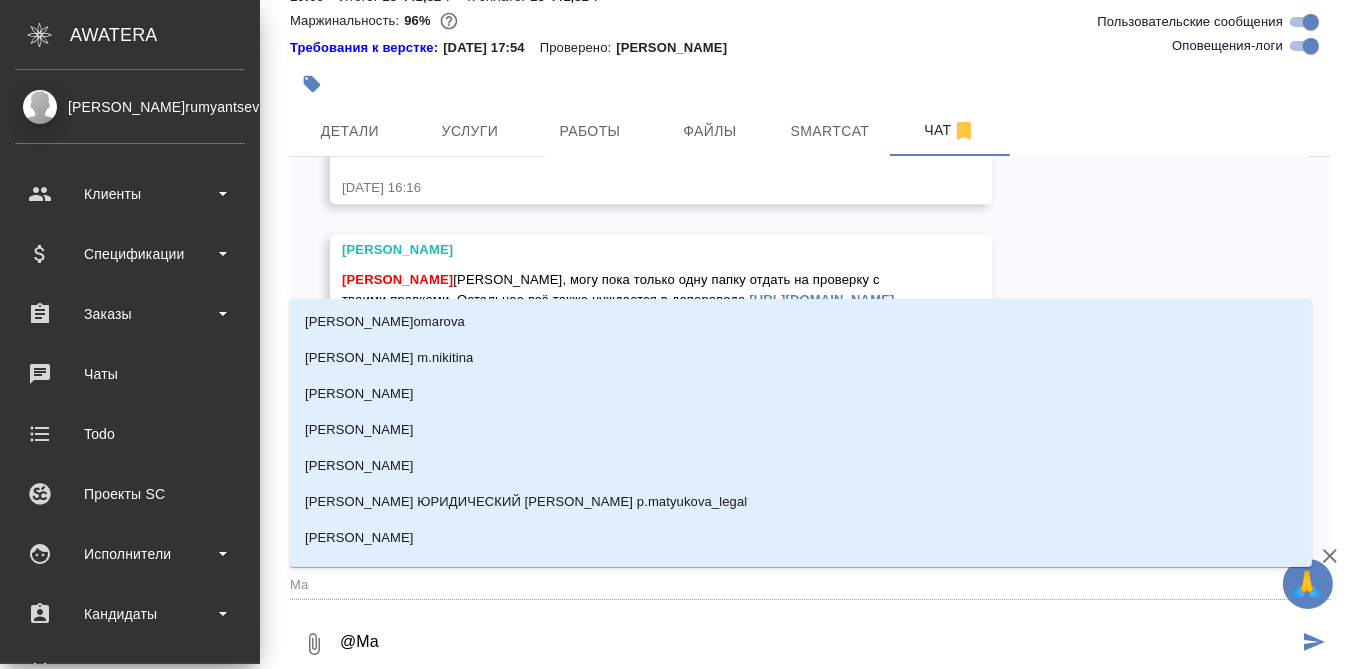 type on "@Мал" 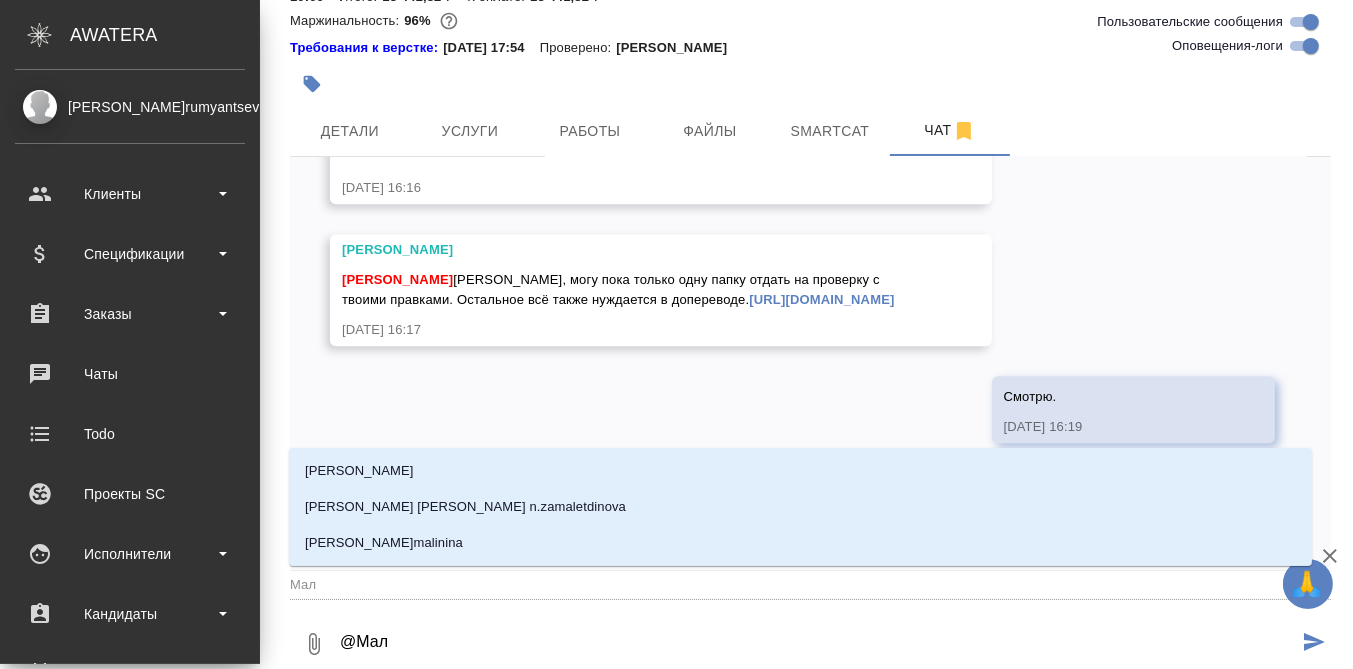 type on "@Мало" 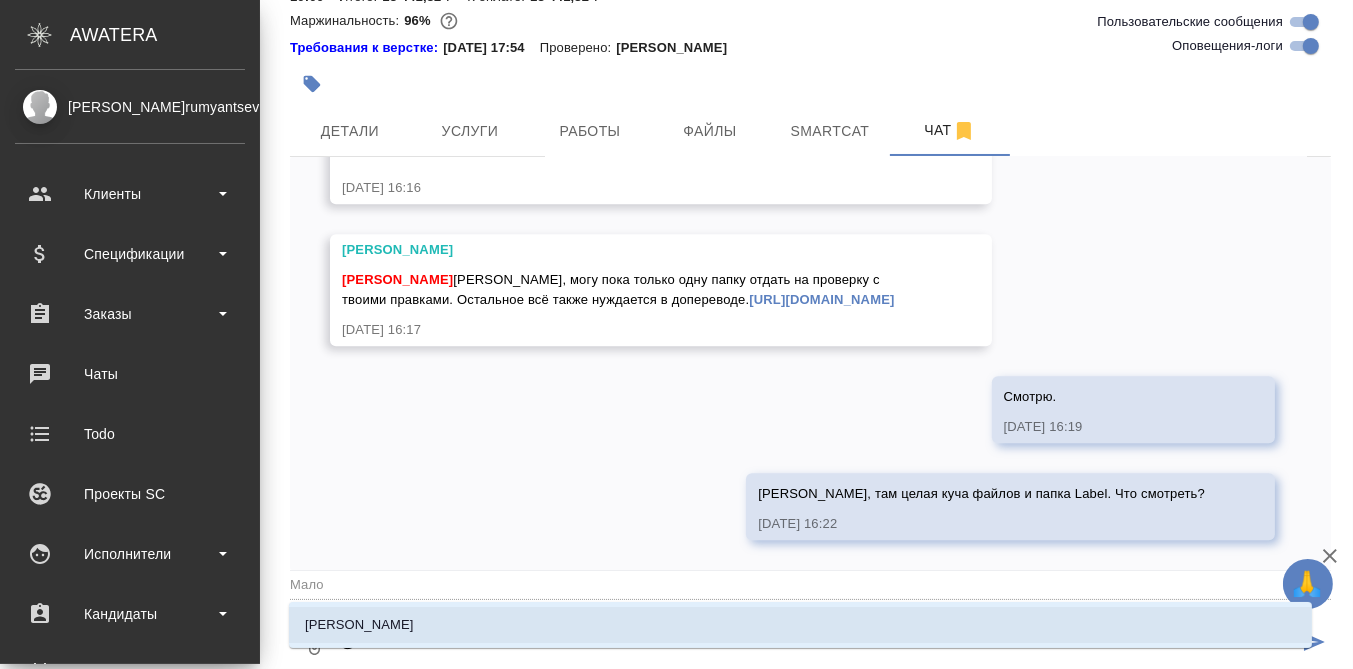type on "@Малоф" 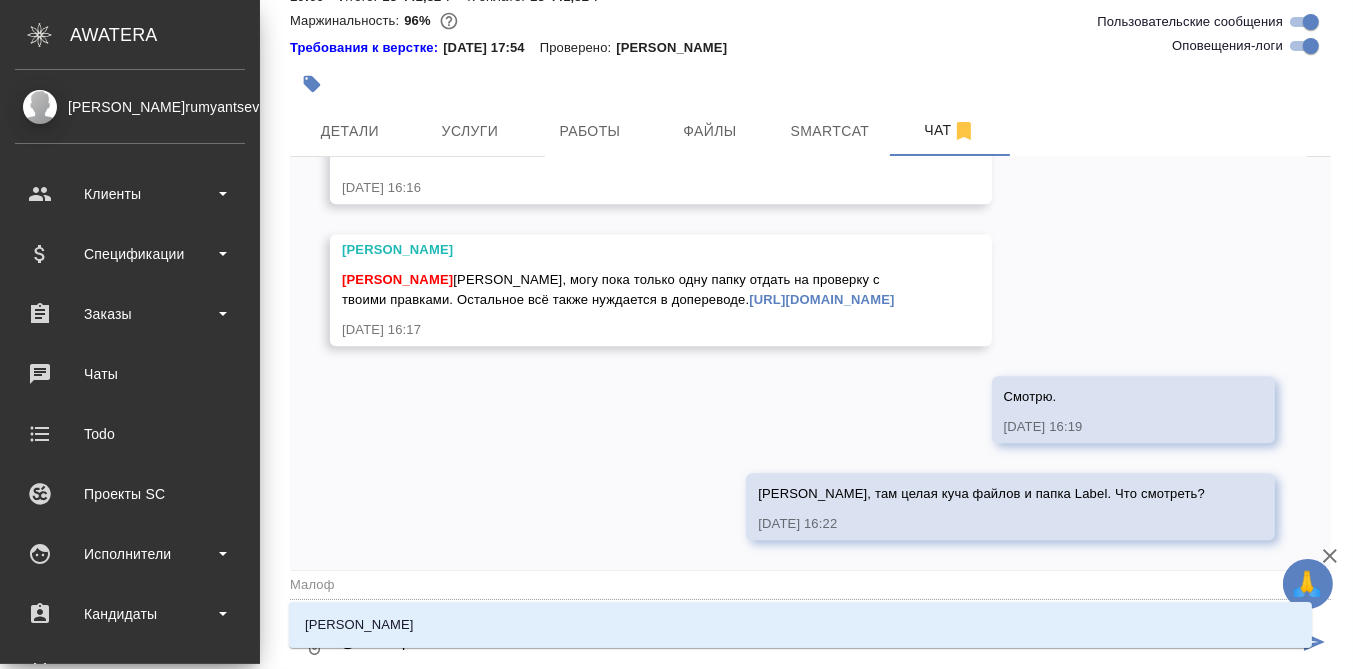 click on "[PERSON_NAME]" at bounding box center (800, 625) 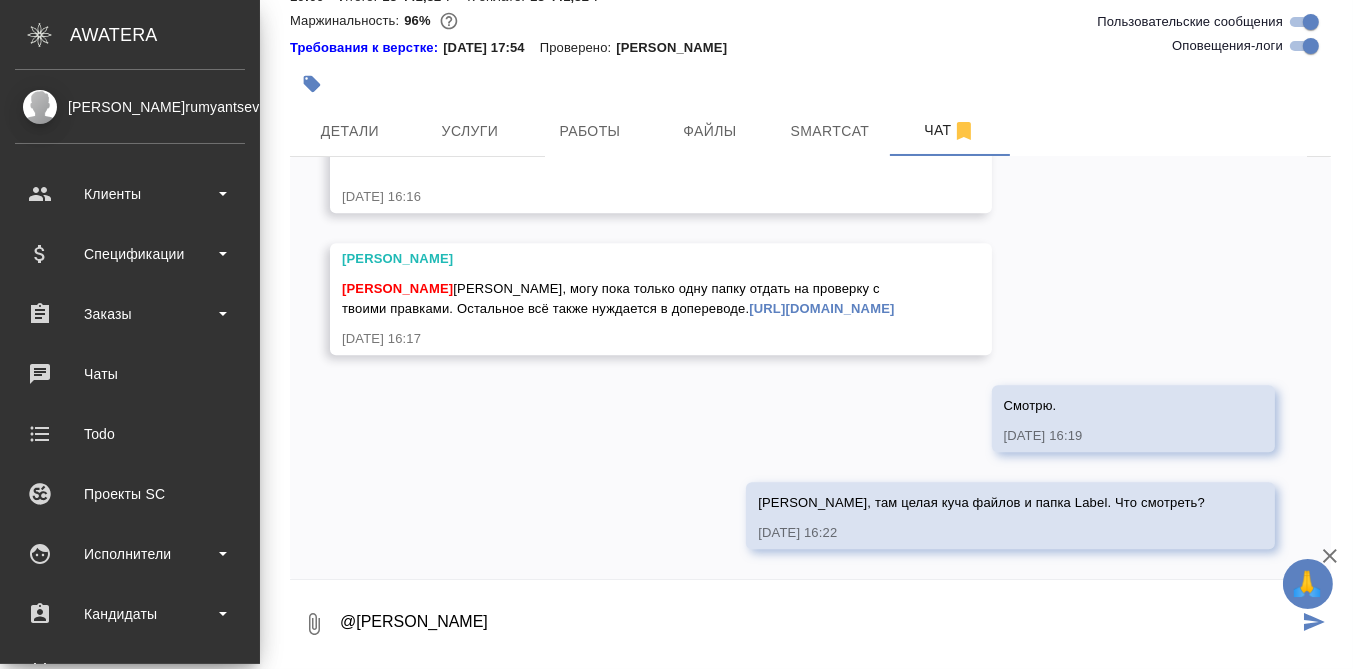 type on "@[PERSON_NAME]" 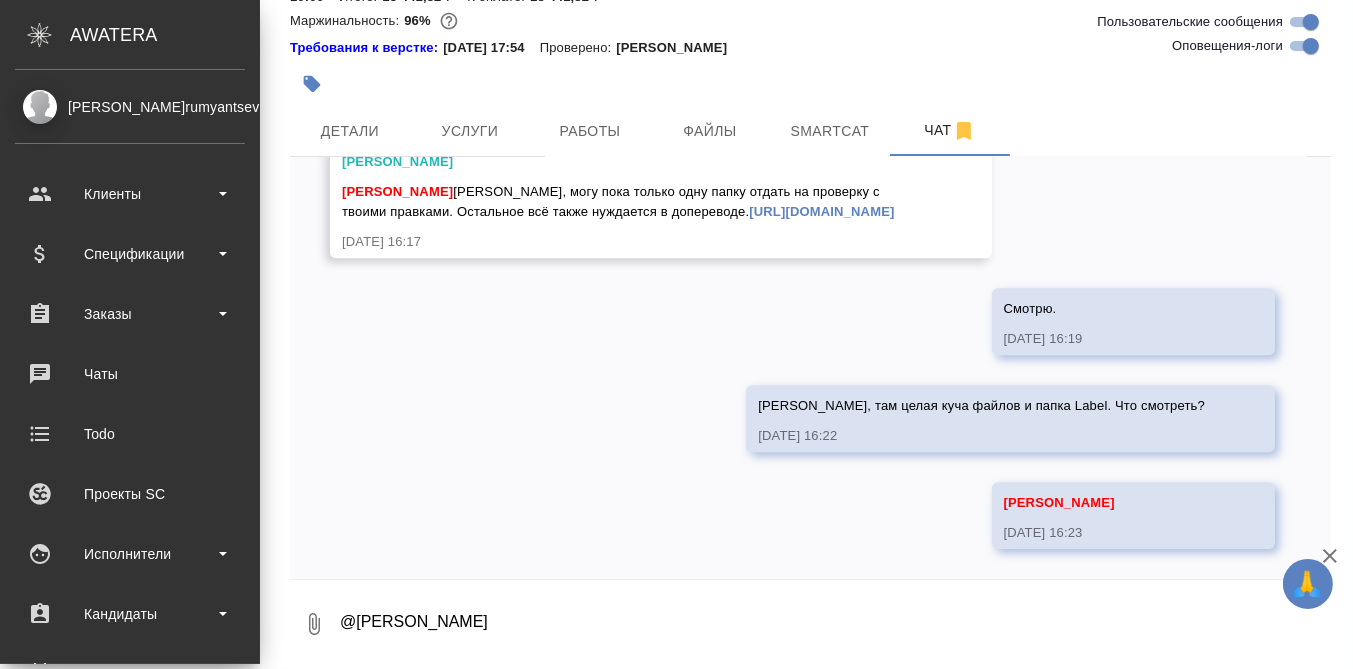 scroll, scrollTop: 20767, scrollLeft: 0, axis: vertical 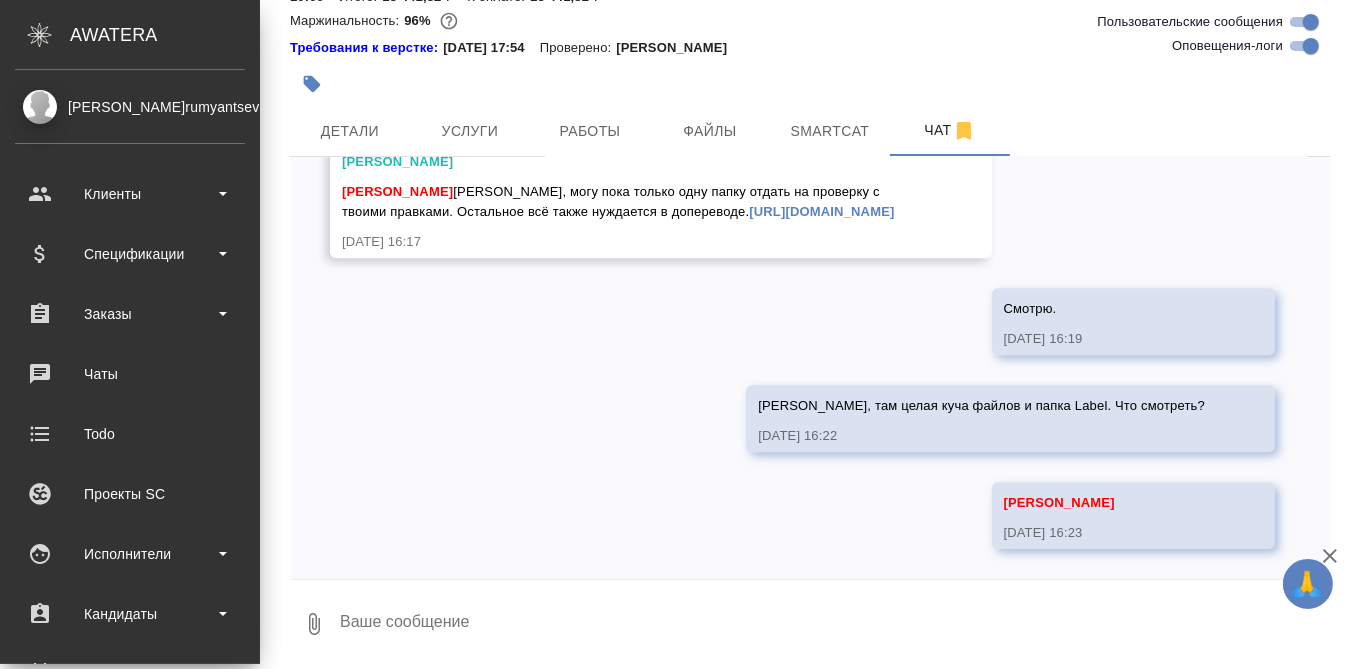 click on "17.07, [DATE] [[PERSON_NAME] оставил комментарий:   ">[URL][DOMAIN_NAME]" [DATE] 16:58 [[PERSON_NAME]] Статус заказа изменен на  "ТЗ" [DATE] 16:59 [PERSON_NAME] распознанку игнорим, потом ее удалю [DATE] 17:16 Cтатистика по проекту посчиталась в Smartcat -  C3_Haier-809 ">[URL][DOMAIN_NAME]">C3_Haier-809 [DATE] 17:17 [[PERSON_NAME]] Статус заказа изменен на  "Создан" [DATE] 18:06 [PERSON_NAME] C3_Haier-809.png [DATE] 18:07 [[PERSON_NAME]] Статус заказа изменен на  "Согласование КП" [DATE] 18:20 [Бот] Задана общая тематика:   Техника [DATE] 18:21   на   .   ." at bounding box center (810, 368) 